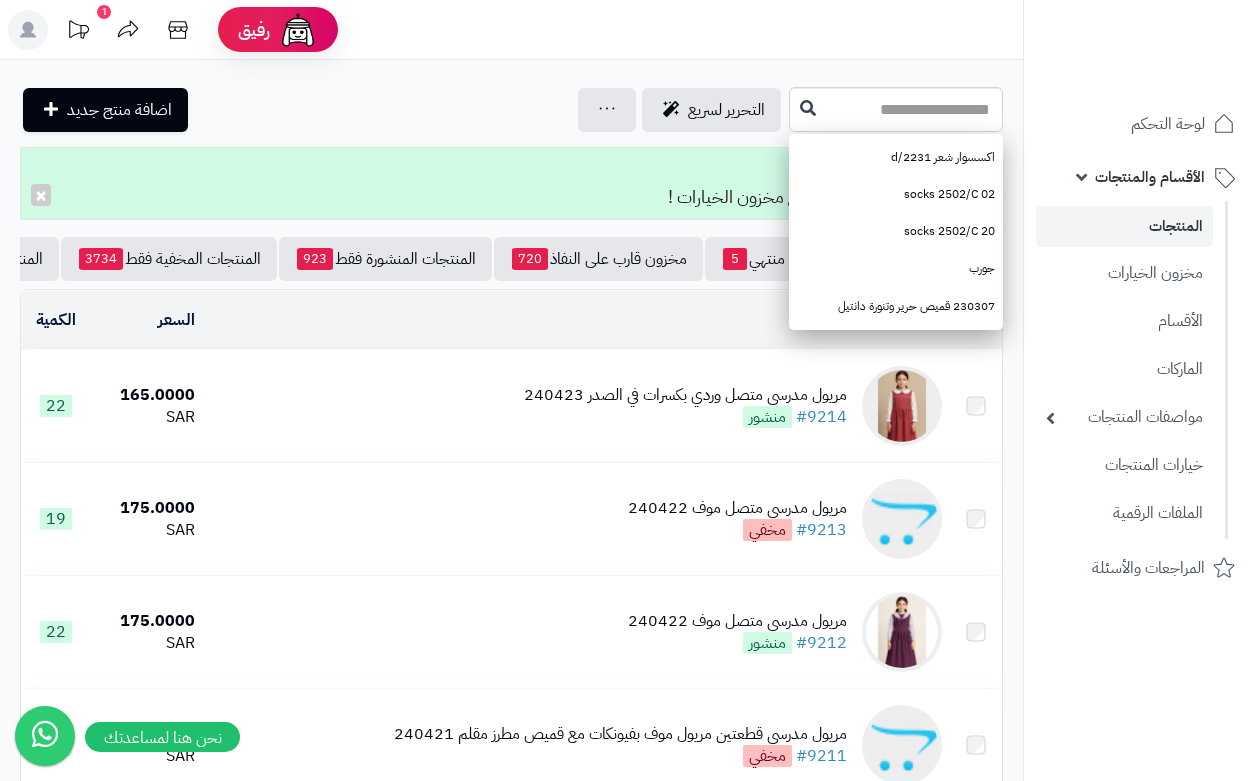 scroll, scrollTop: 875, scrollLeft: 0, axis: vertical 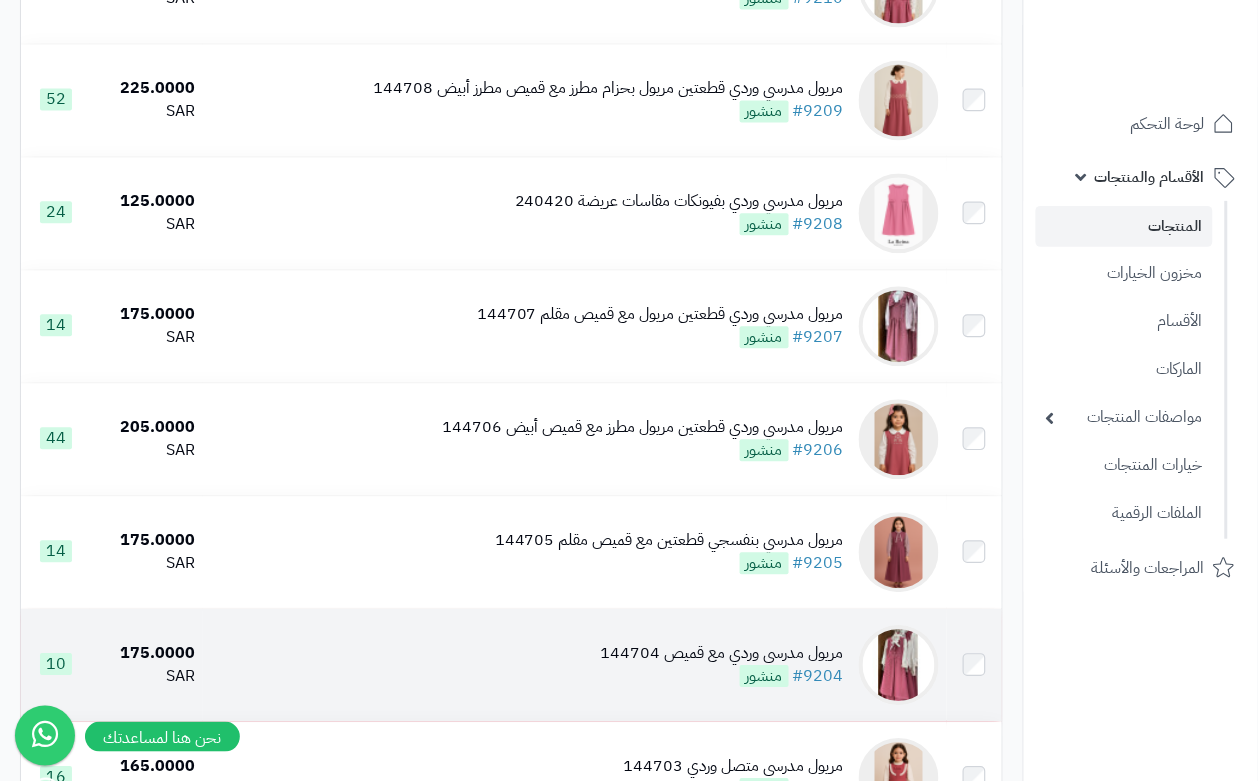 click on "مريول مدرسي وردي مع قميص 144704
#9204
منشور" at bounding box center [575, 665] 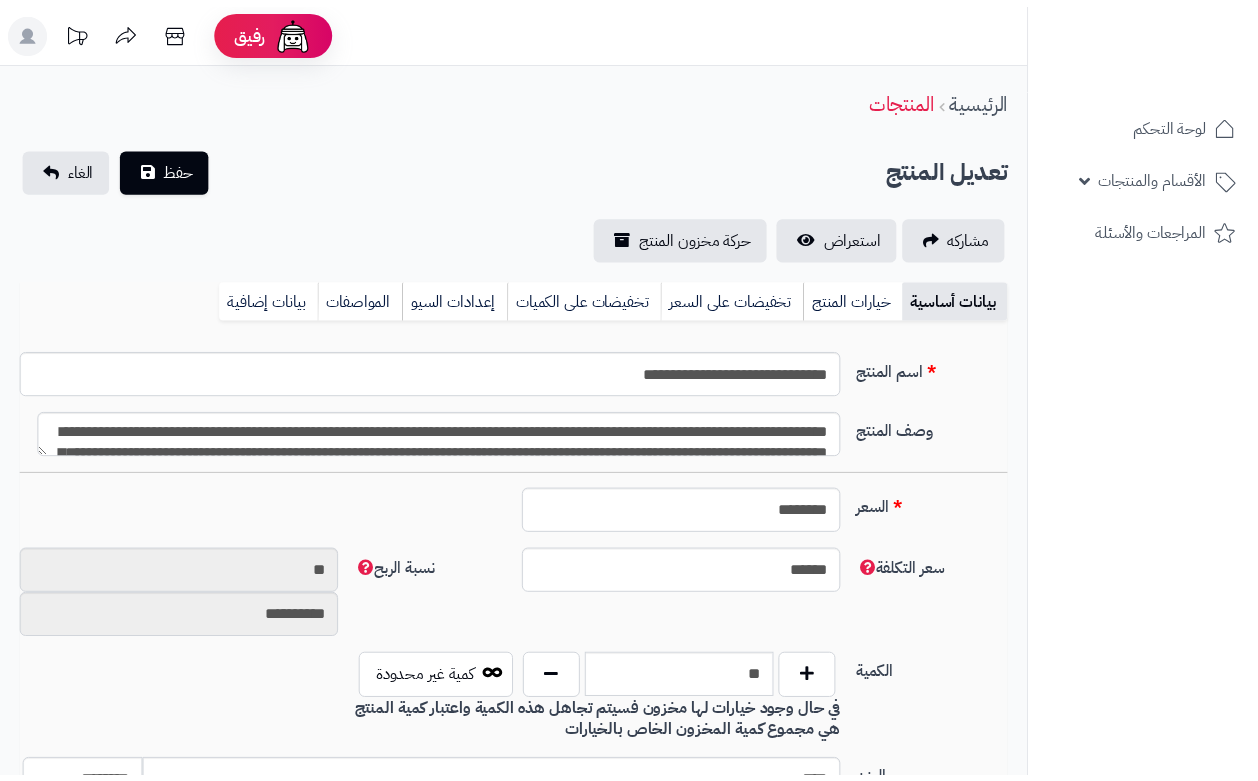 scroll, scrollTop: 0, scrollLeft: 0, axis: both 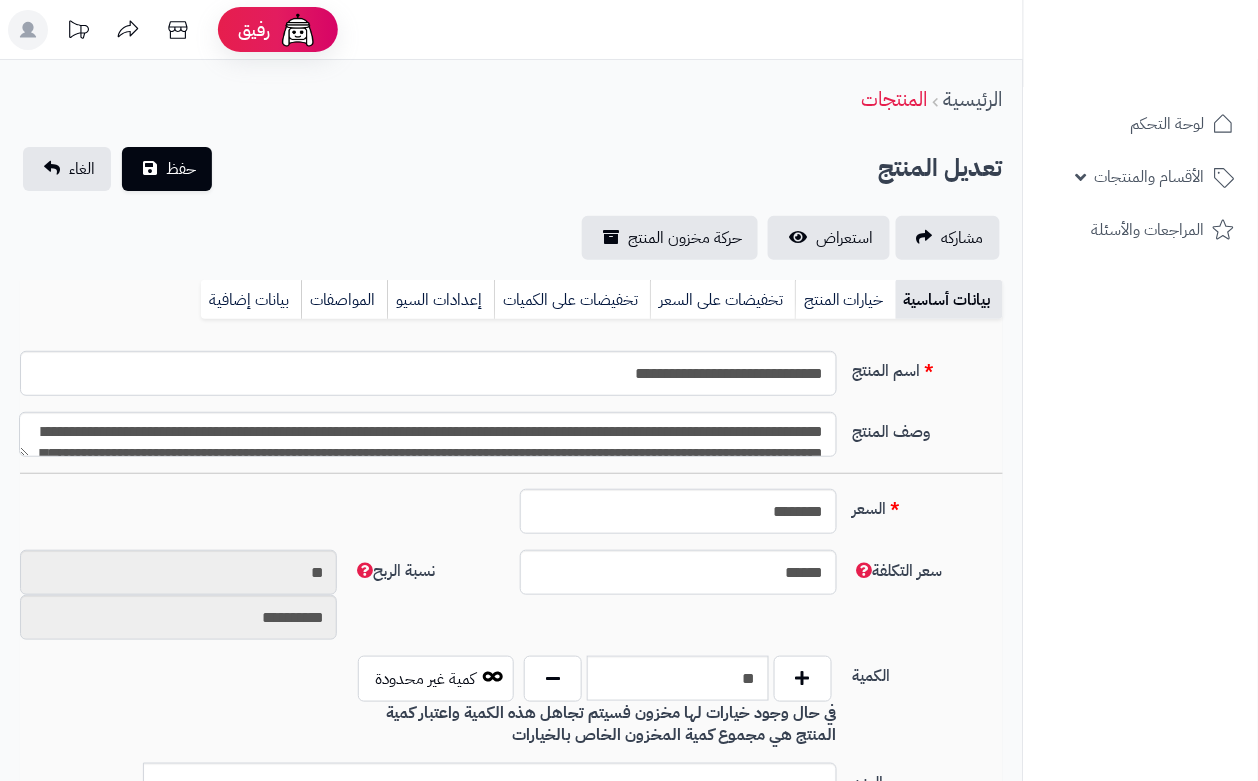 type on "******" 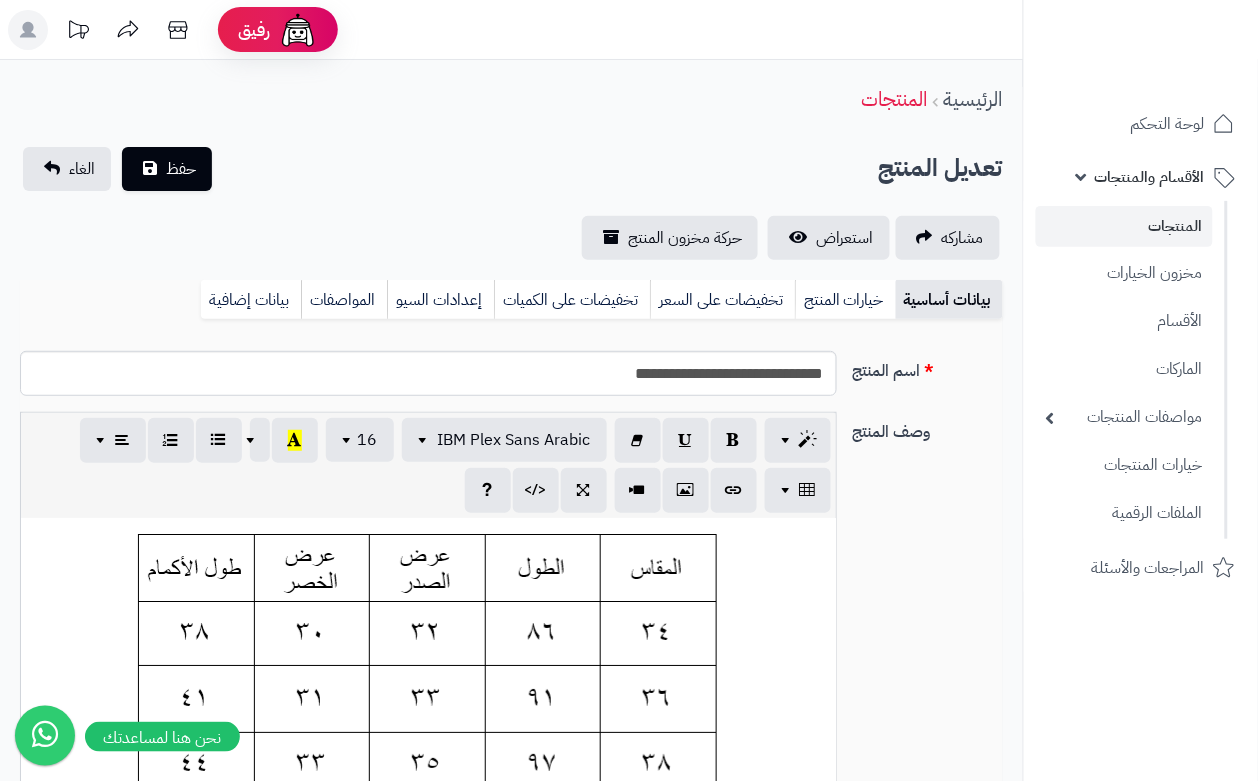 scroll, scrollTop: 163, scrollLeft: 0, axis: vertical 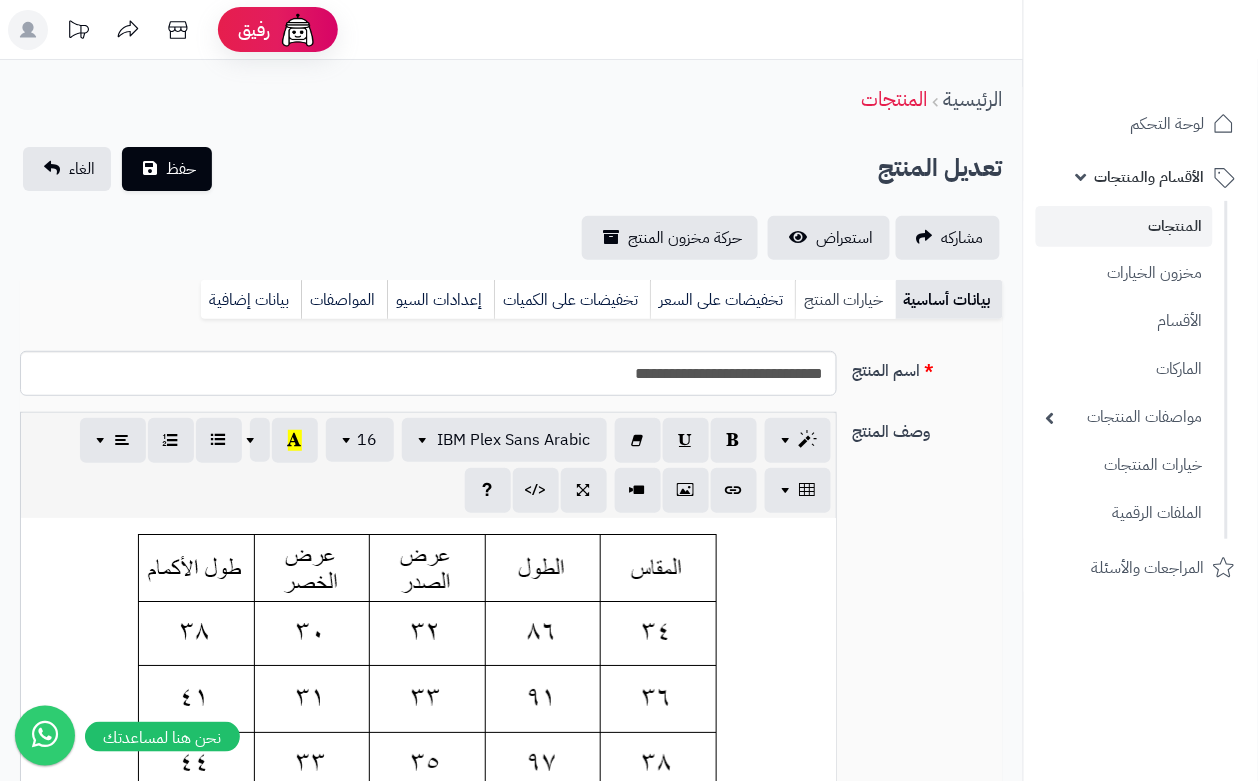 click on "خيارات المنتج" at bounding box center (845, 300) 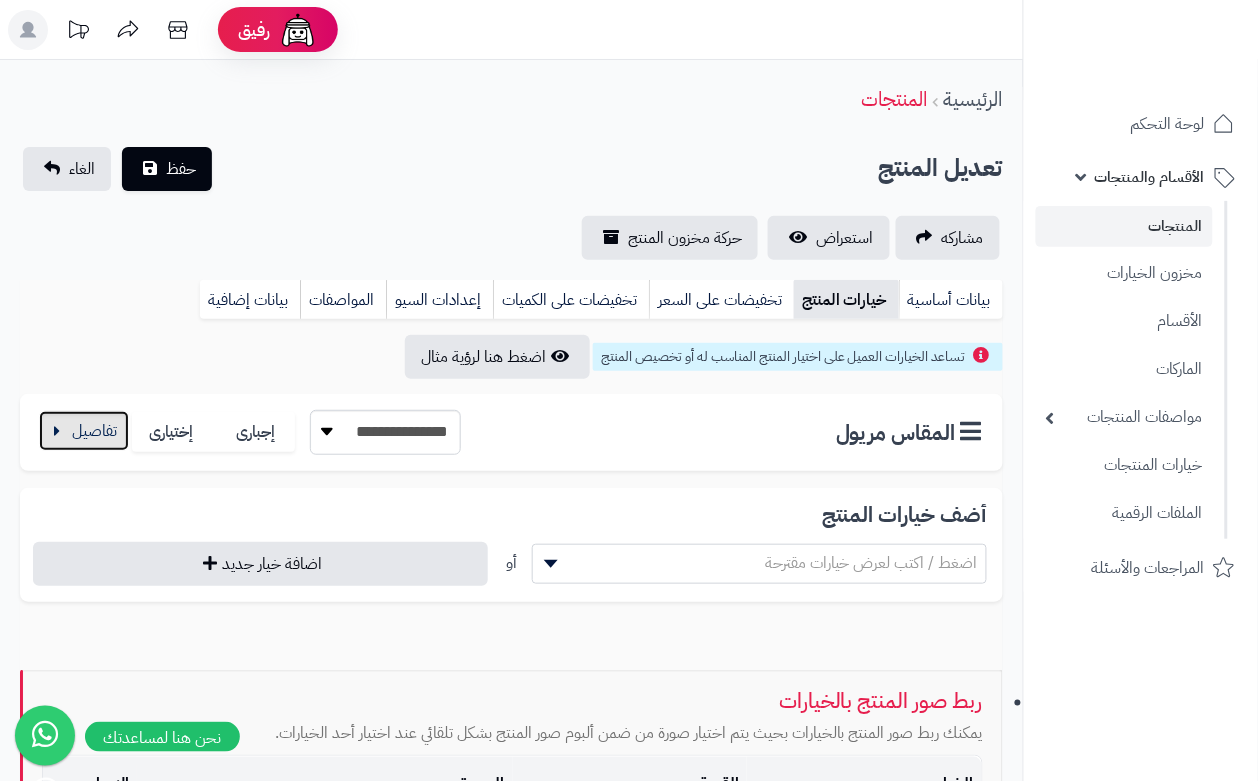 click at bounding box center (84, 431) 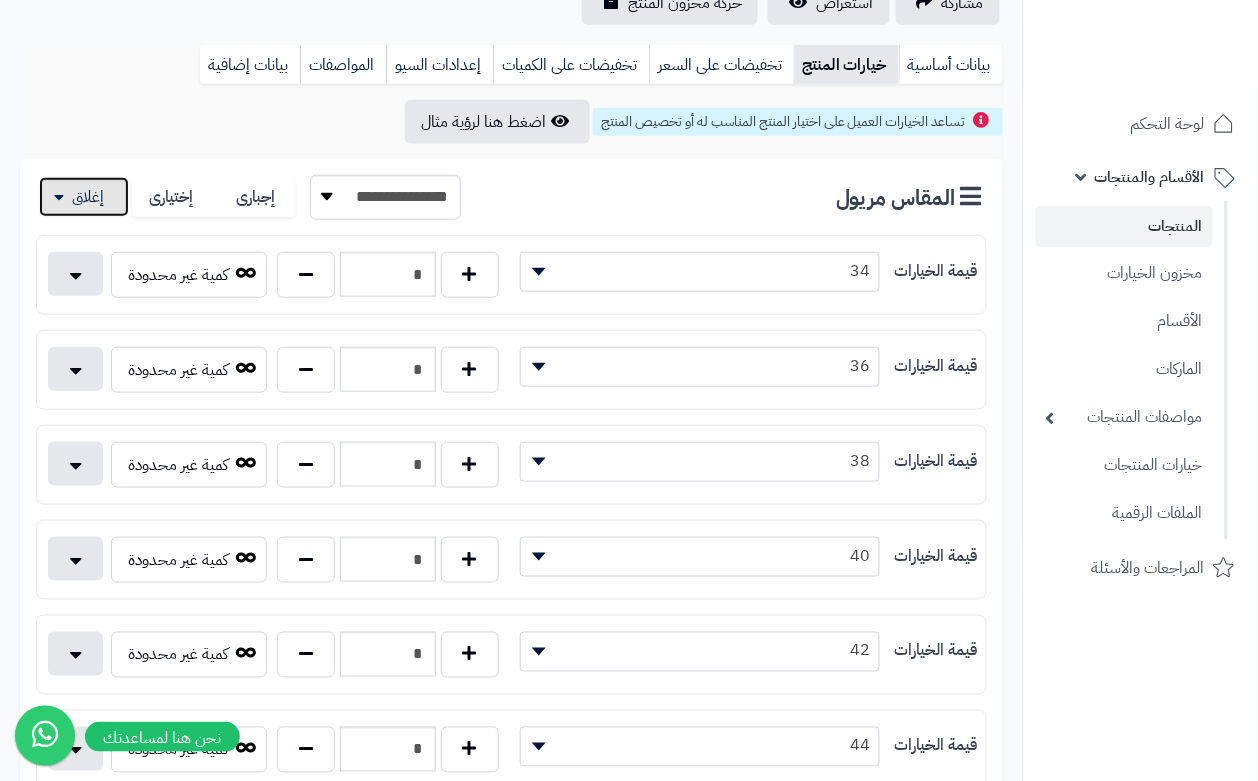 scroll, scrollTop: 250, scrollLeft: 0, axis: vertical 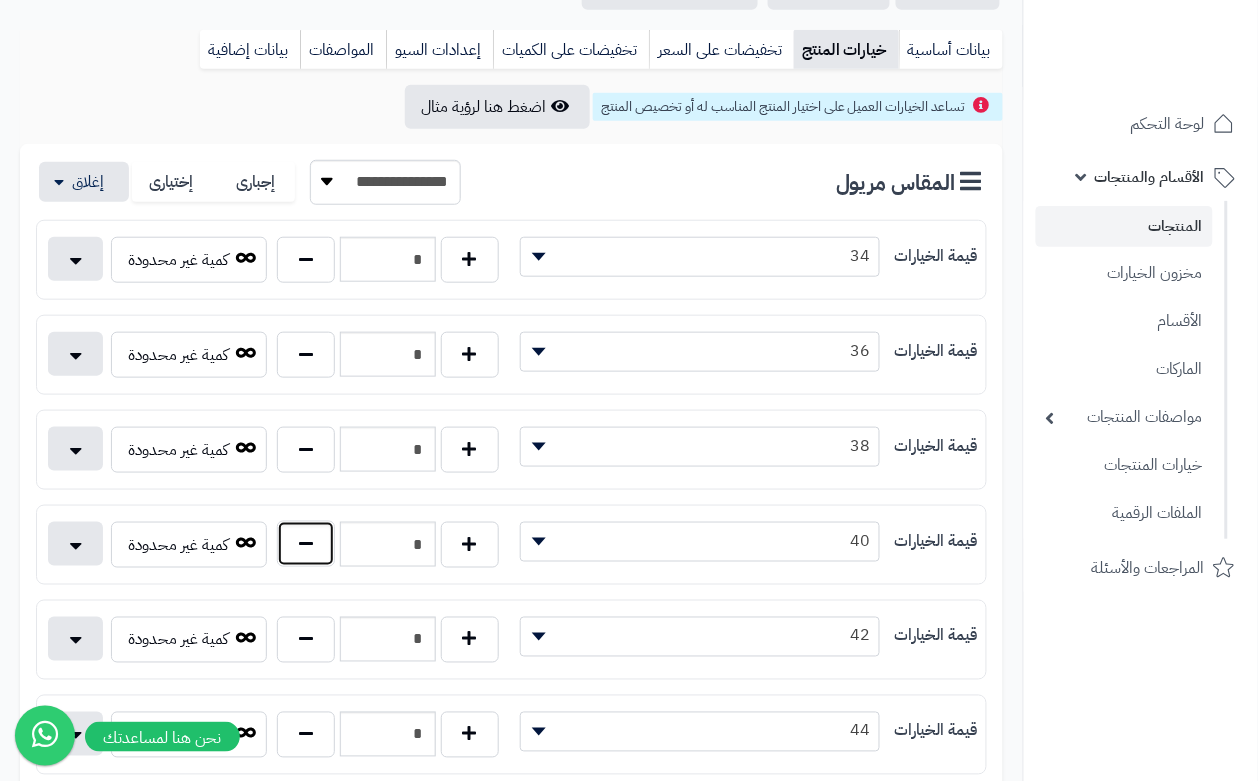 click at bounding box center [306, 544] 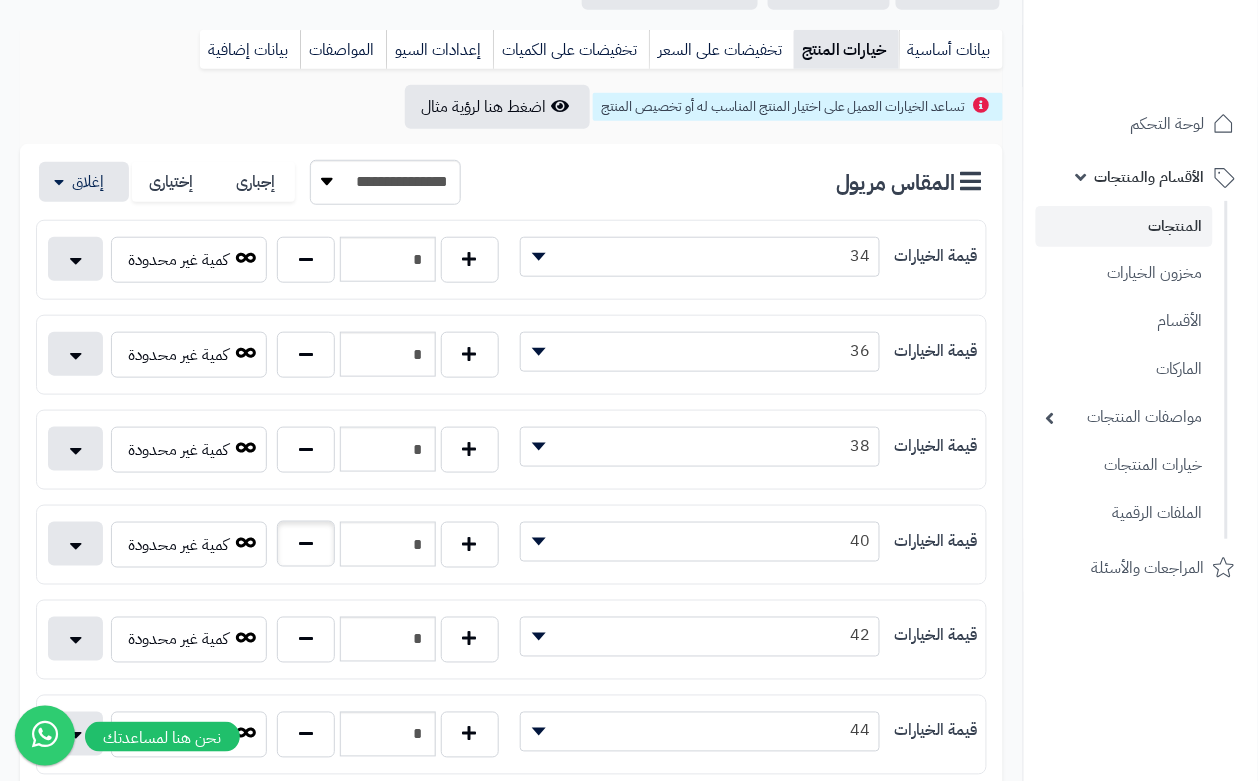 type on "*" 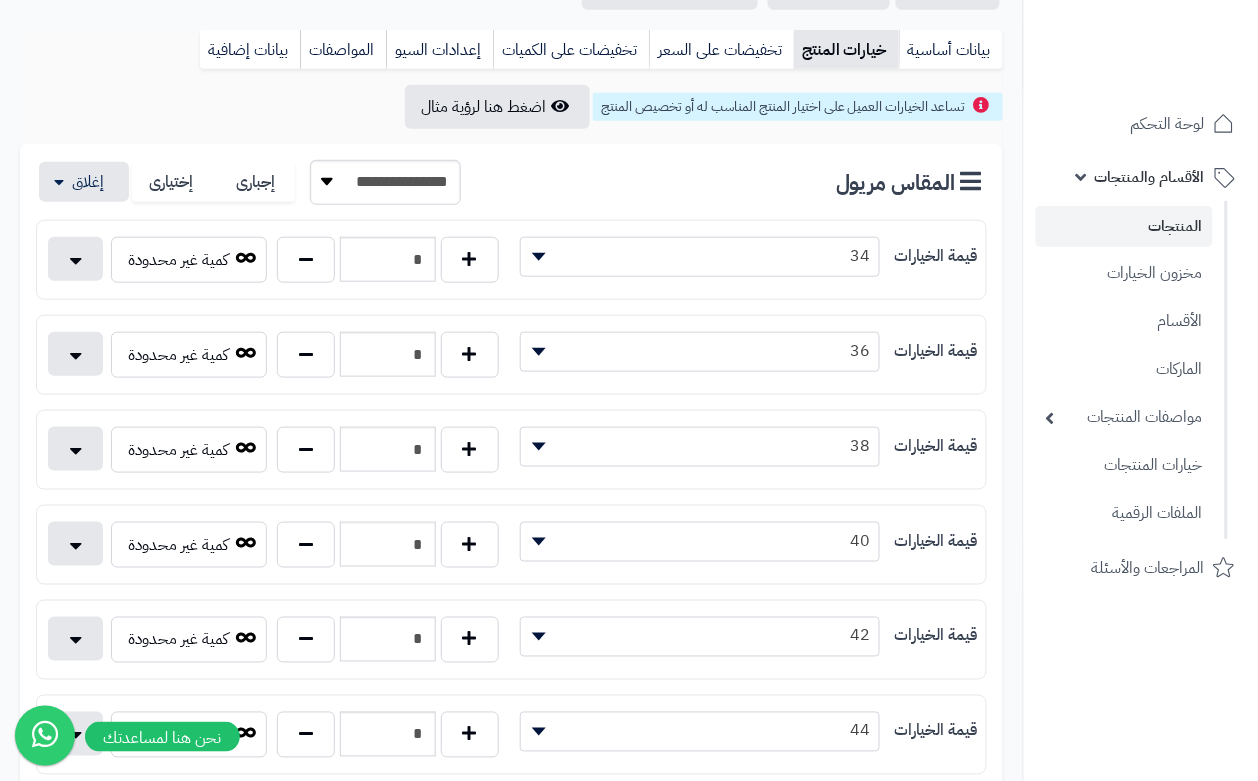 scroll, scrollTop: 0, scrollLeft: 0, axis: both 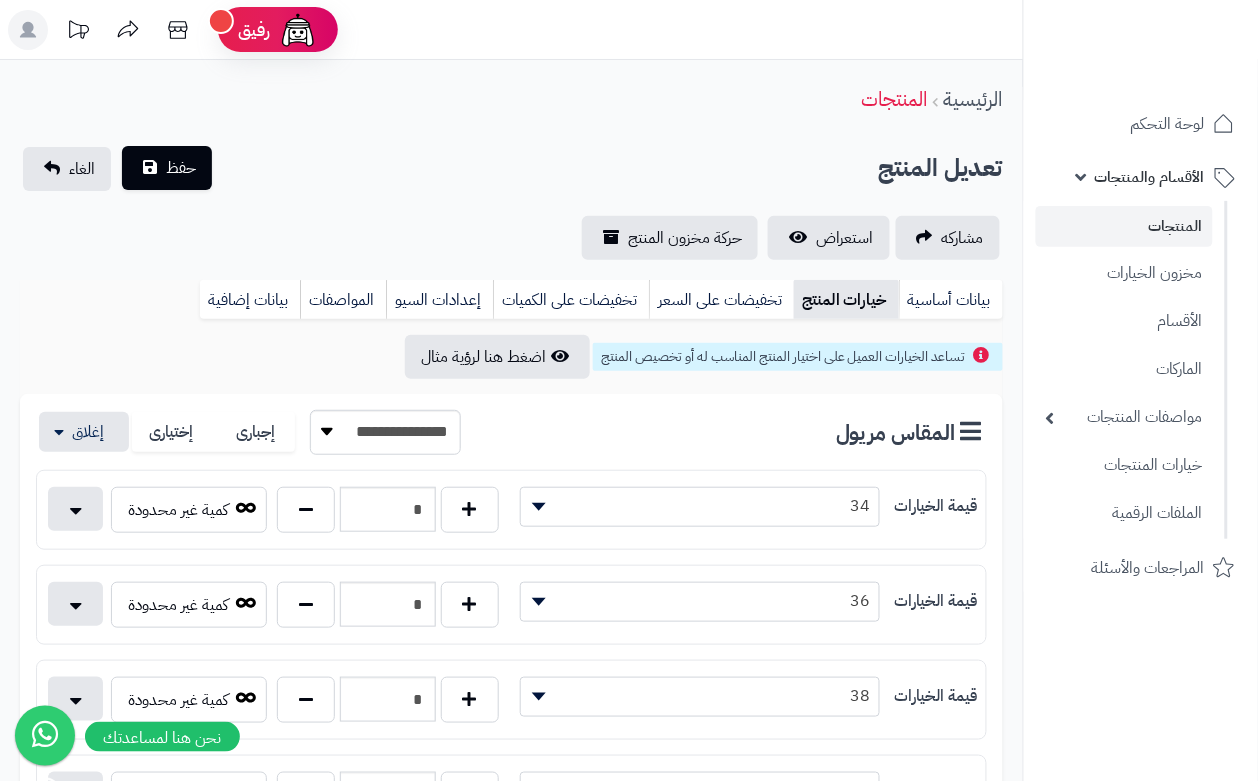 drag, startPoint x: 313, startPoint y: 172, endPoint x: 191, endPoint y: 165, distance: 122.20065 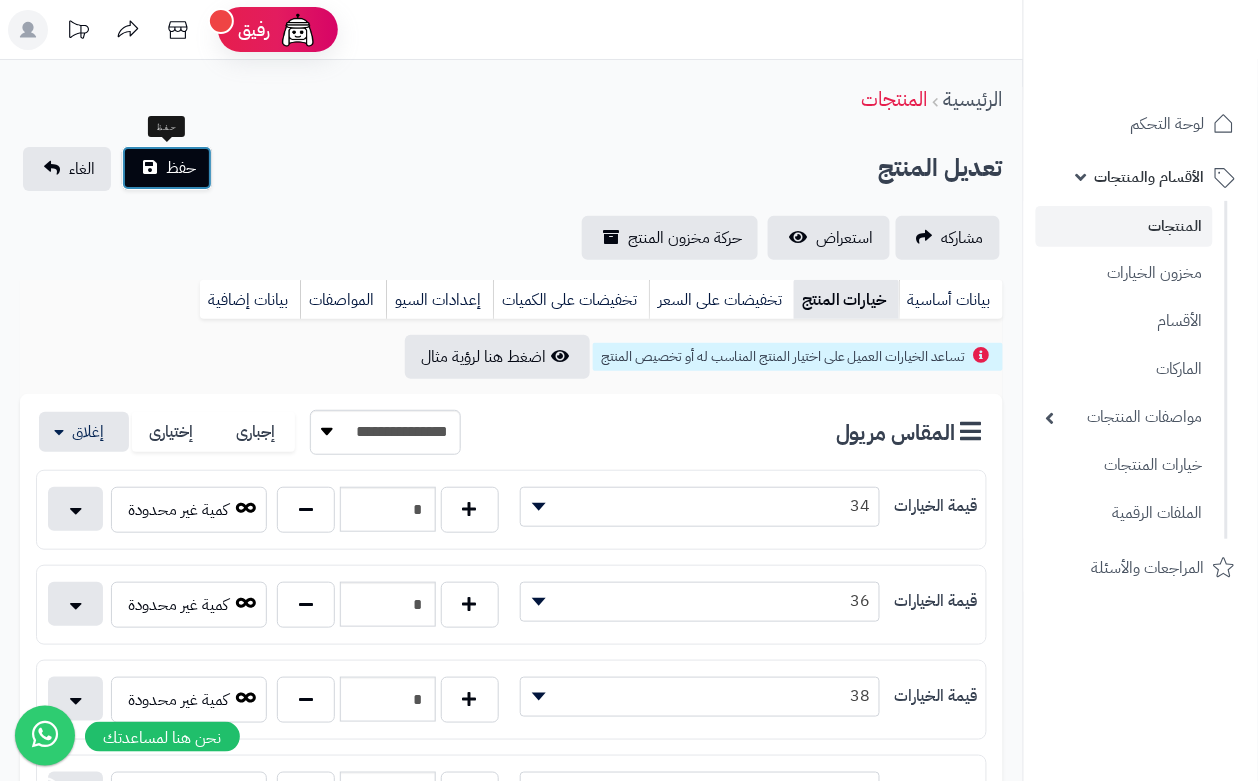 click on "حفظ" at bounding box center [181, 168] 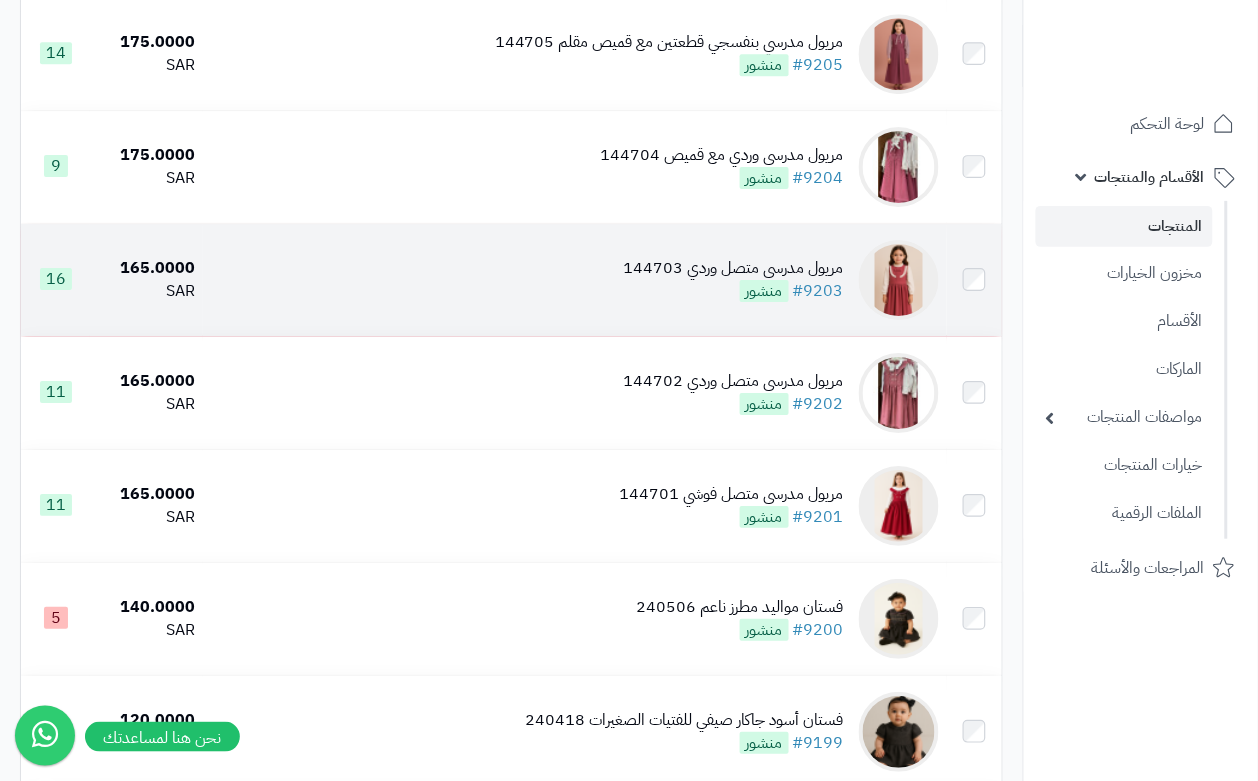 scroll, scrollTop: 1375, scrollLeft: 0, axis: vertical 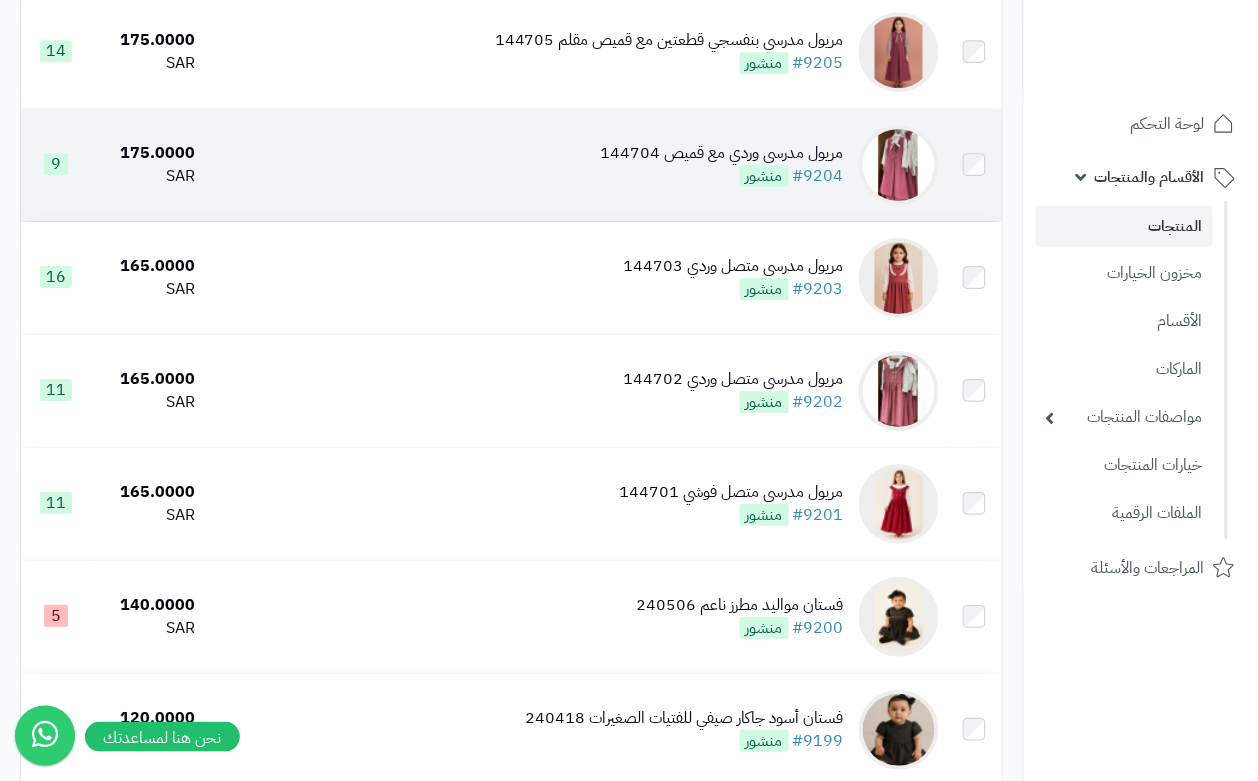 click on "مريول مدرسي وردي مع قميص 144704
#9204
منشور" at bounding box center (722, 165) 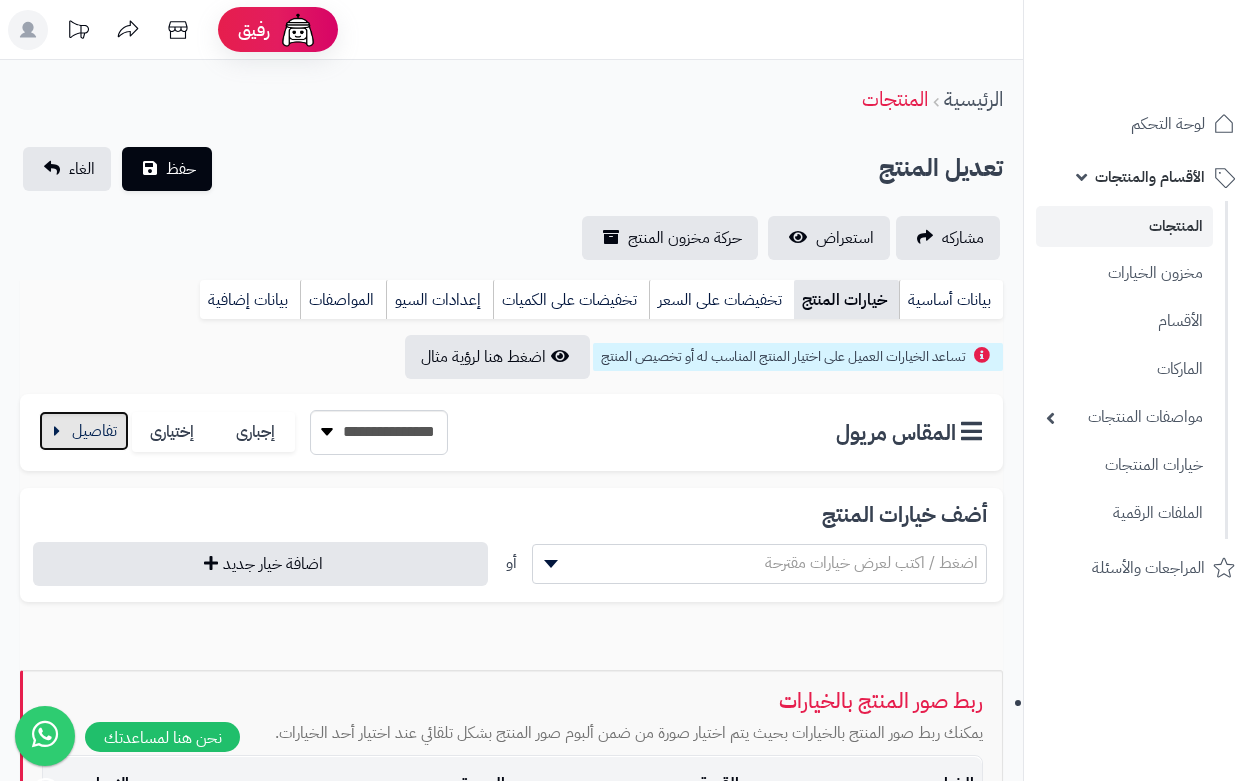 click at bounding box center [84, 431] 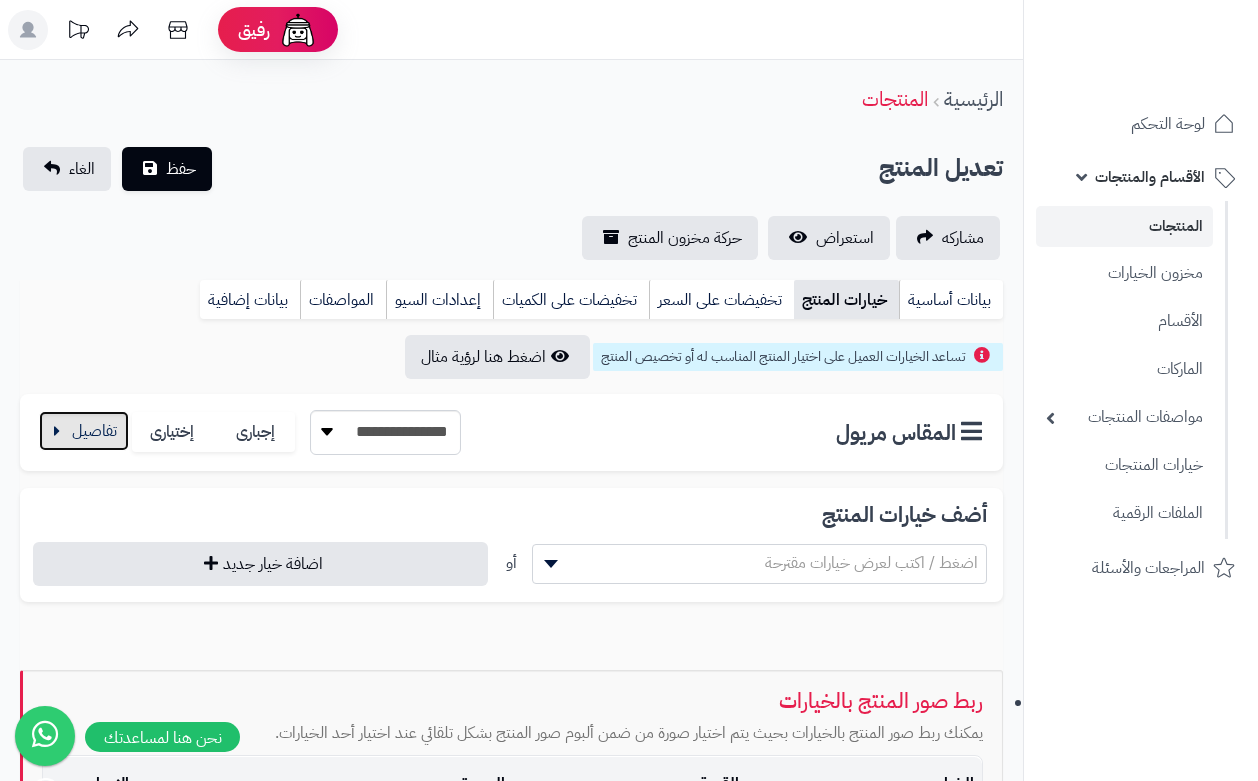 scroll, scrollTop: 0, scrollLeft: 0, axis: both 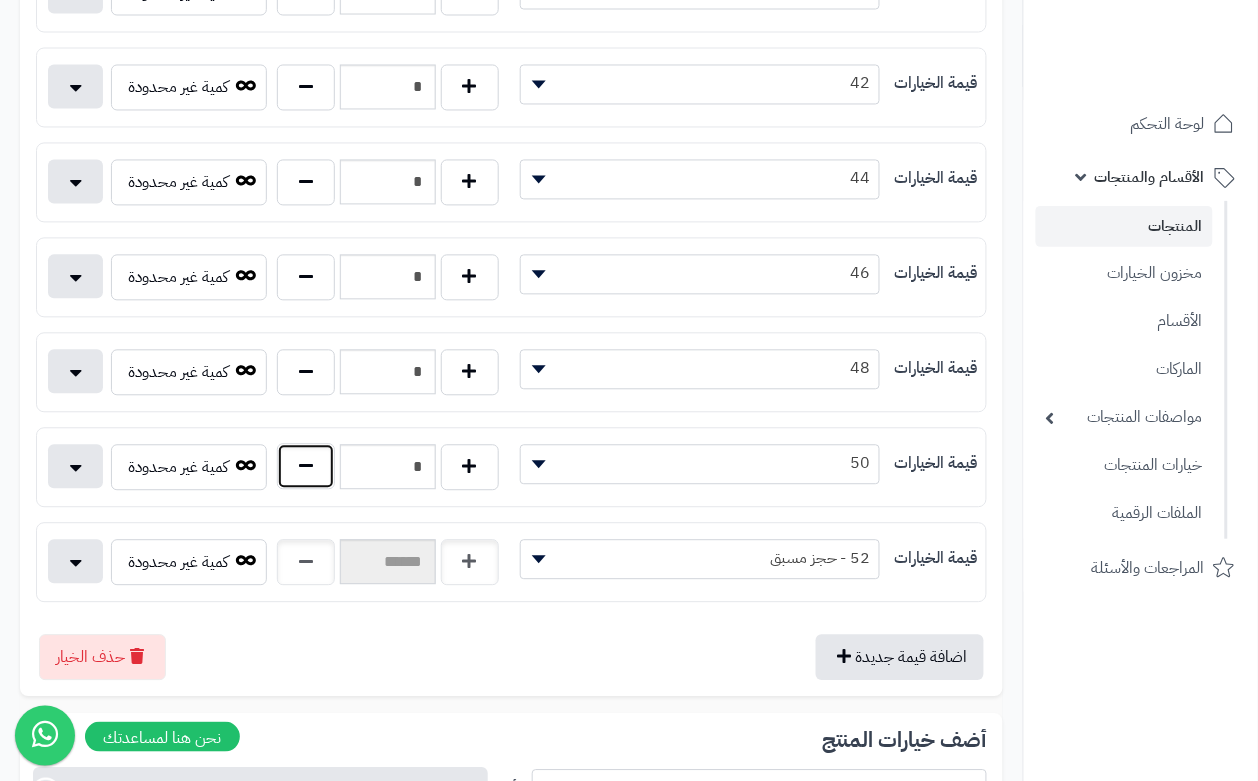 click at bounding box center (306, 467) 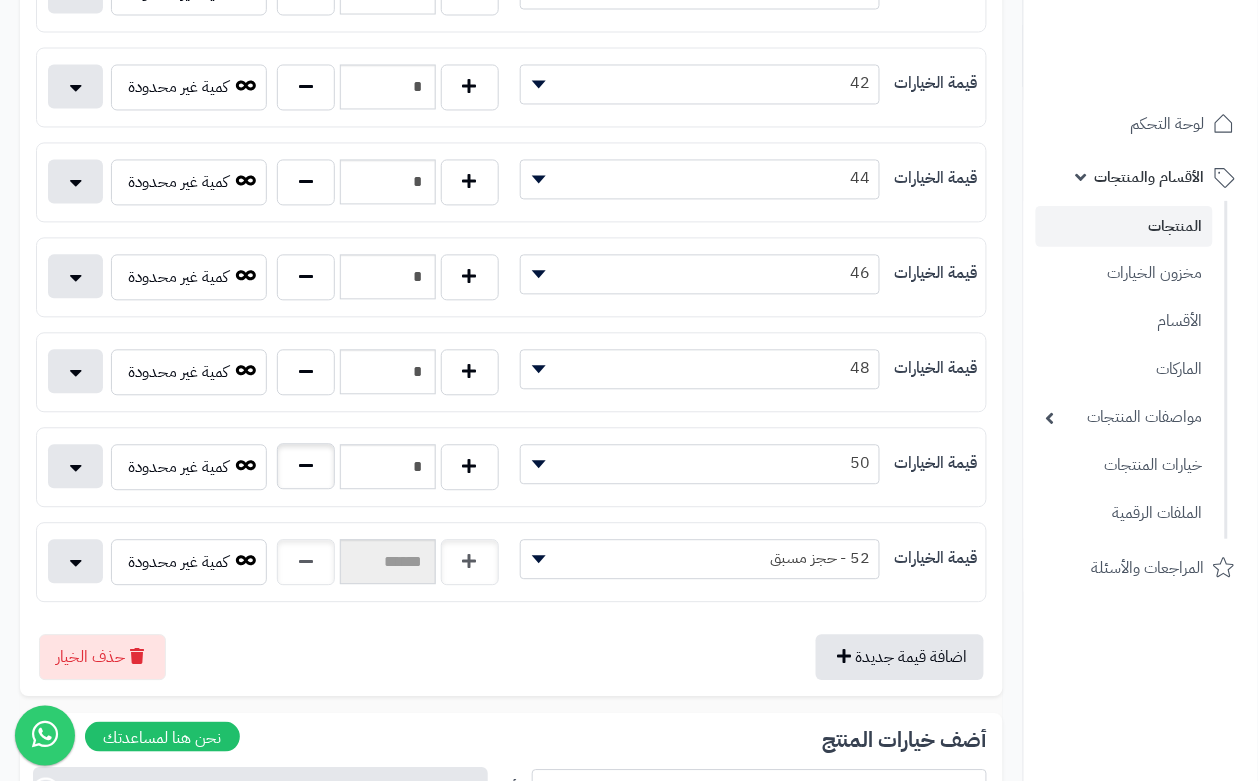 type on "*" 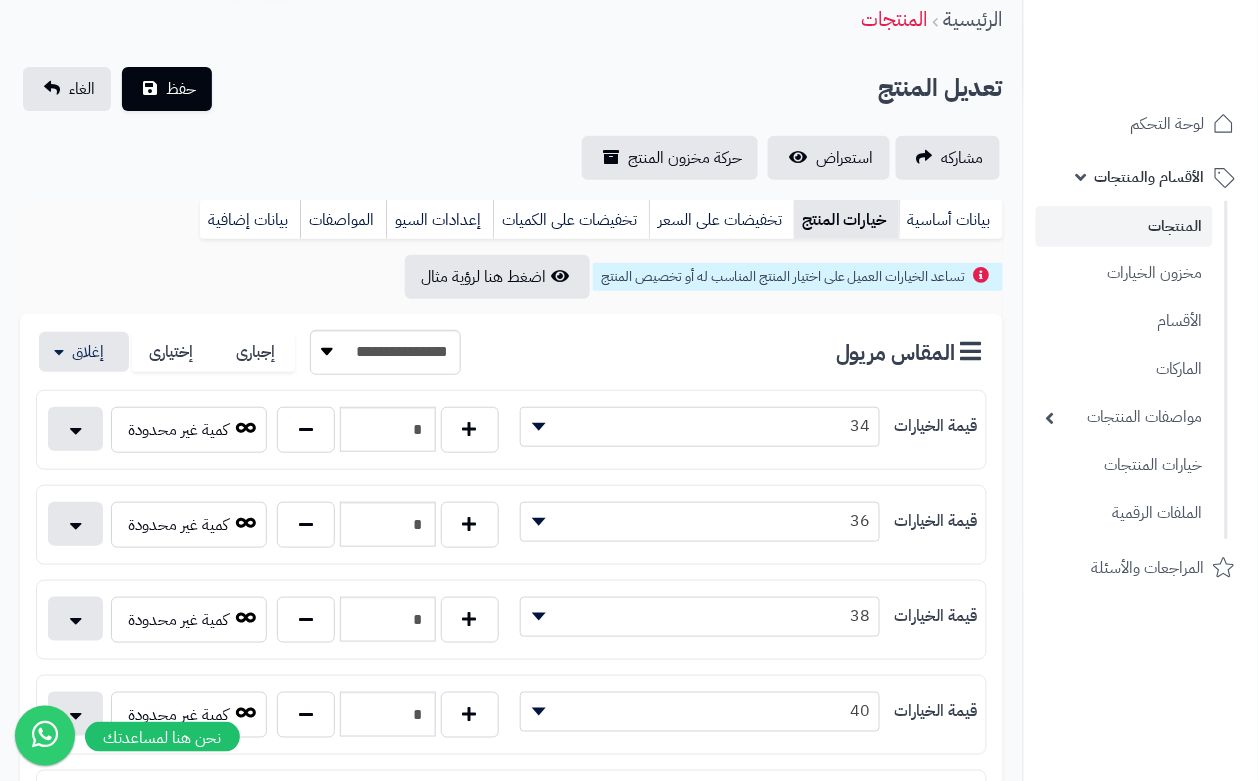 scroll, scrollTop: 0, scrollLeft: 0, axis: both 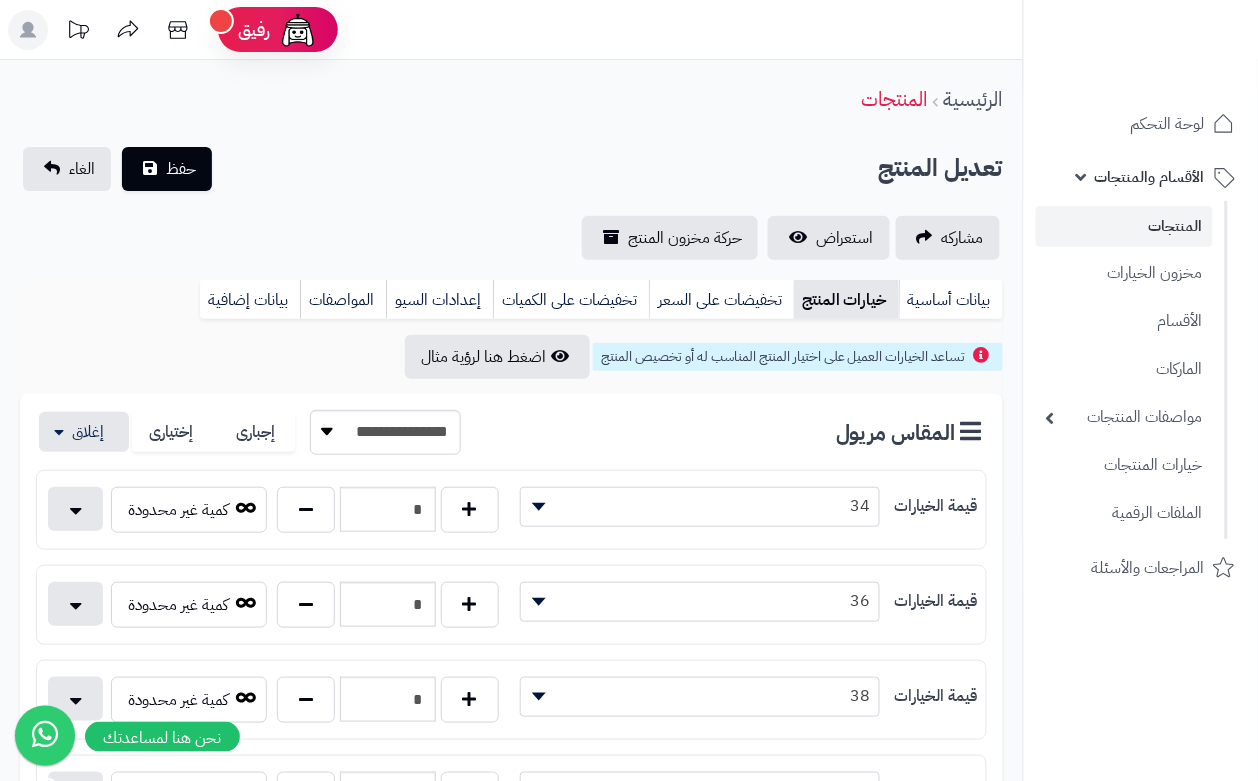 click on "**********" at bounding box center [511, 1033] 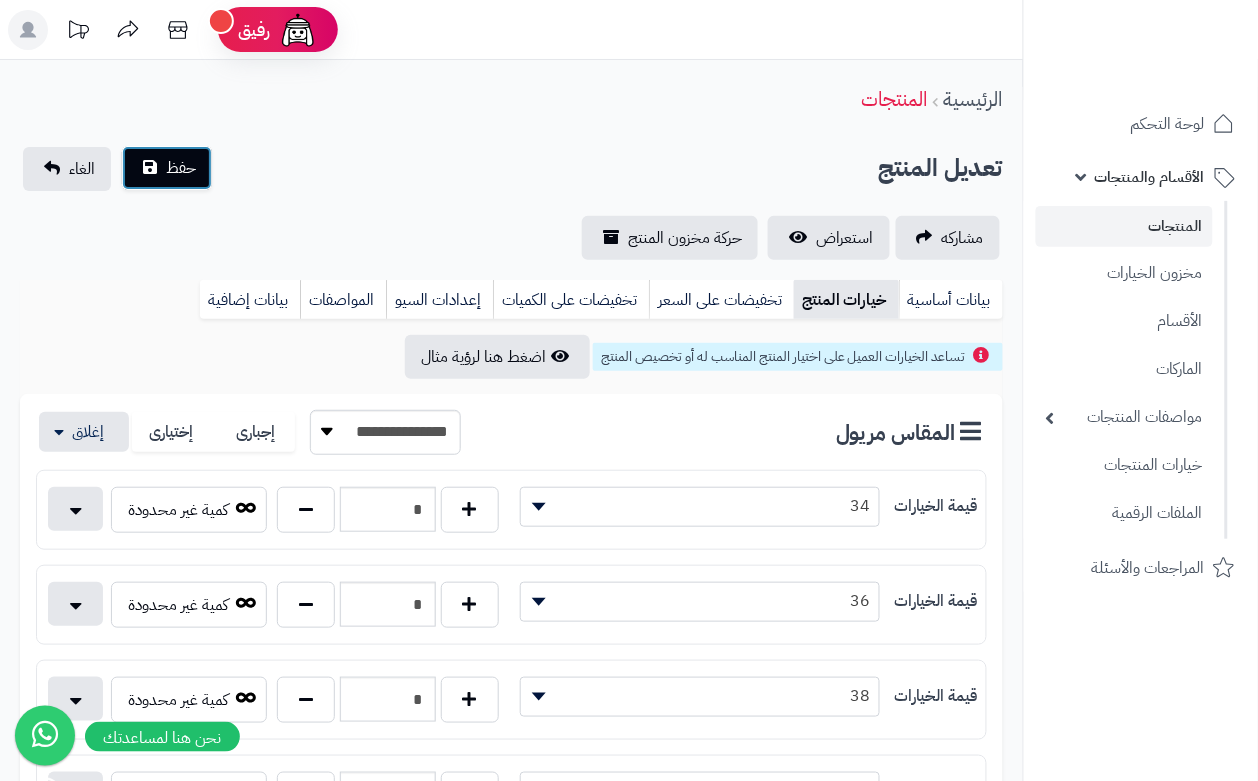 click on "حفظ" at bounding box center [167, 168] 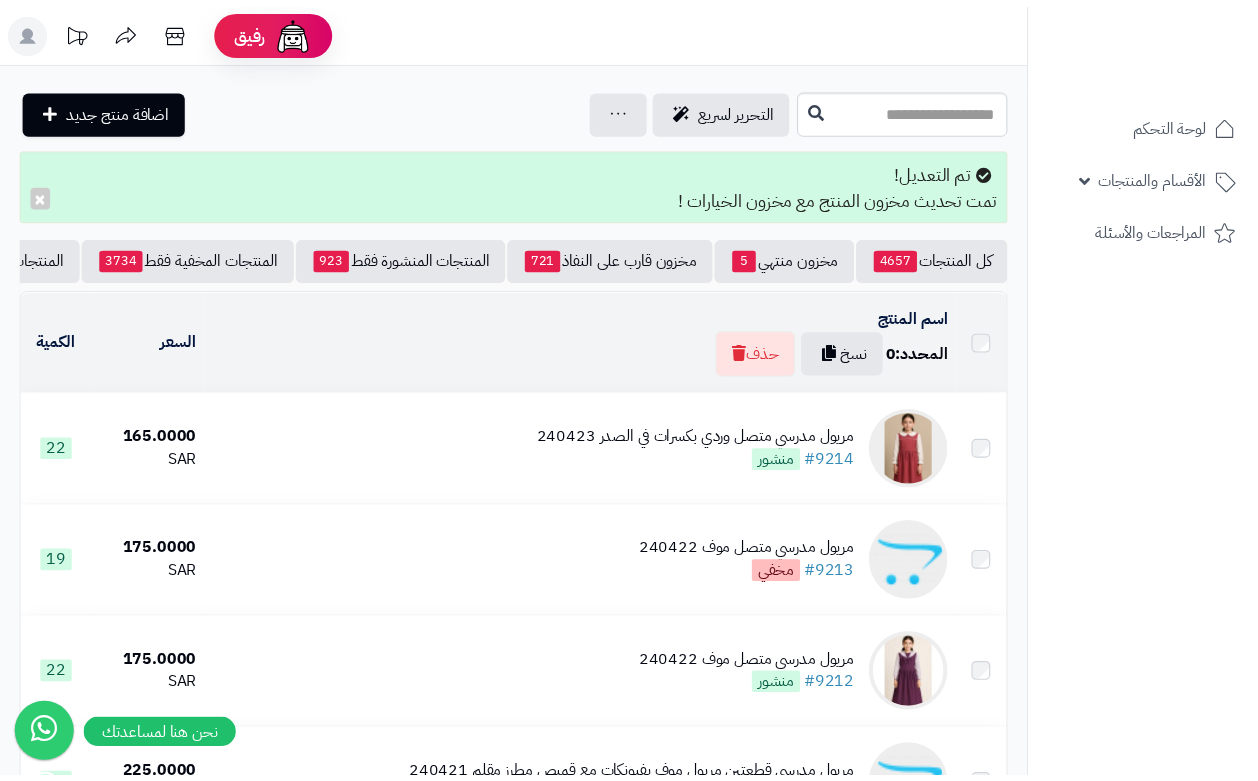 scroll, scrollTop: 0, scrollLeft: 0, axis: both 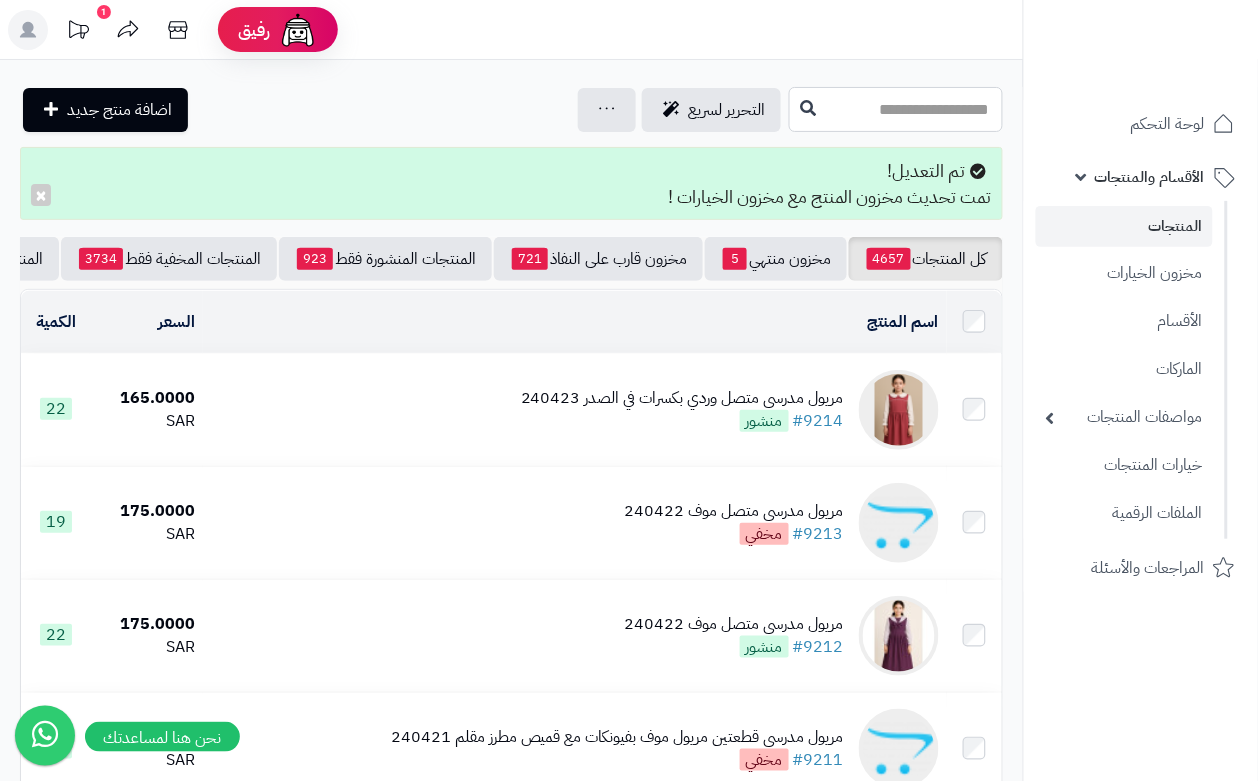 click at bounding box center (896, 109) 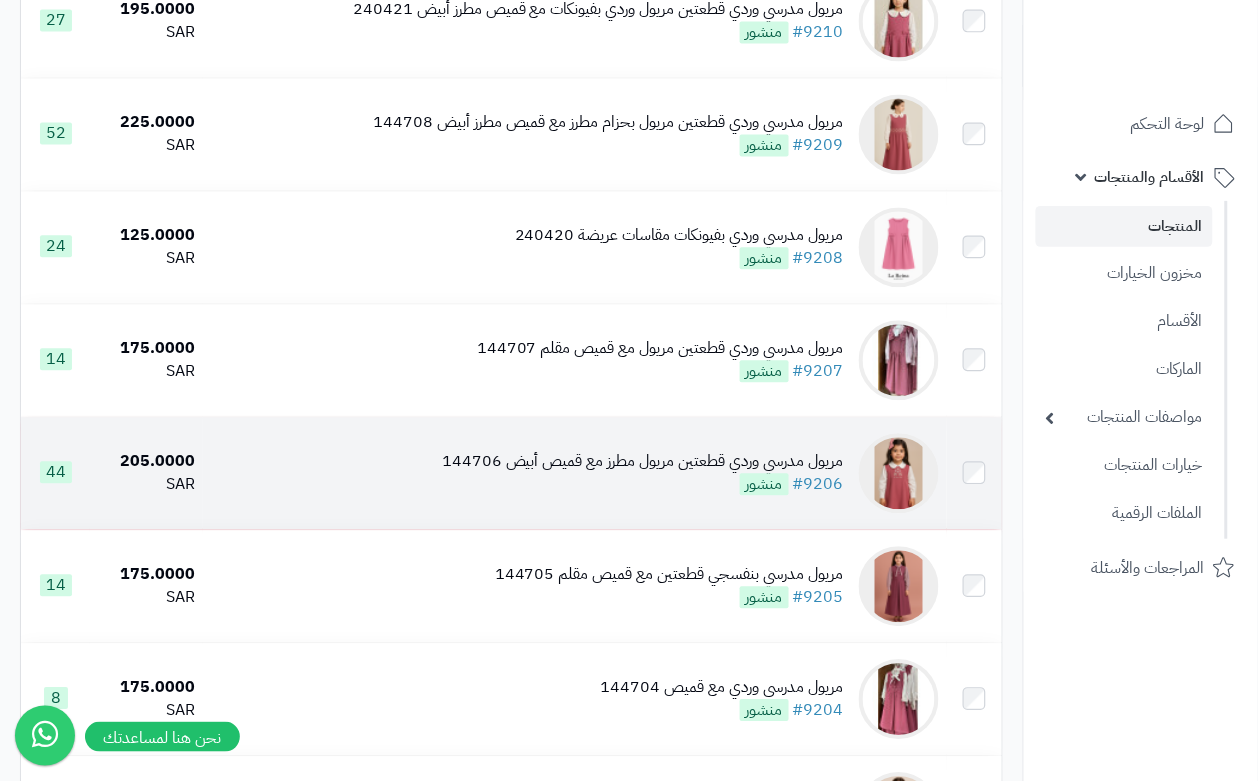 scroll, scrollTop: 875, scrollLeft: 0, axis: vertical 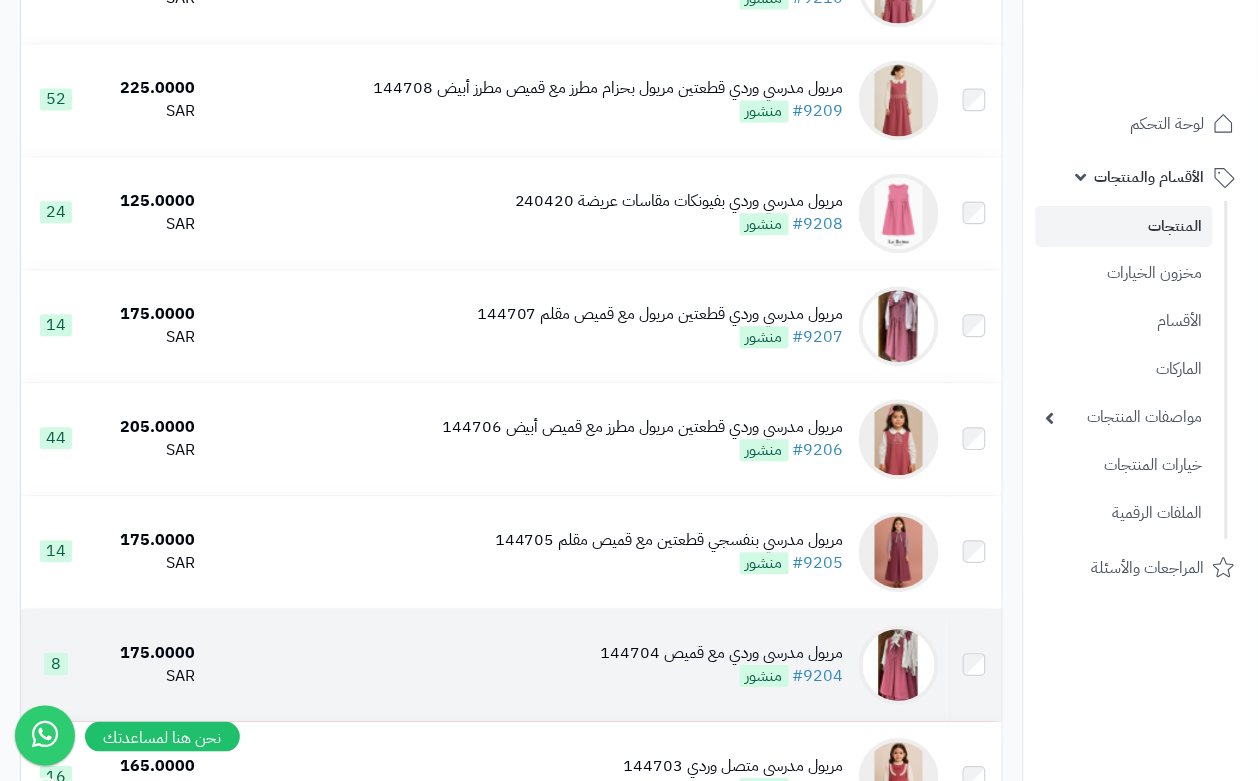 click on "مريول مدرسي وردي مع قميص 144704
#9204
منشور" at bounding box center (575, 665) 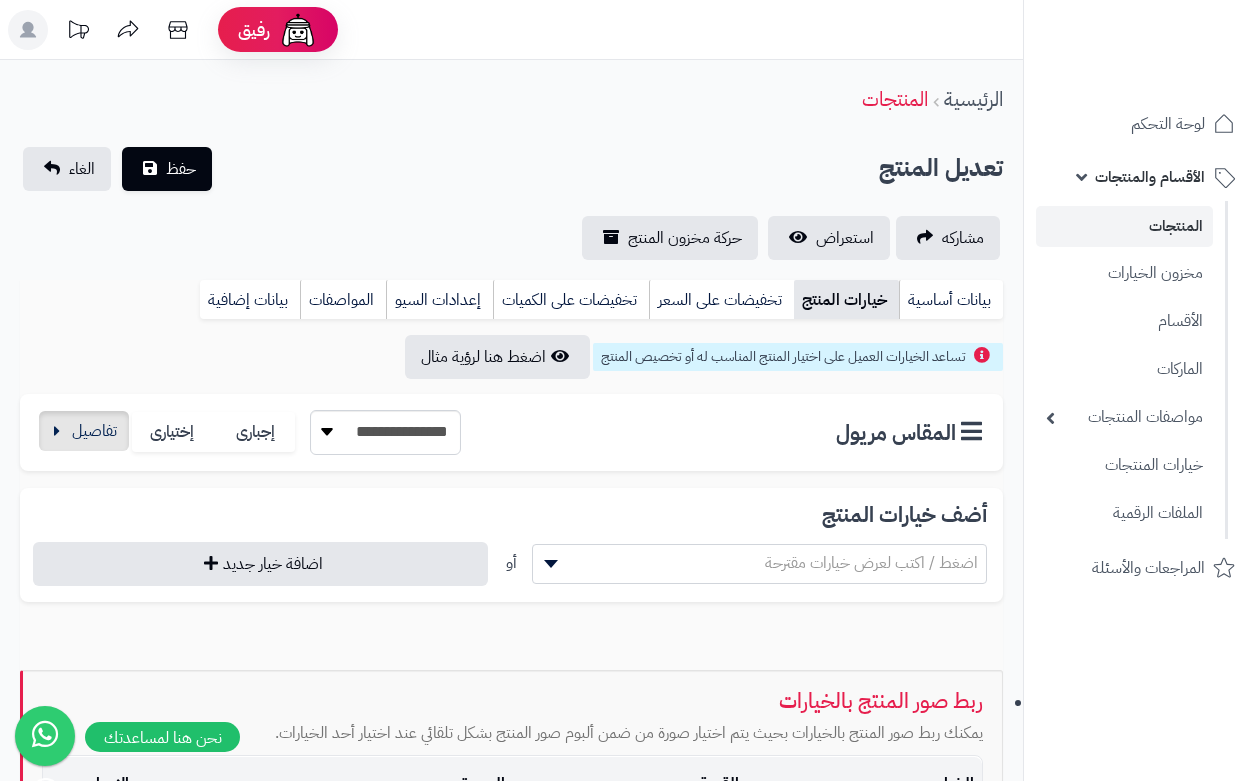 scroll, scrollTop: 0, scrollLeft: 0, axis: both 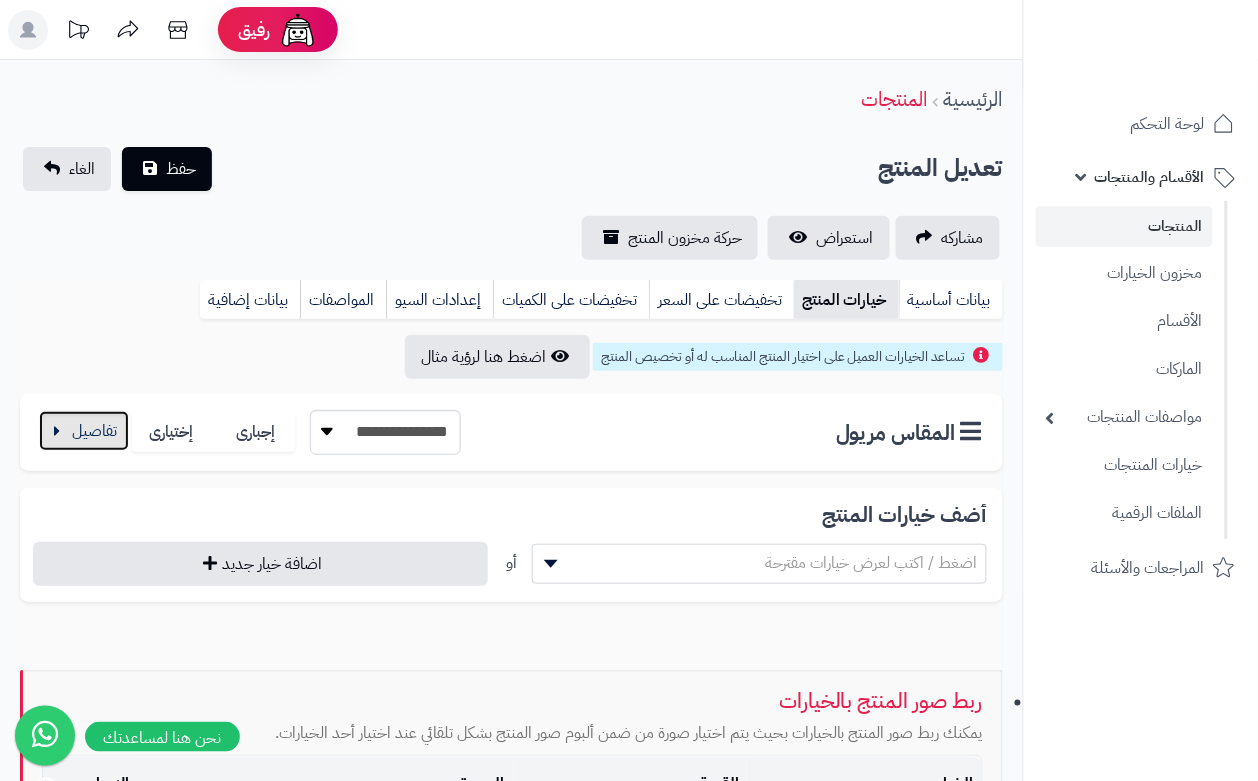 click at bounding box center [84, 431] 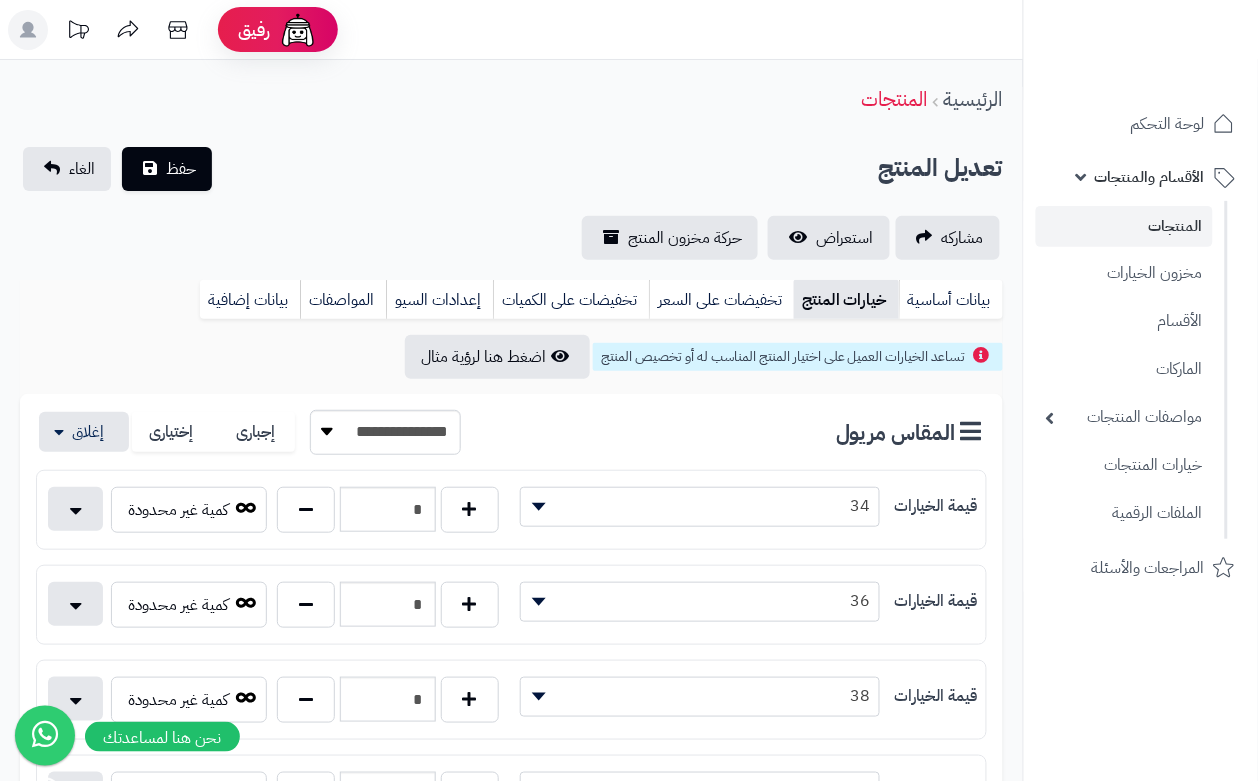 scroll, scrollTop: 875, scrollLeft: 0, axis: vertical 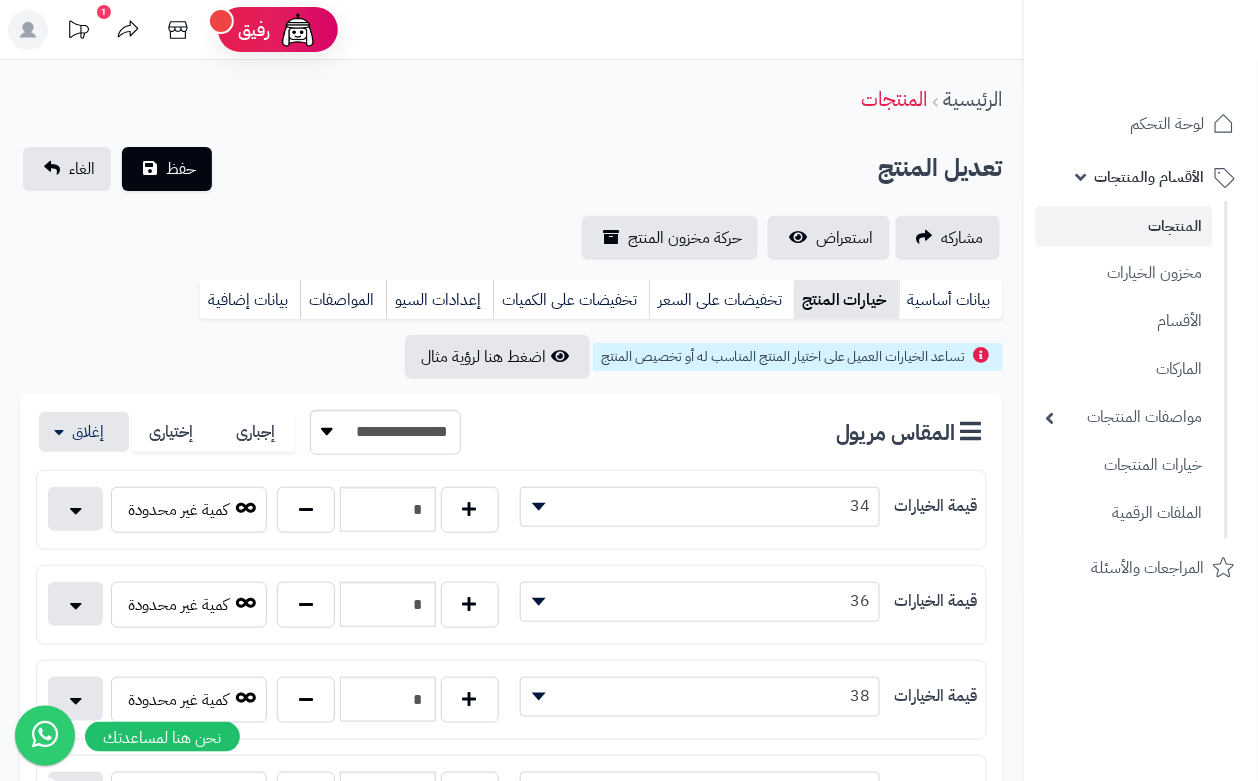 click on "**********" at bounding box center [511, 1033] 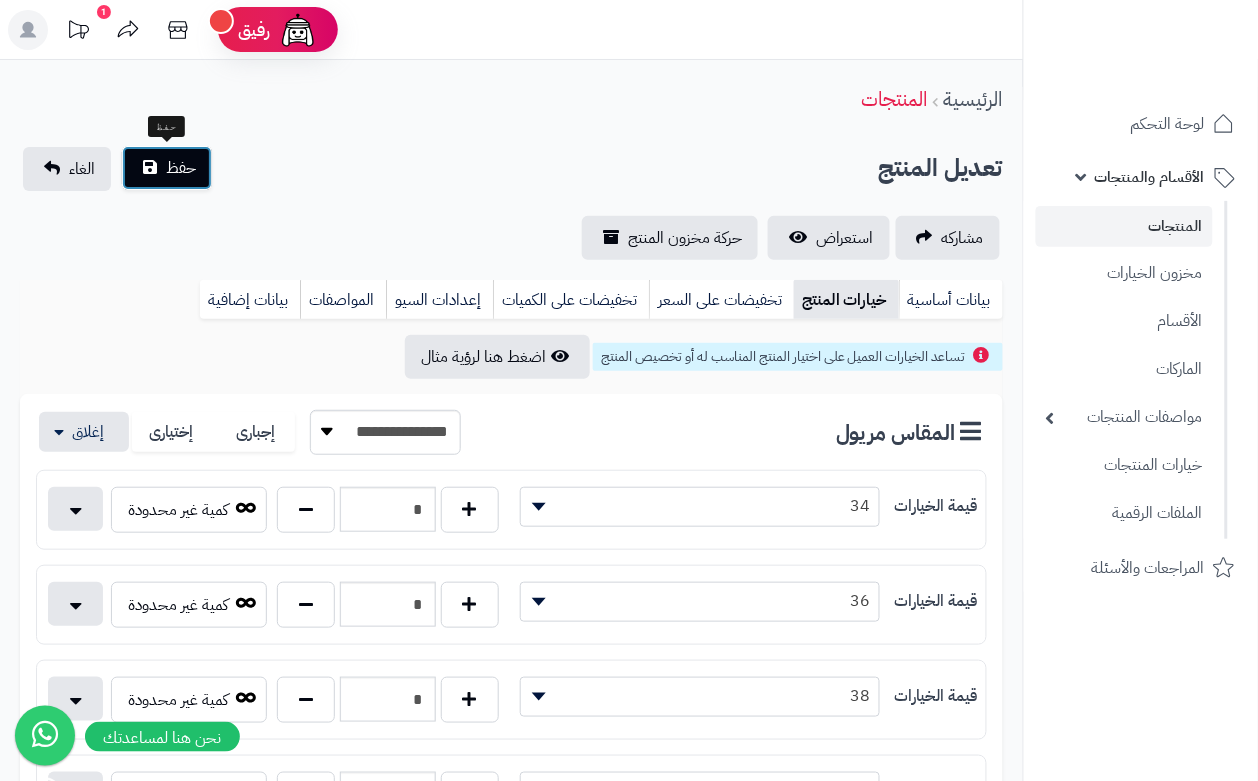 click on "حفظ" at bounding box center [181, 168] 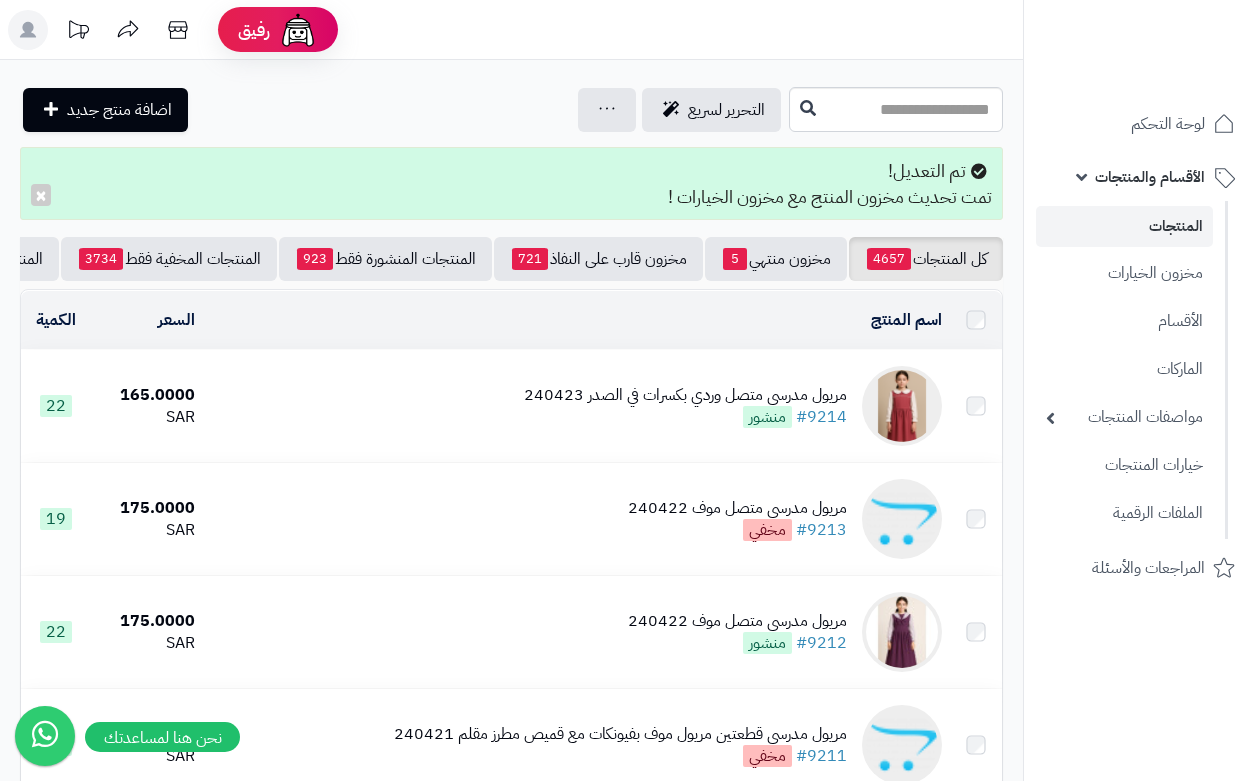 scroll, scrollTop: 0, scrollLeft: 0, axis: both 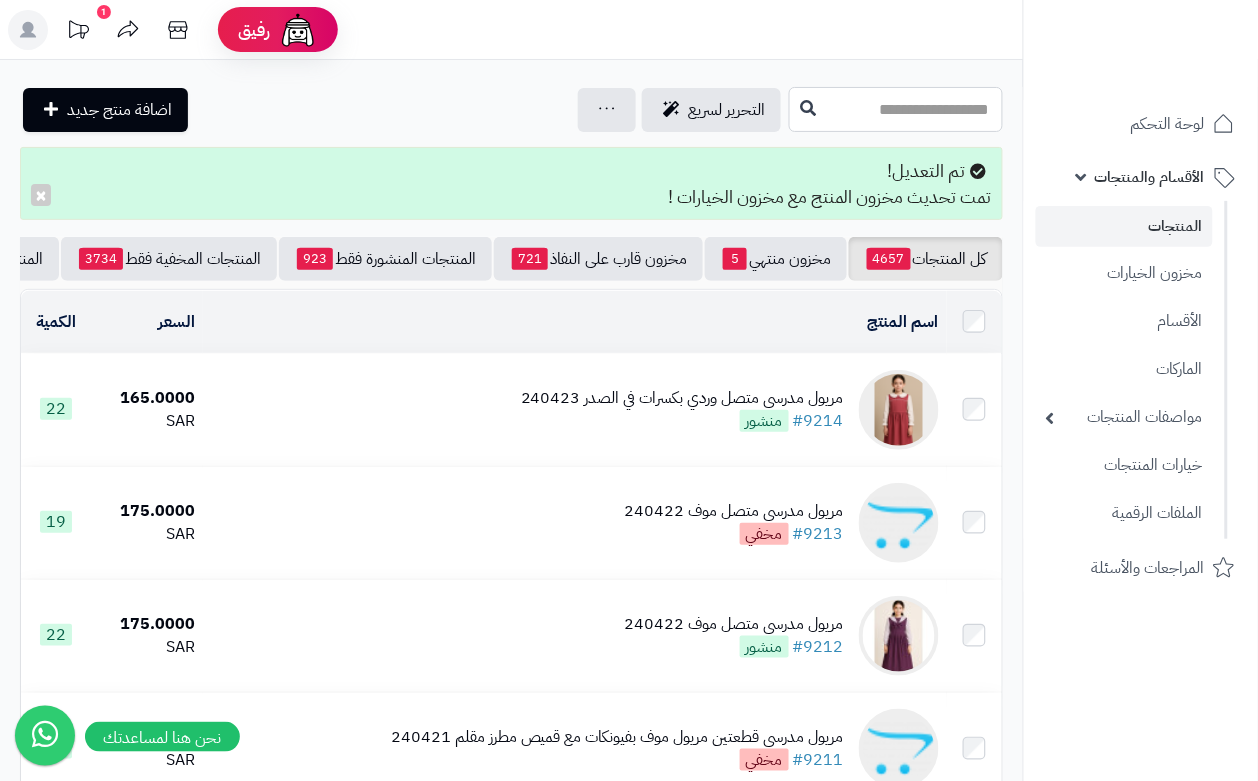 click at bounding box center [896, 109] 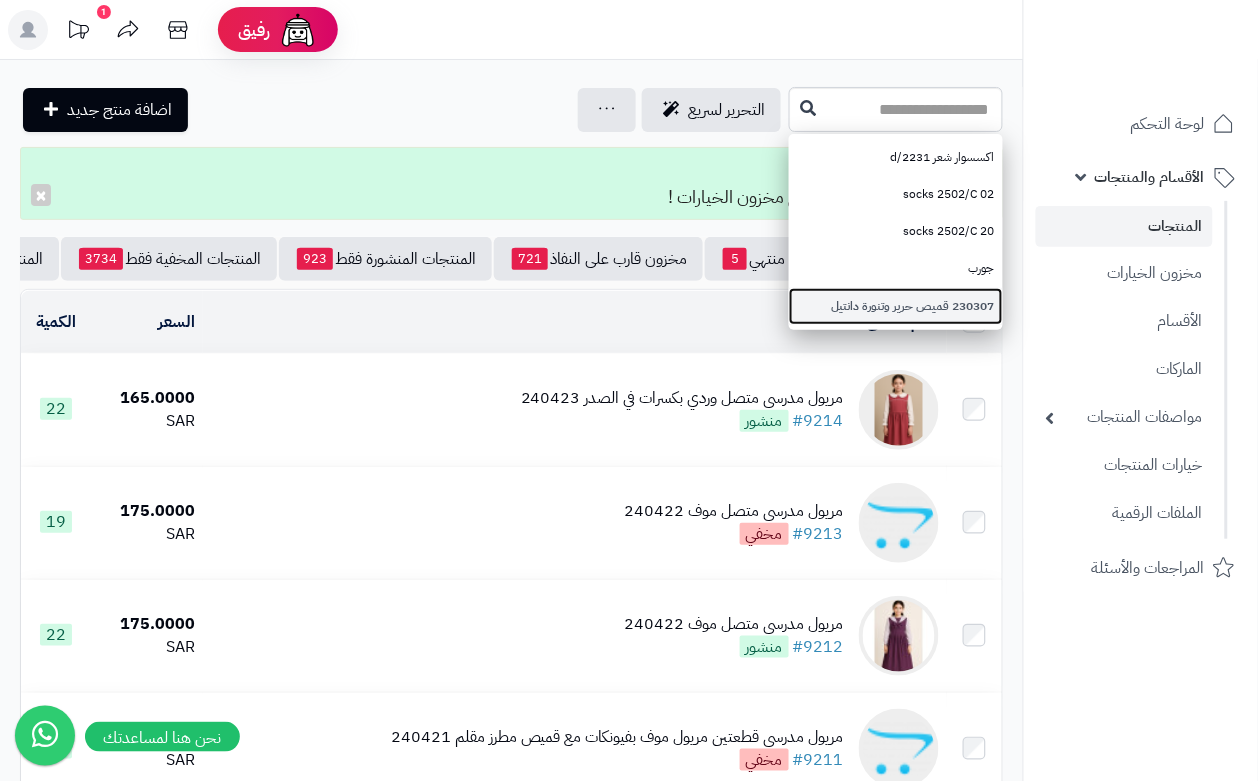 click on "230307 قميص حرير وتنورة دانتيل" at bounding box center [896, 306] 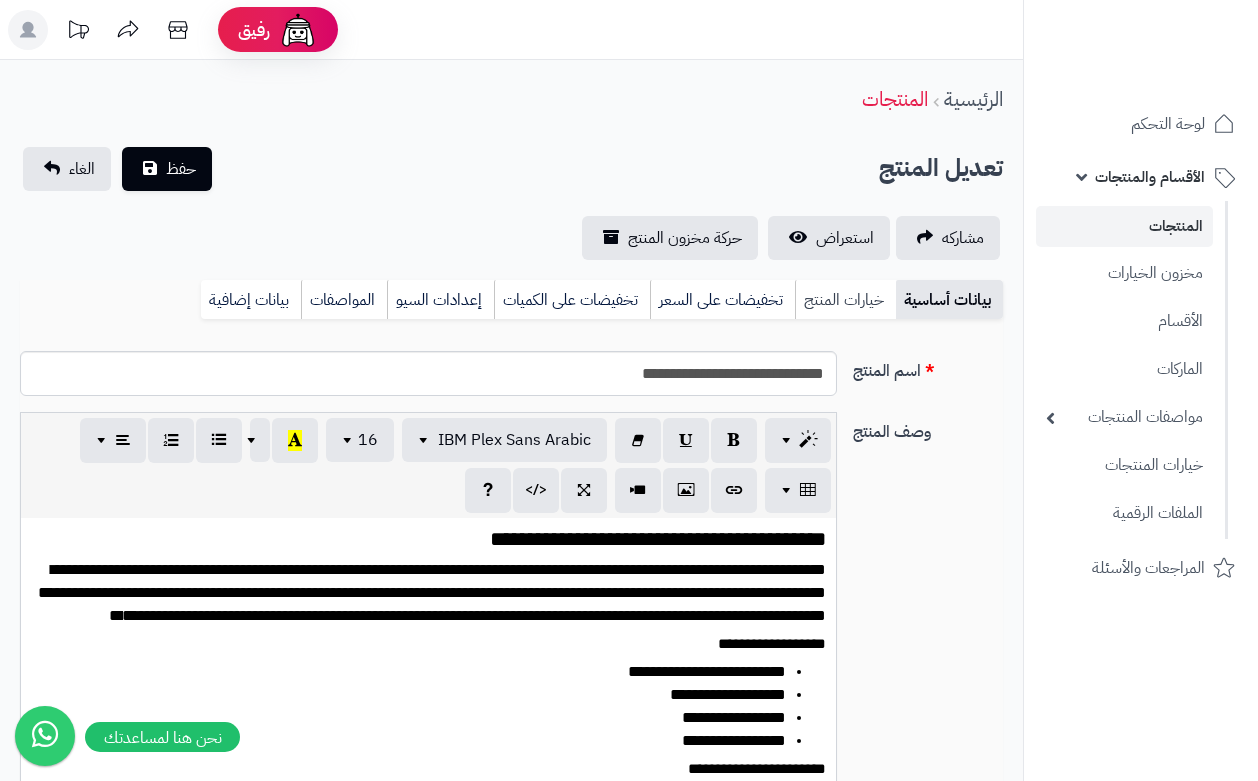 click on "خيارات المنتج" at bounding box center (845, 300) 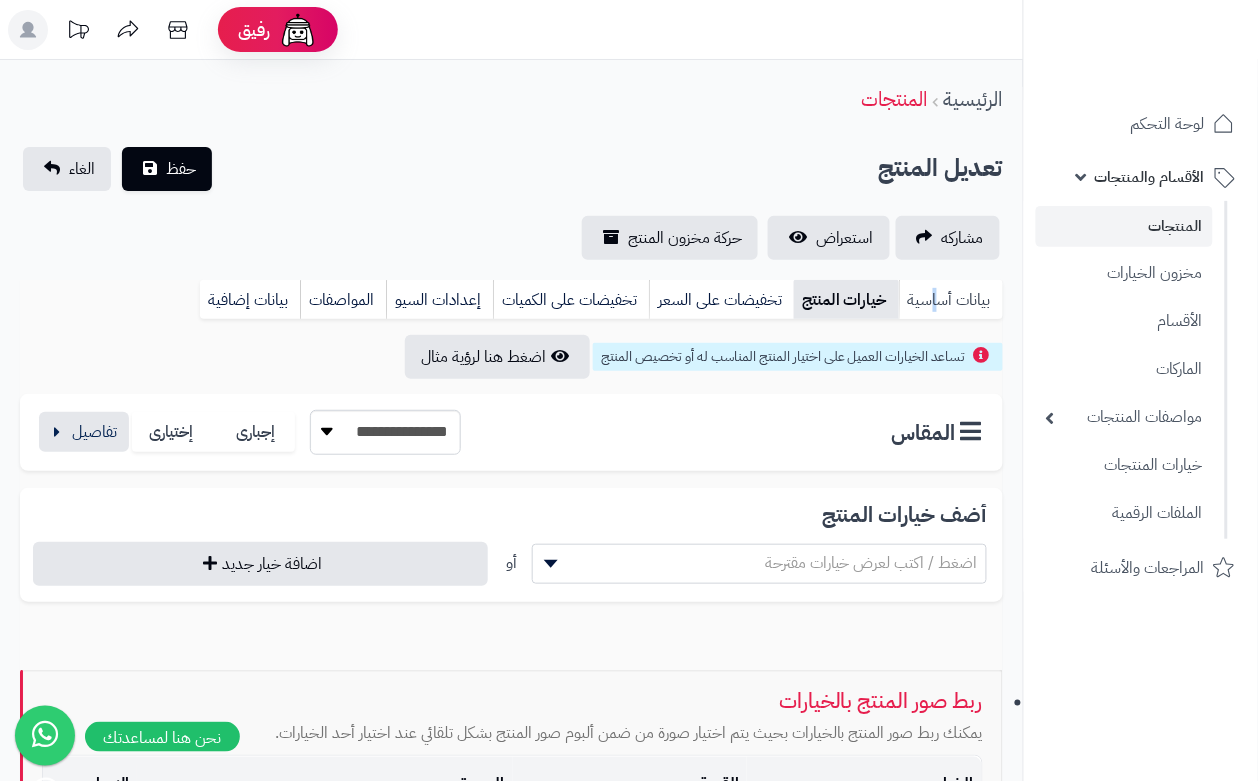 click on "بيانات أساسية" at bounding box center [951, 300] 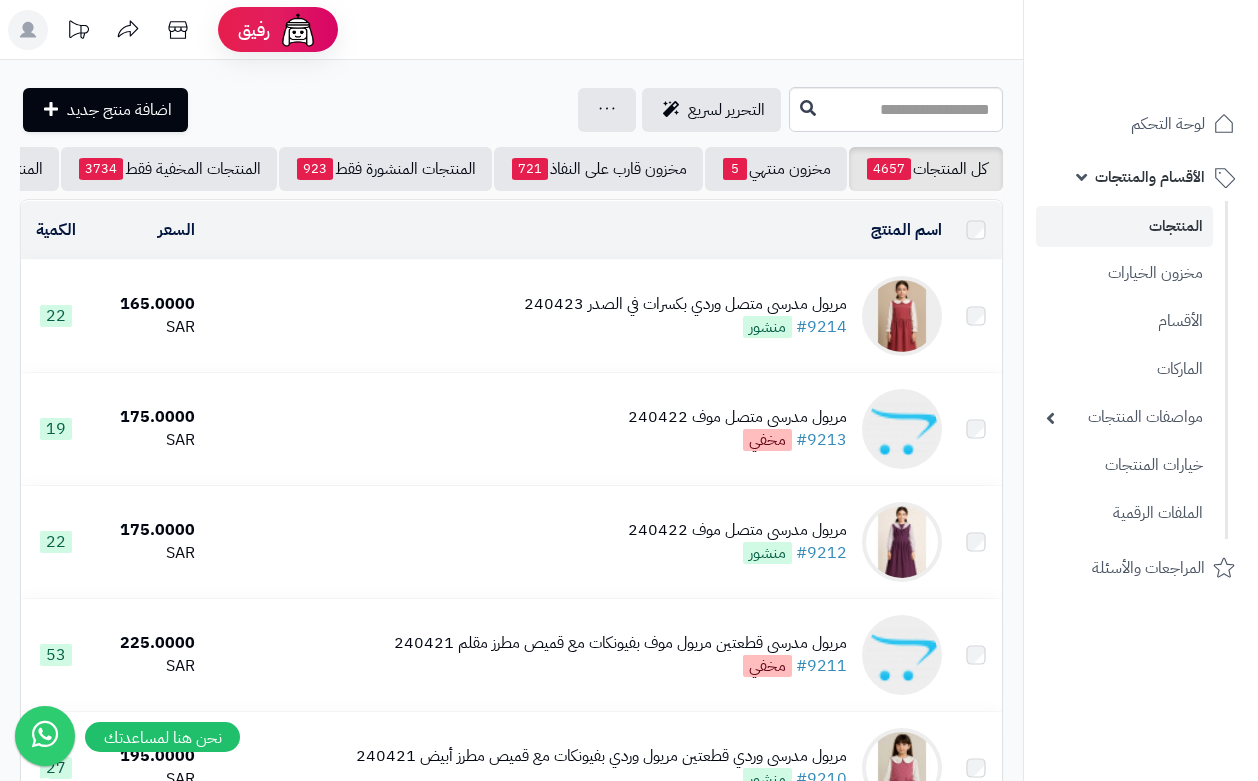 scroll, scrollTop: 0, scrollLeft: 0, axis: both 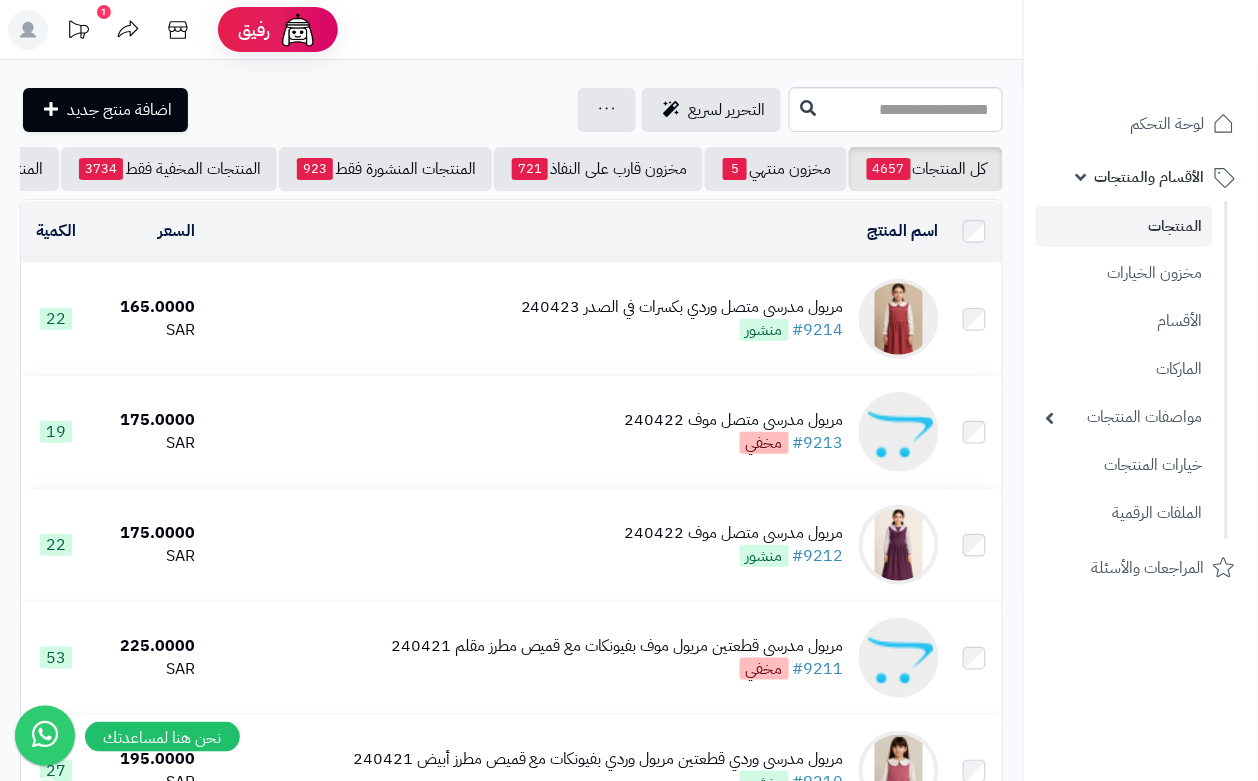 click on "اسم المنتج" at bounding box center [575, 231] 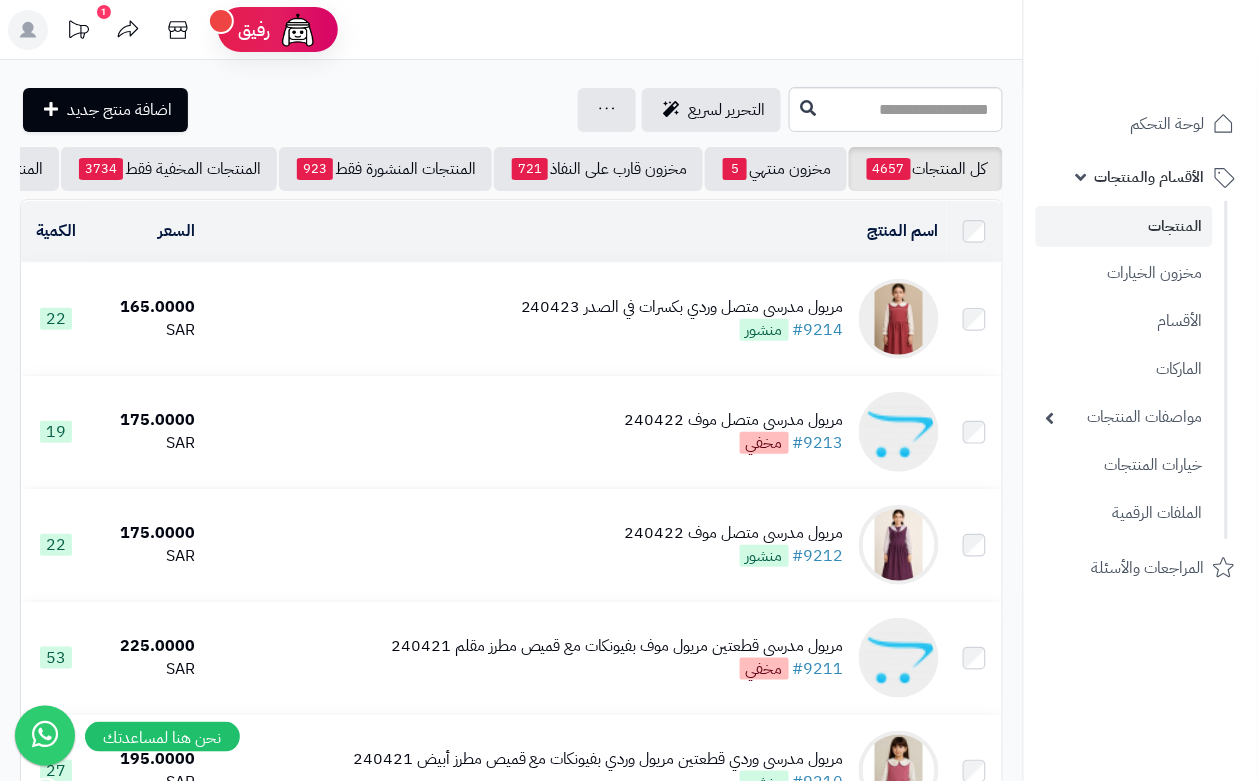 click on "1" at bounding box center [104, 12] 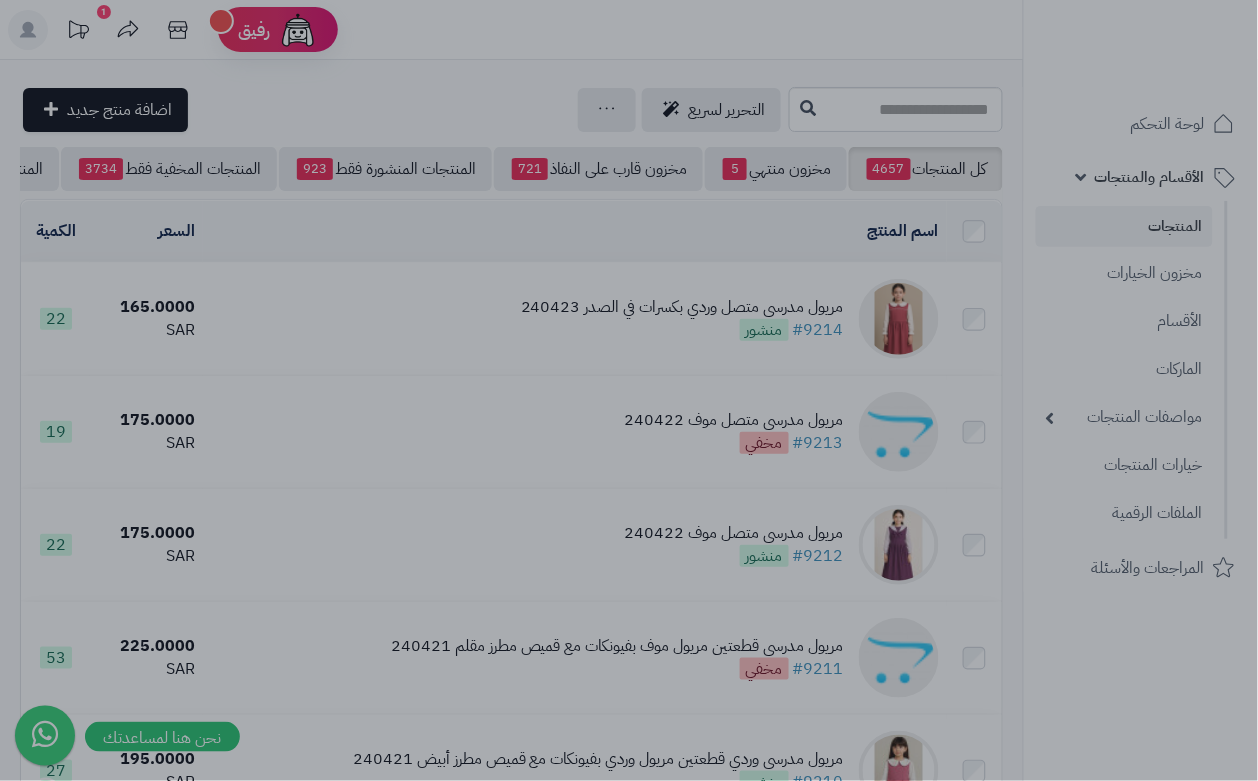 click at bounding box center [629, 390] 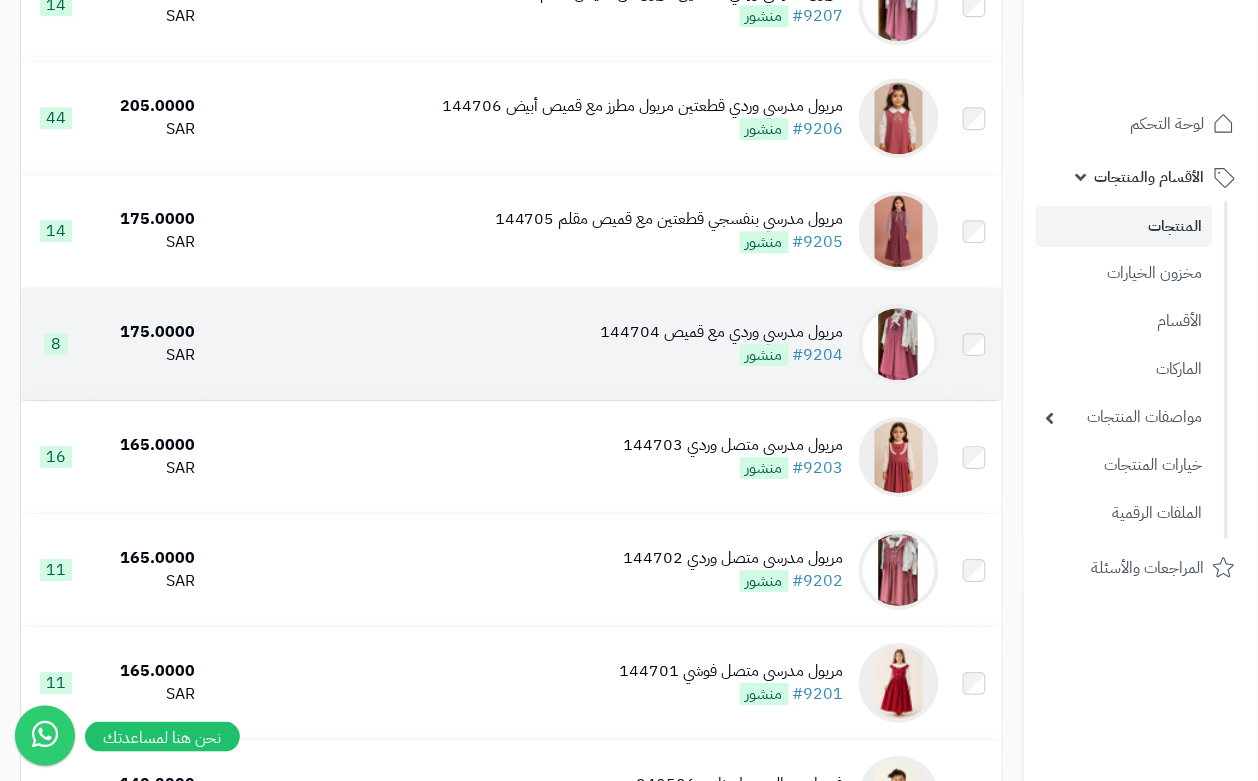 scroll, scrollTop: 1375, scrollLeft: 0, axis: vertical 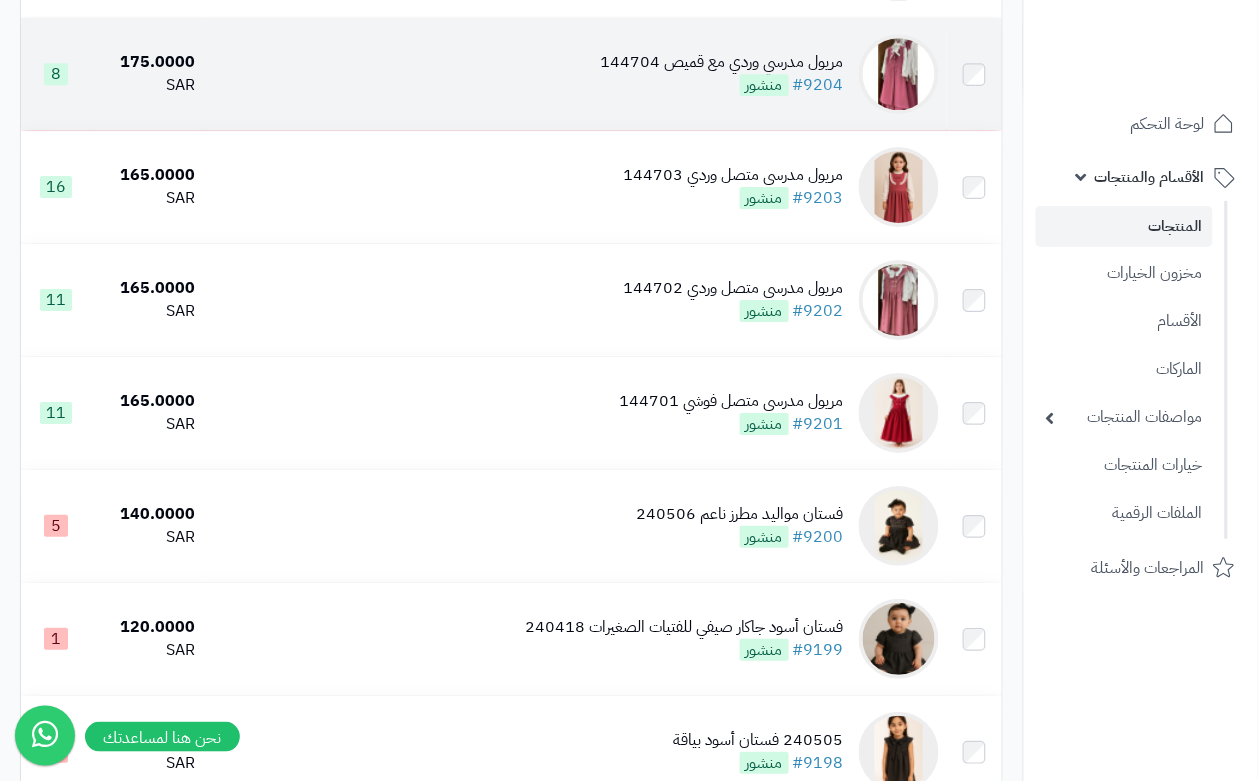 click on "مريول مدرسي وردي مع قميص 144704
#9204
منشور" at bounding box center (575, 74) 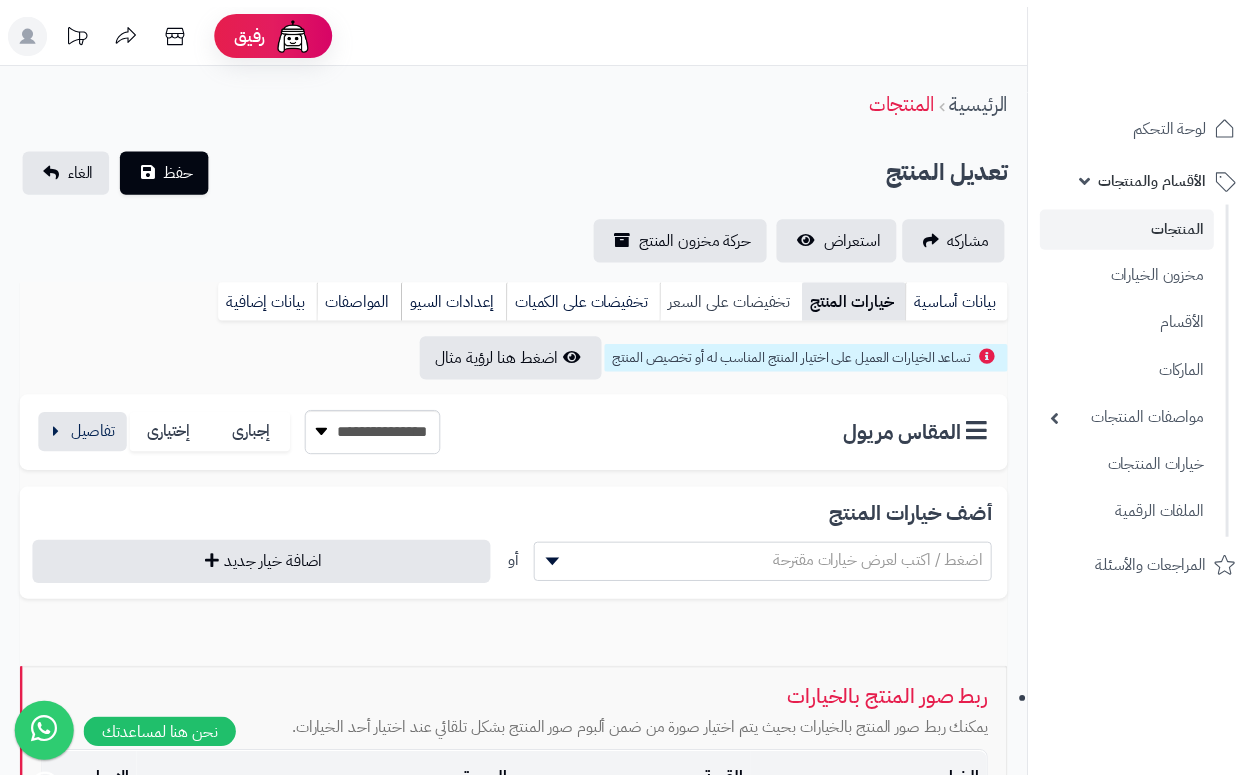 scroll, scrollTop: 0, scrollLeft: 0, axis: both 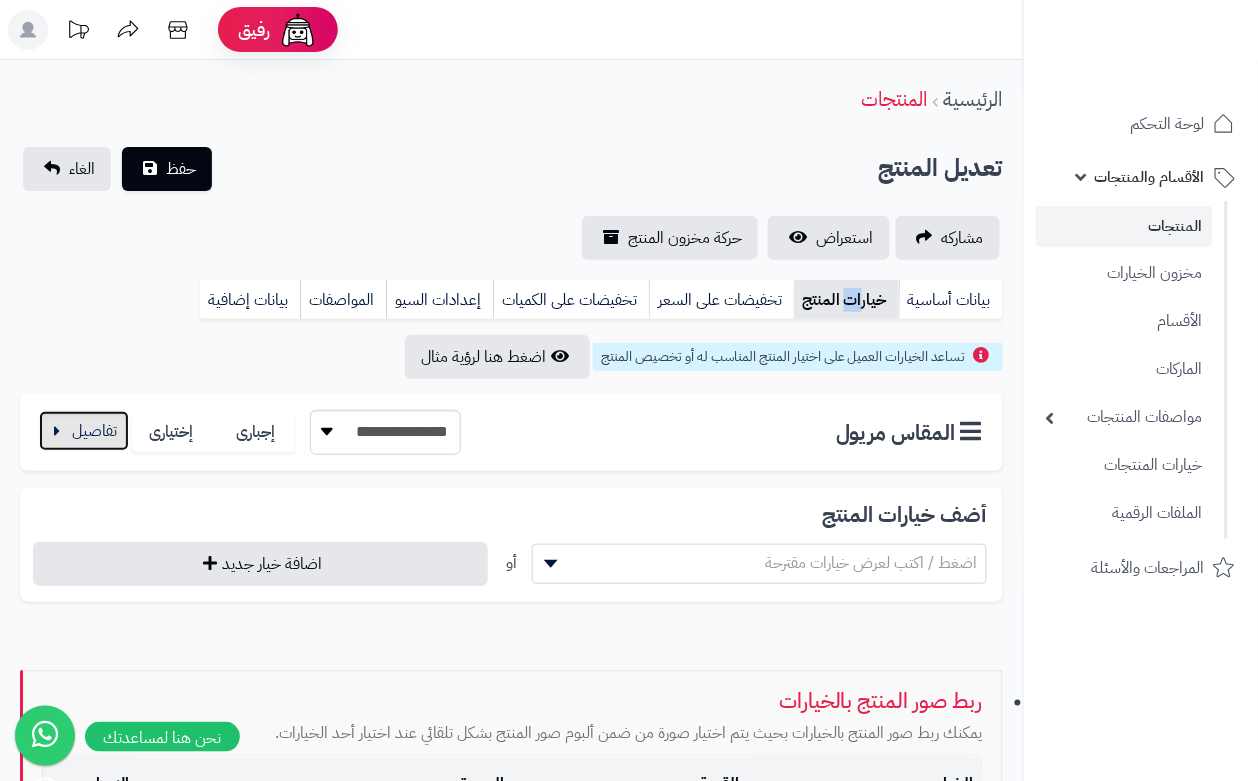 click at bounding box center (84, 431) 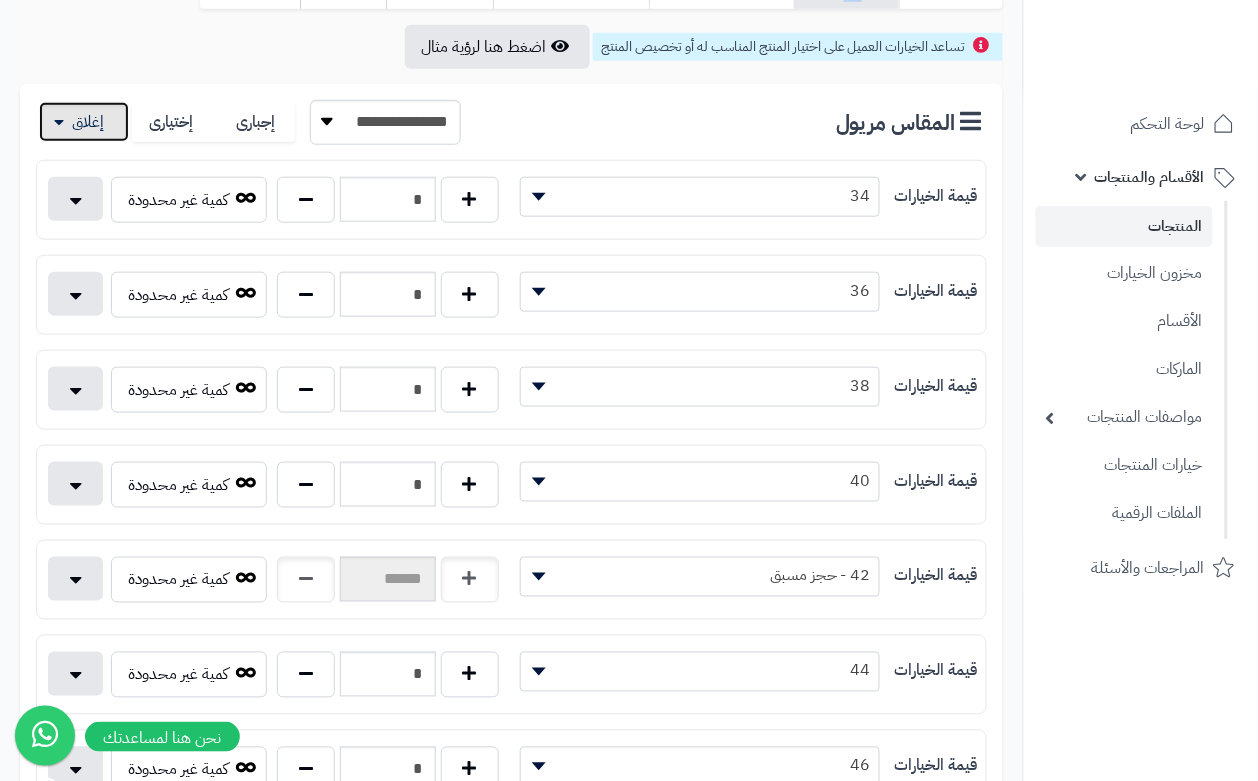 scroll, scrollTop: 375, scrollLeft: 0, axis: vertical 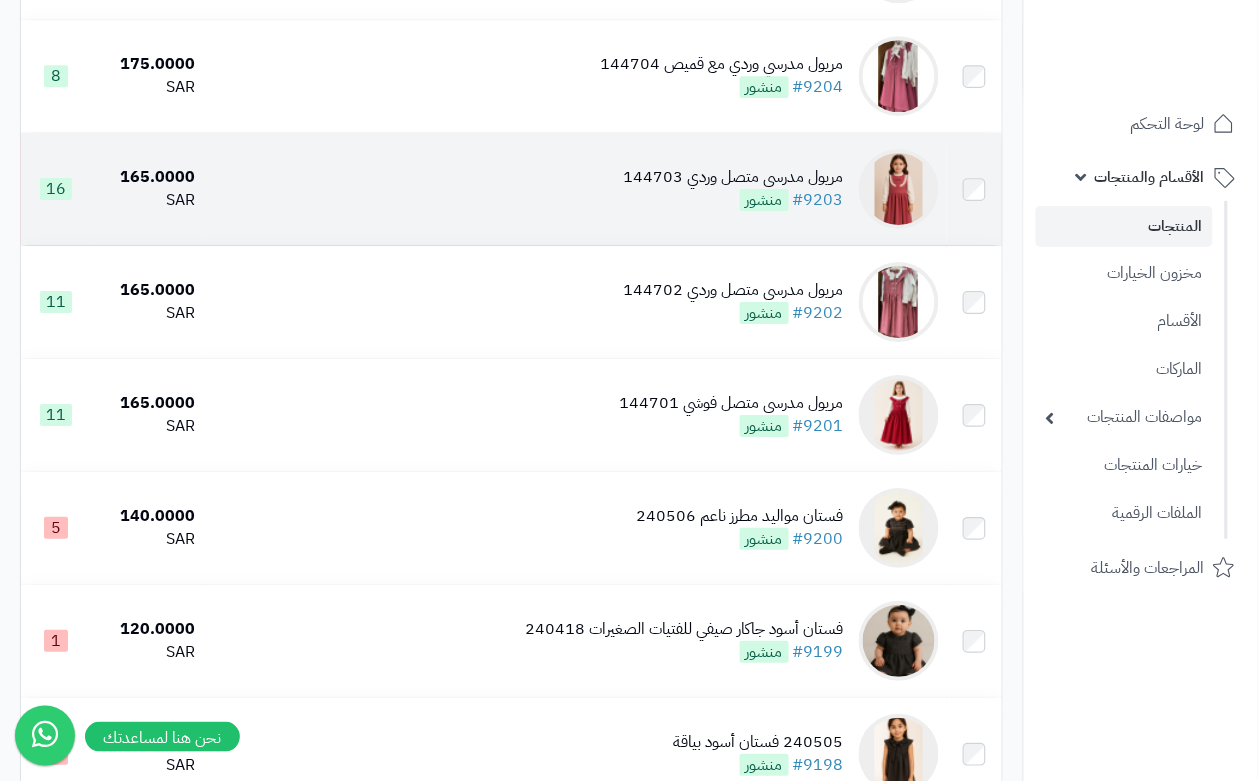 click on "مريول مدرسي متصل وردي 144703
#9203
منشور" at bounding box center (575, 189) 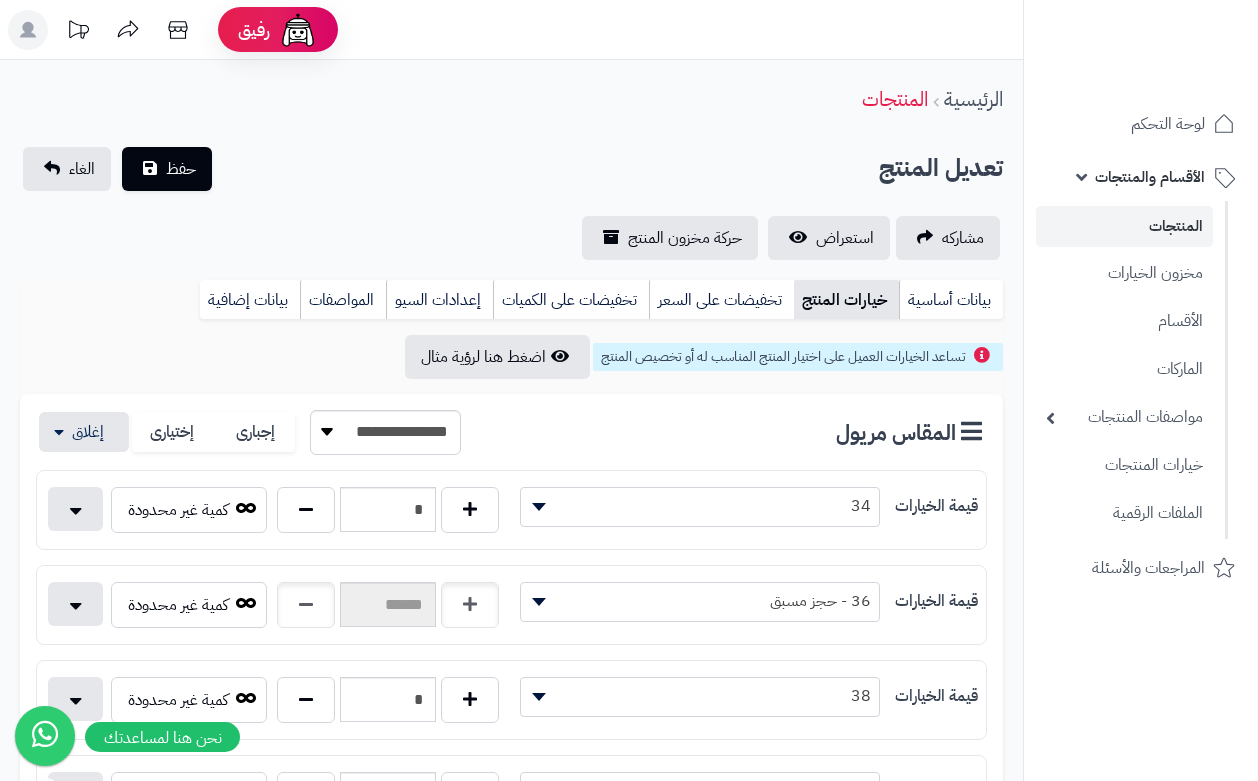 scroll, scrollTop: 0, scrollLeft: 0, axis: both 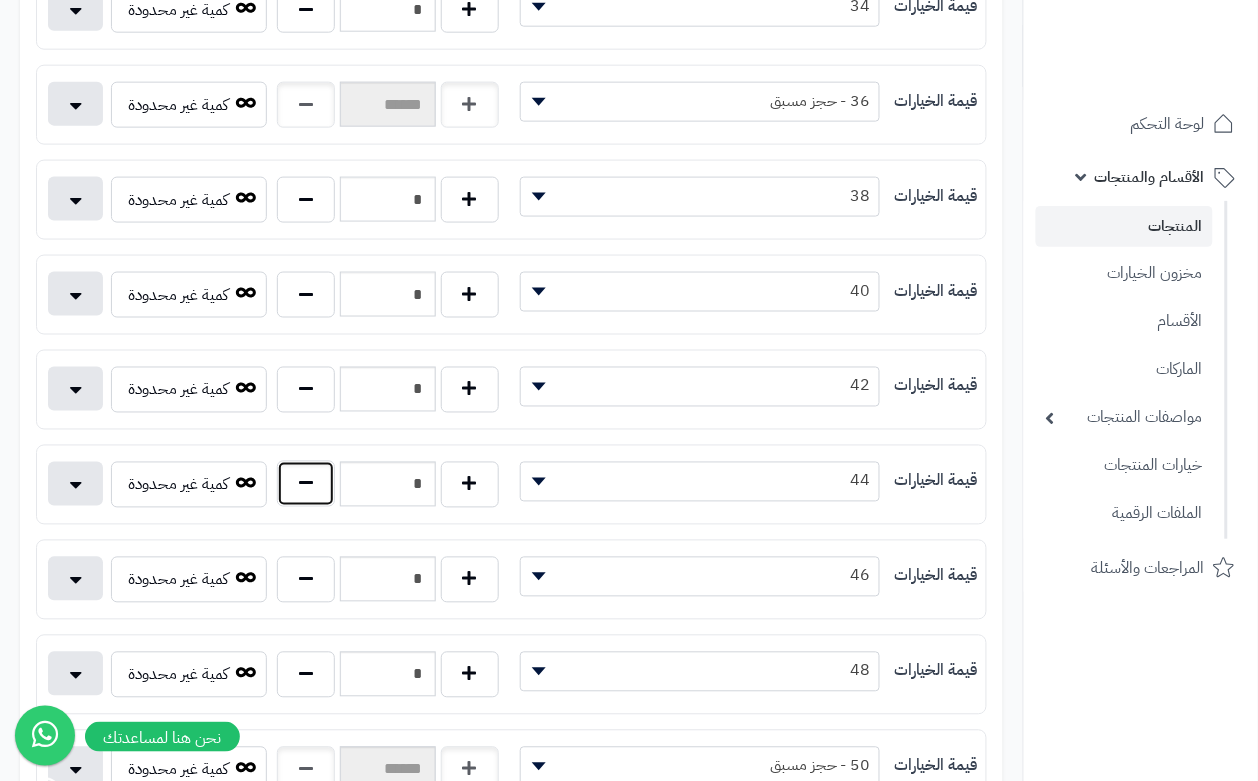 click at bounding box center (306, 484) 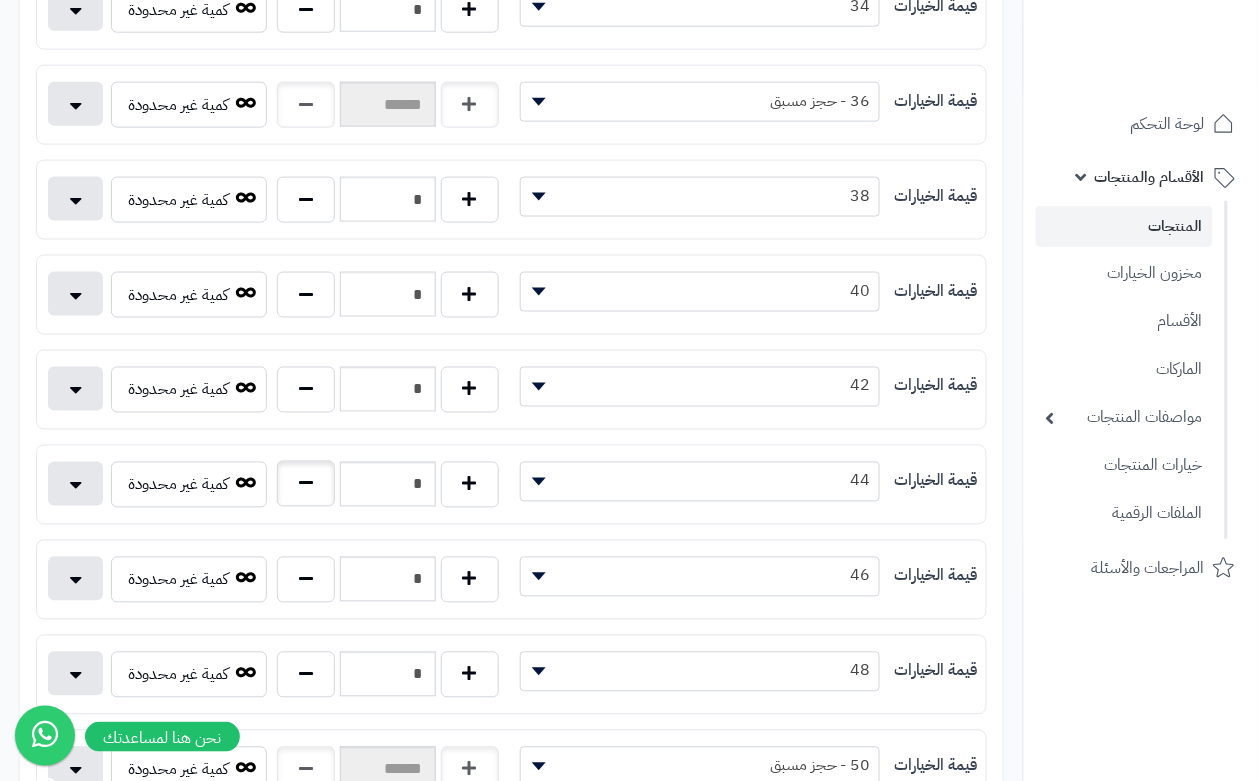 type on "*" 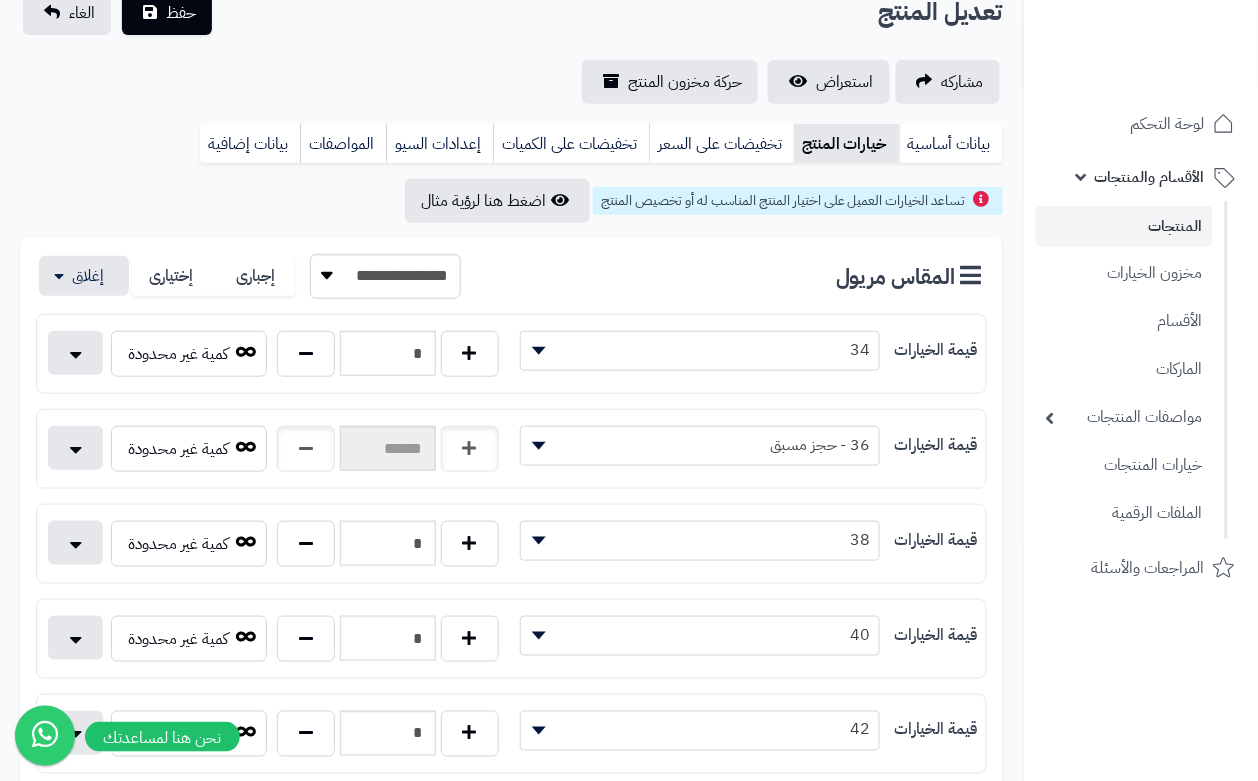 scroll, scrollTop: 0, scrollLeft: 0, axis: both 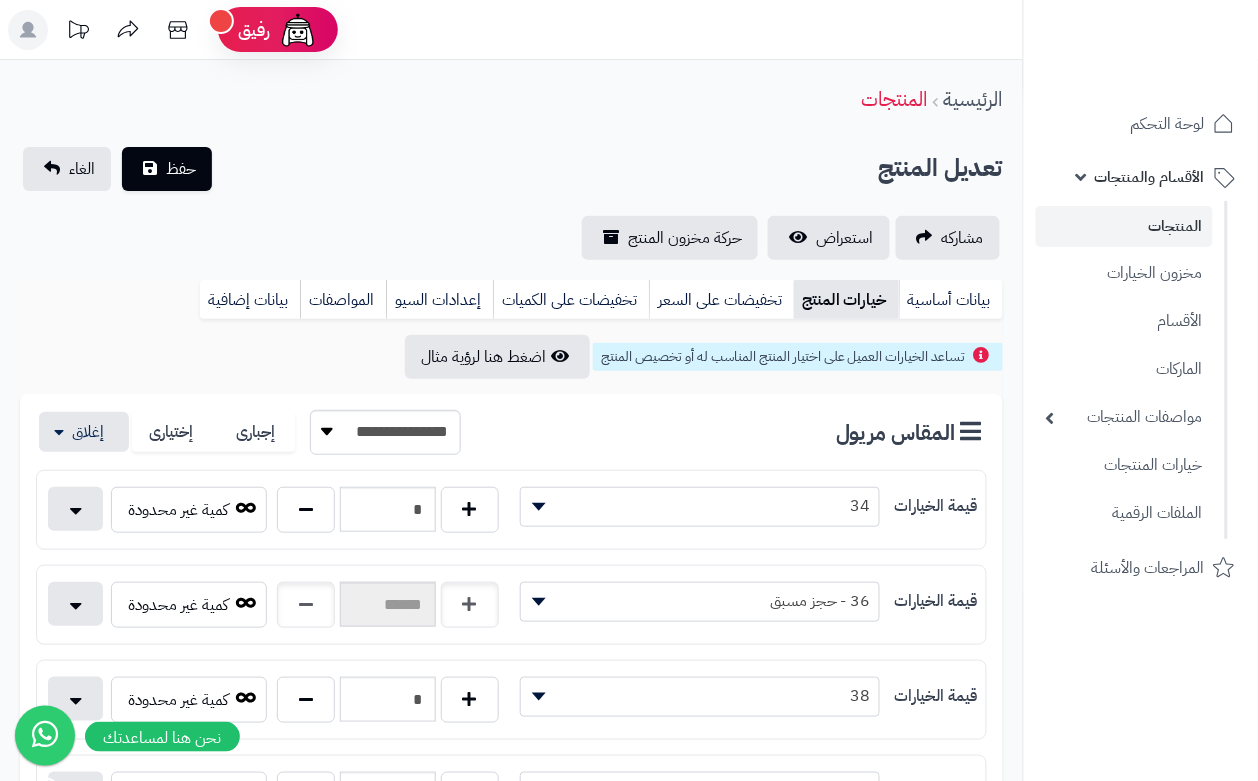 drag, startPoint x: 356, startPoint y: 166, endPoint x: 265, endPoint y: 190, distance: 94.11163 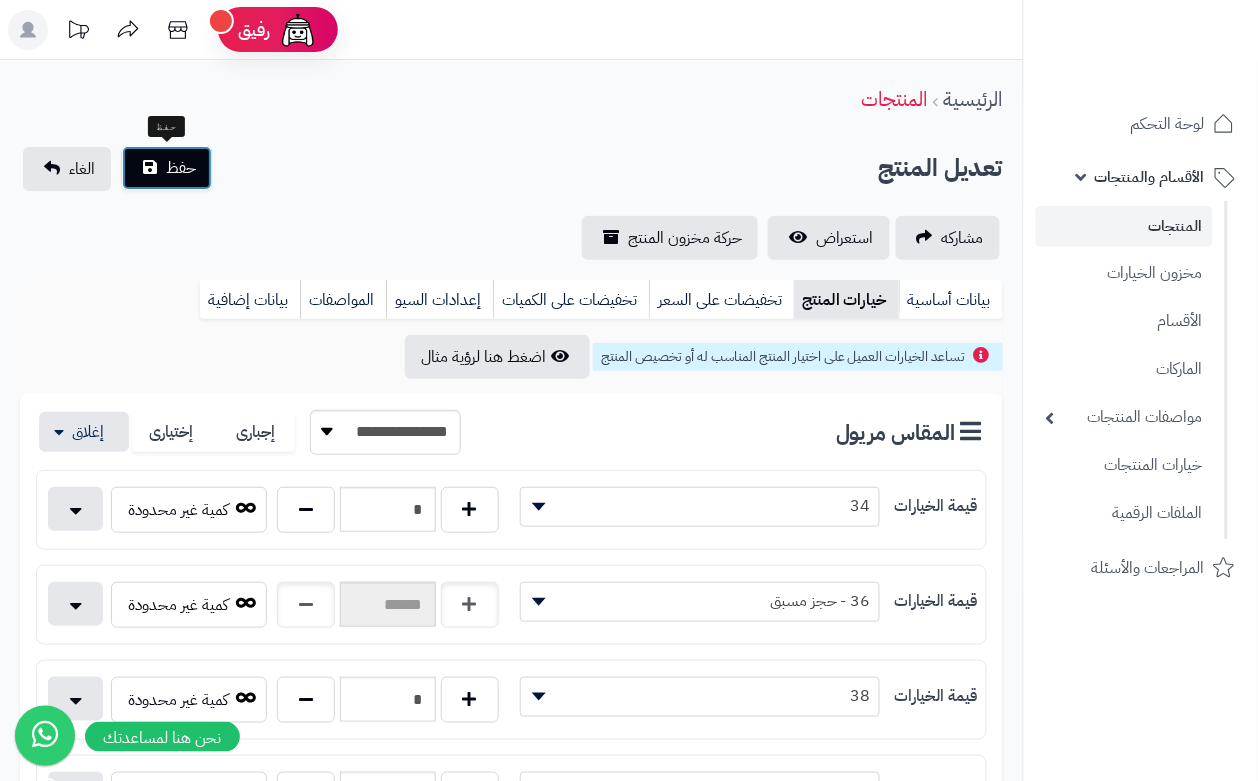 click on "حفظ" at bounding box center (181, 168) 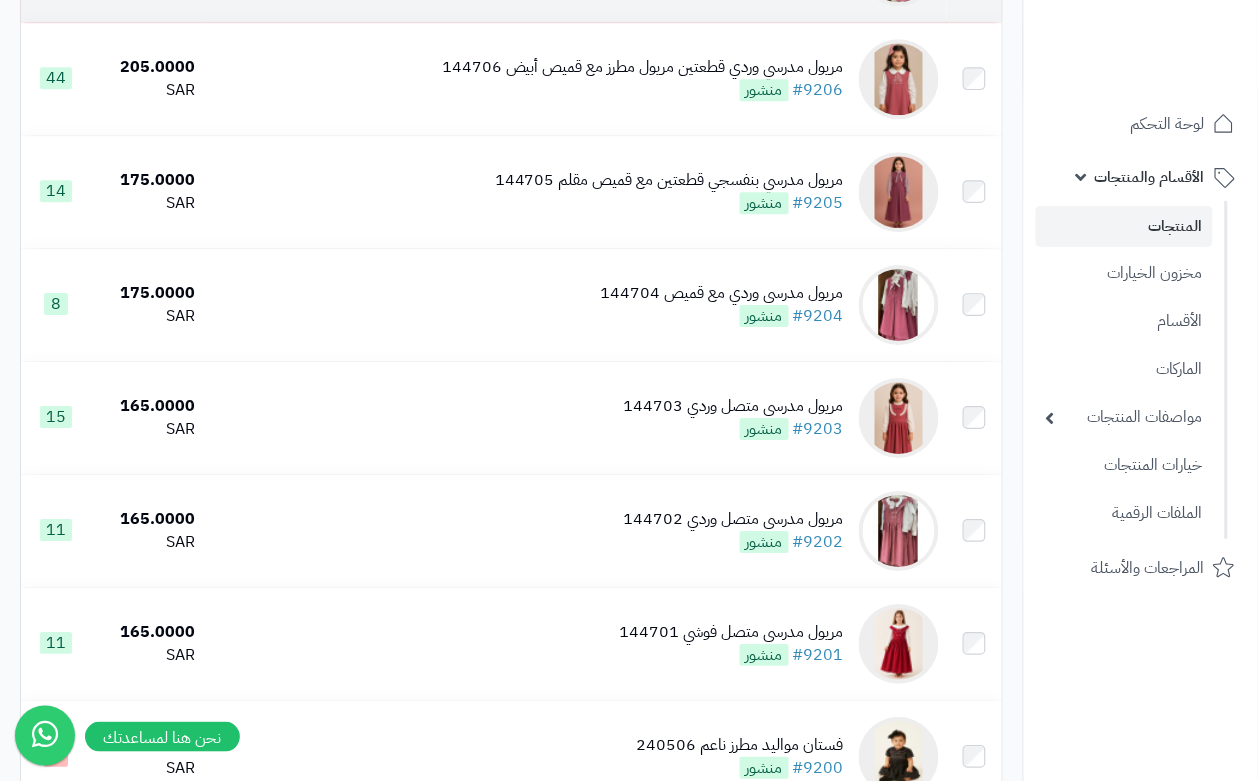 scroll, scrollTop: 1250, scrollLeft: 0, axis: vertical 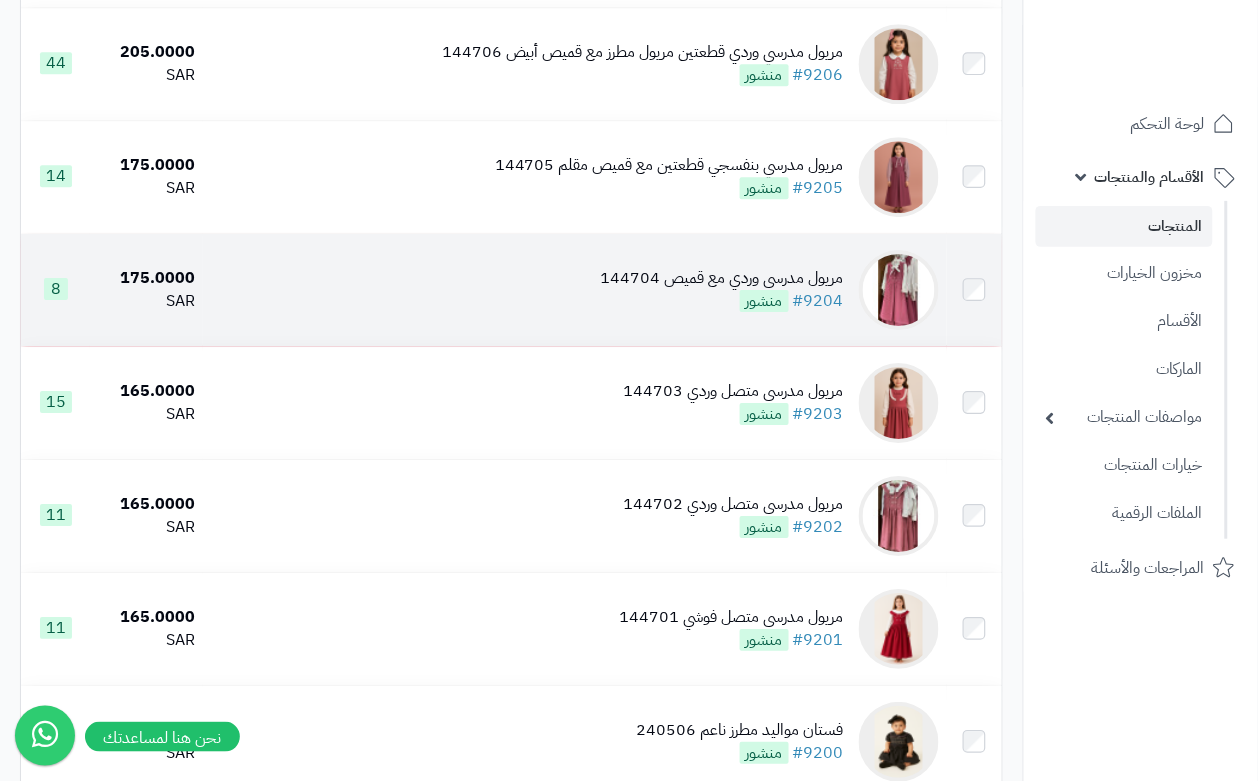 click on "مريول مدرسي وردي مع قميص 144704
#9204
منشور" at bounding box center (575, 290) 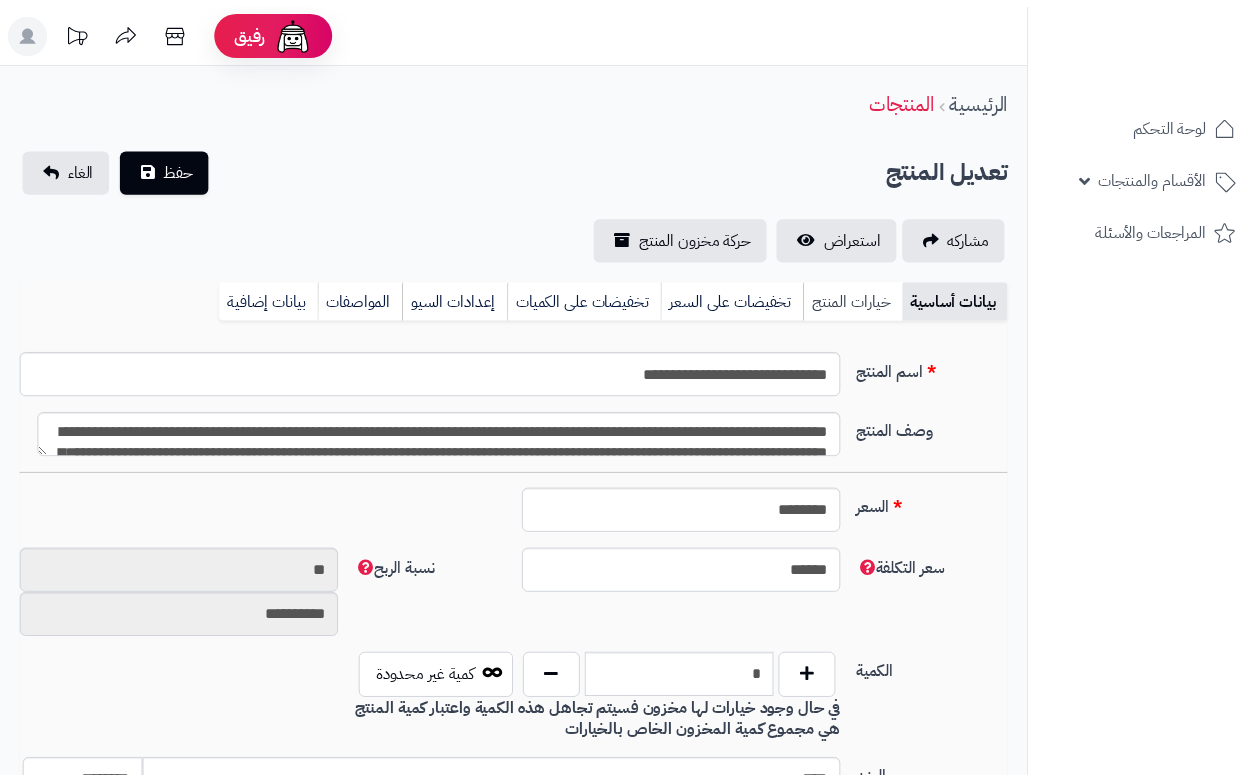 scroll, scrollTop: 0, scrollLeft: 0, axis: both 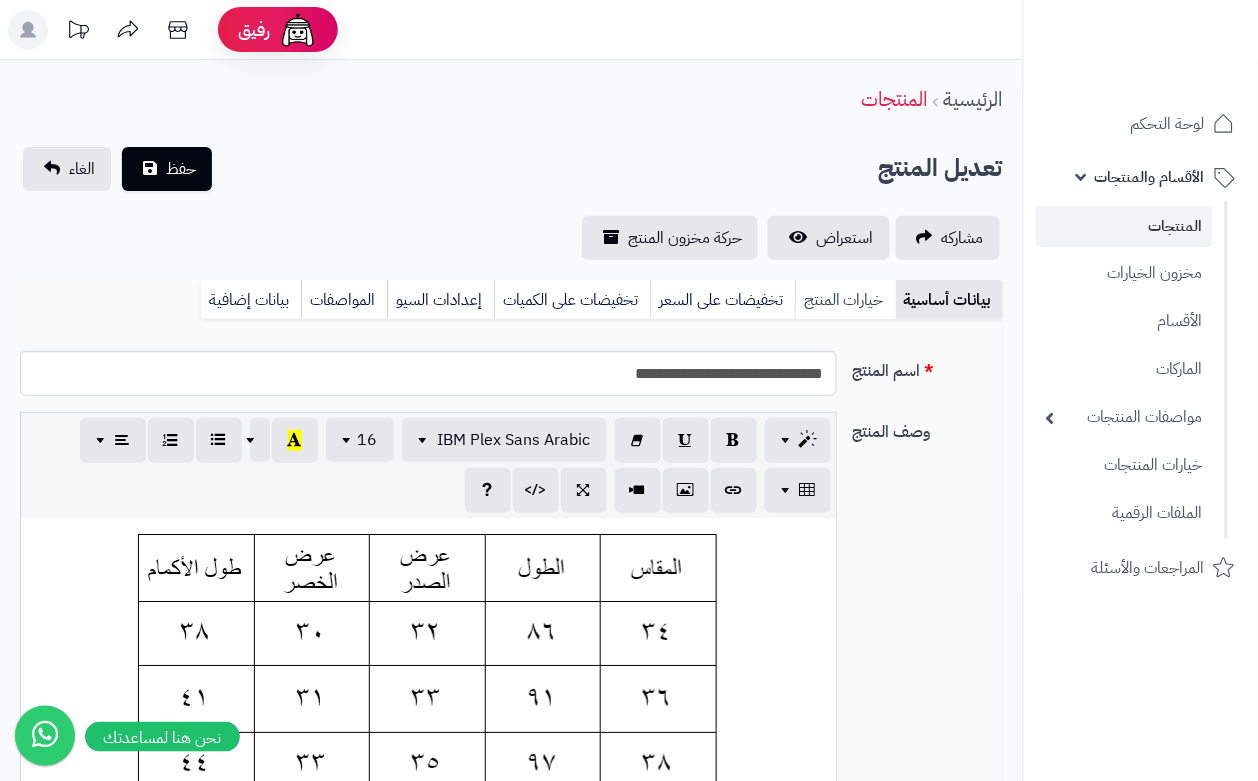 click on "خيارات المنتج" at bounding box center [845, 300] 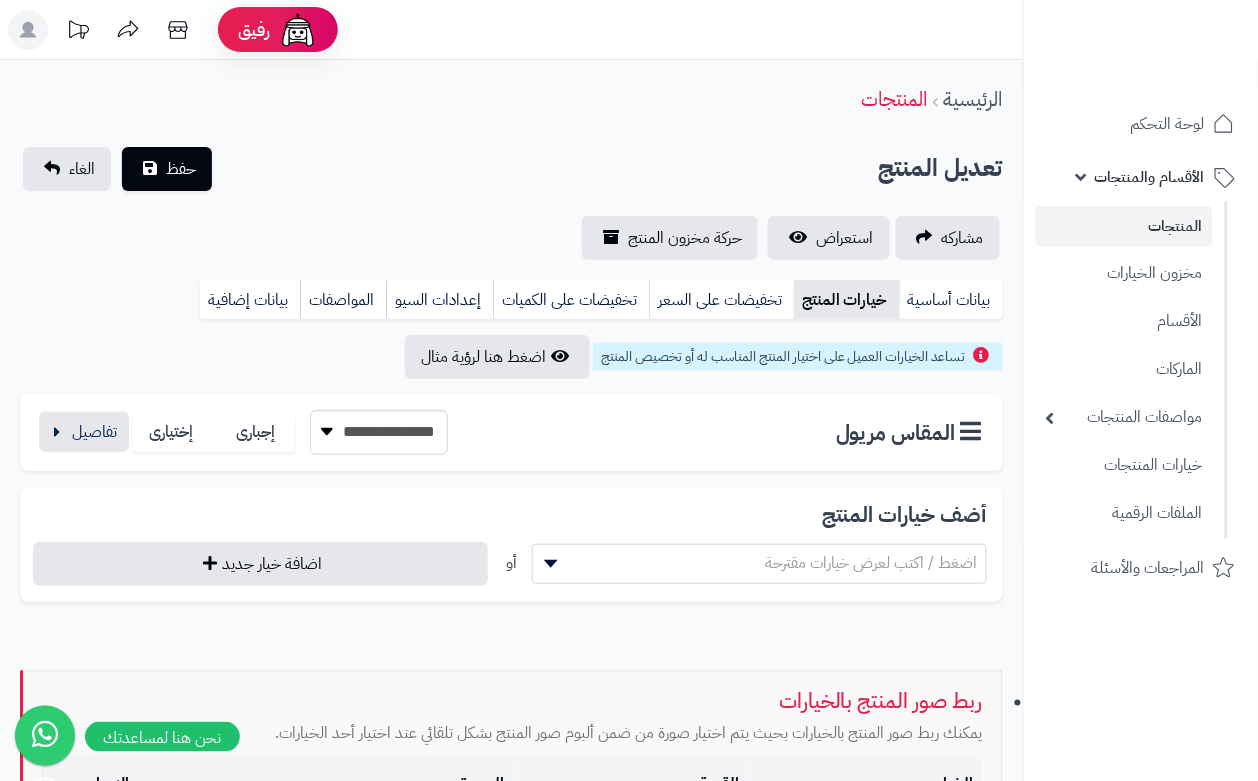 scroll, scrollTop: 0, scrollLeft: 0, axis: both 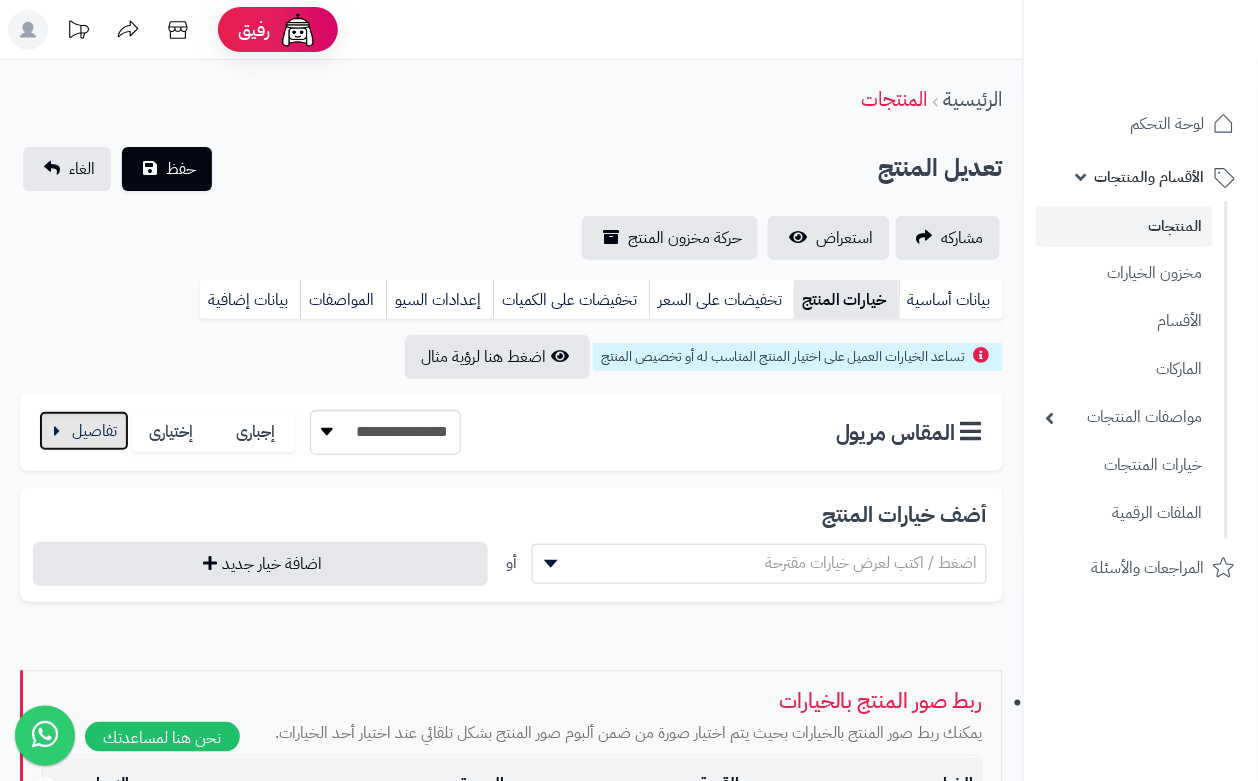 click at bounding box center (84, 431) 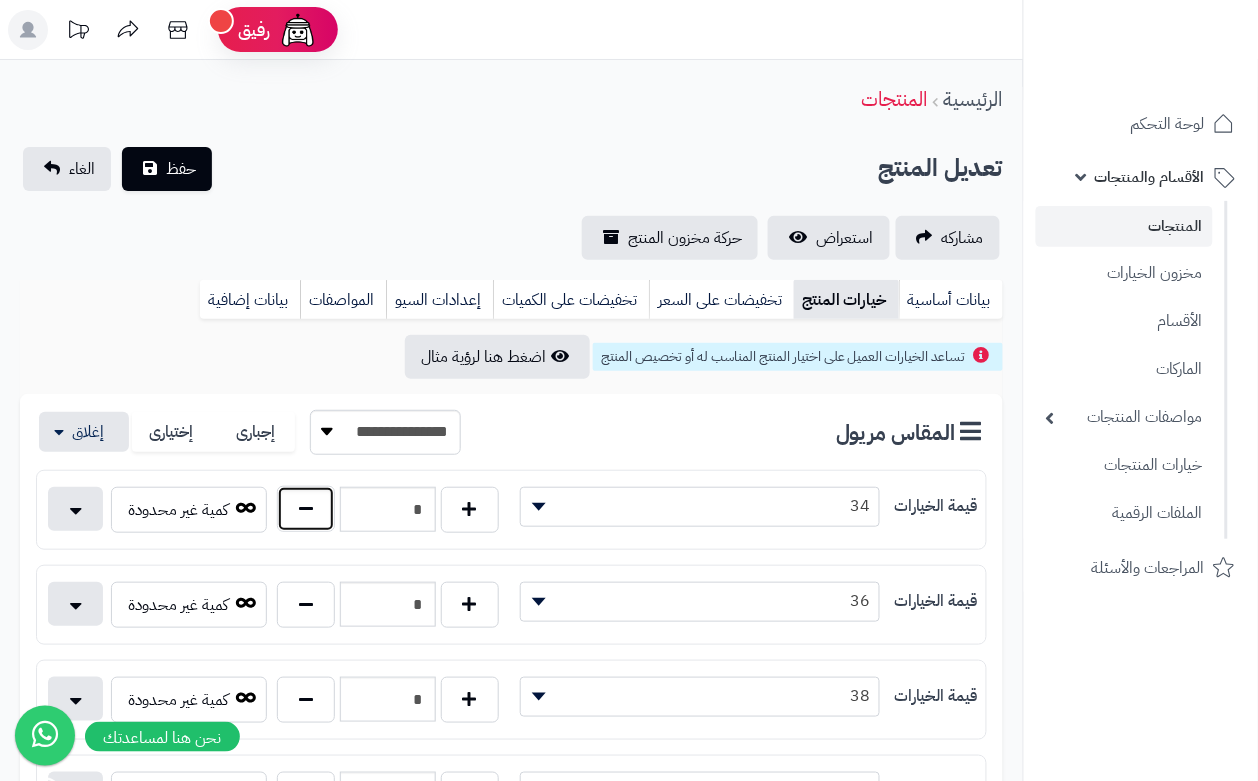 click at bounding box center (306, 509) 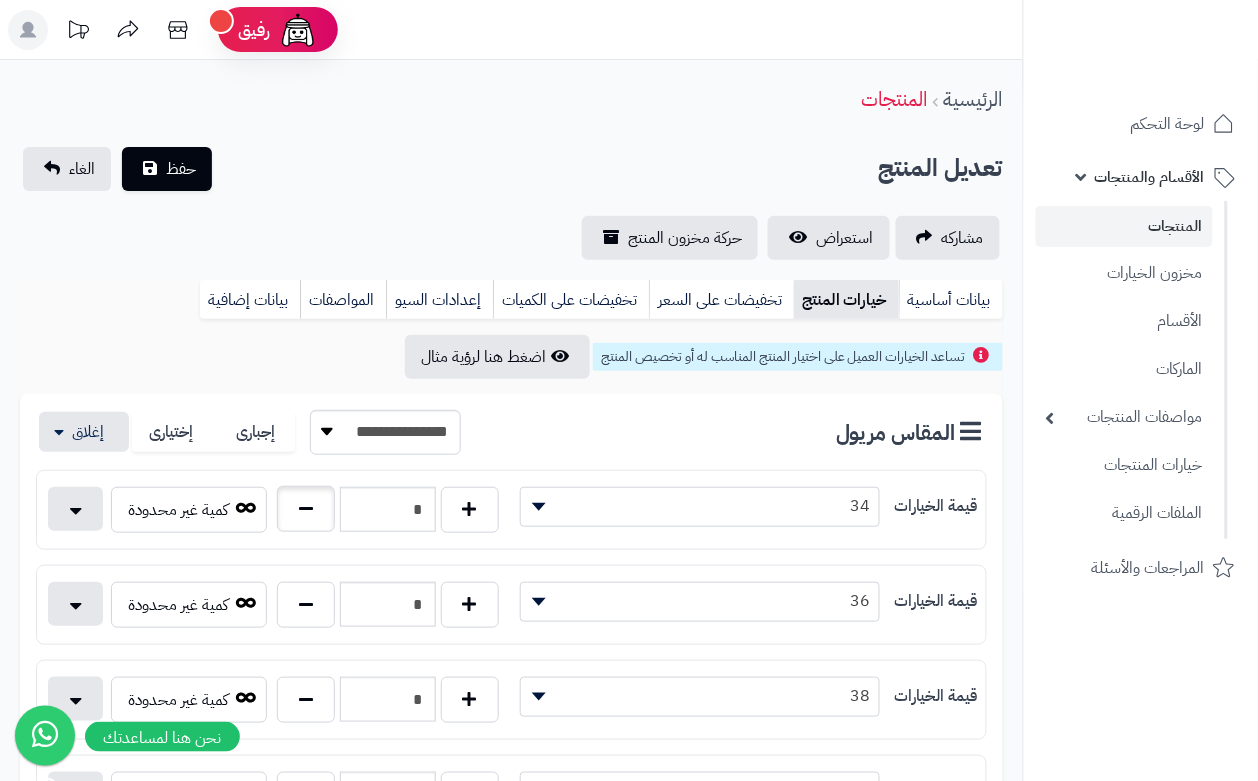 type on "*" 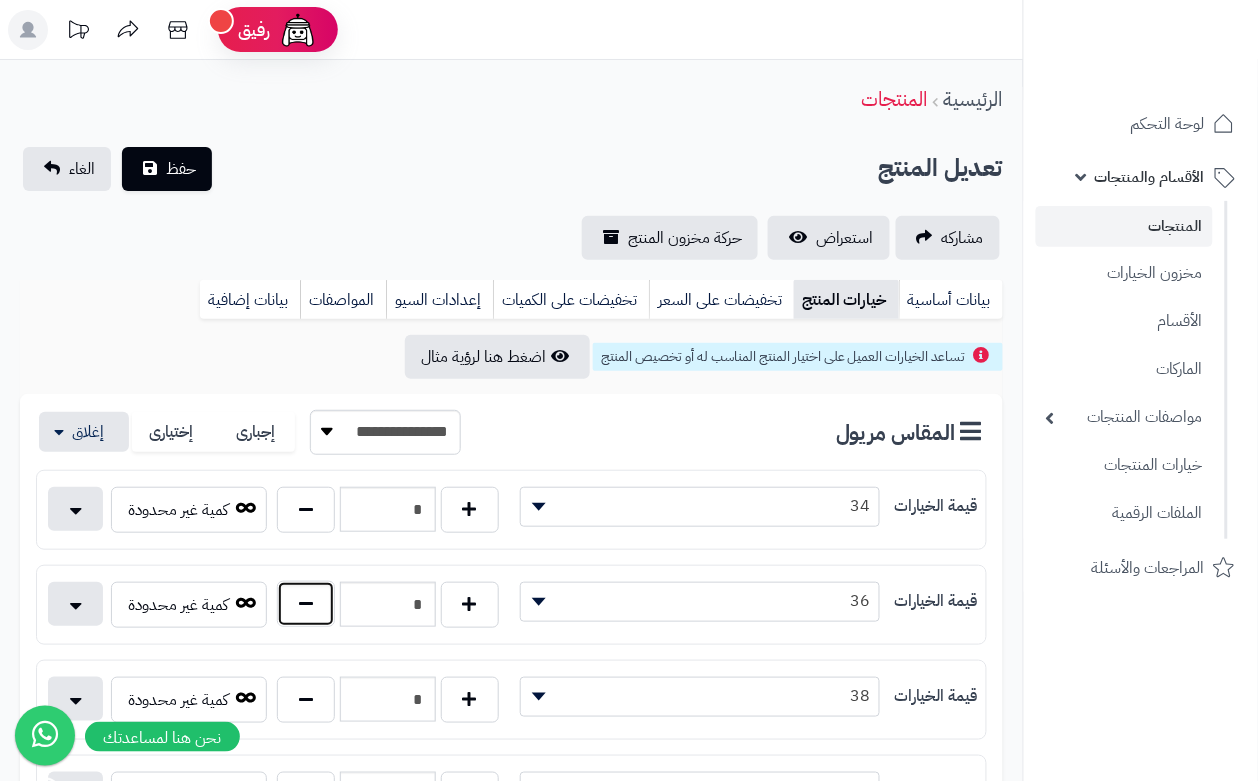click at bounding box center (306, 604) 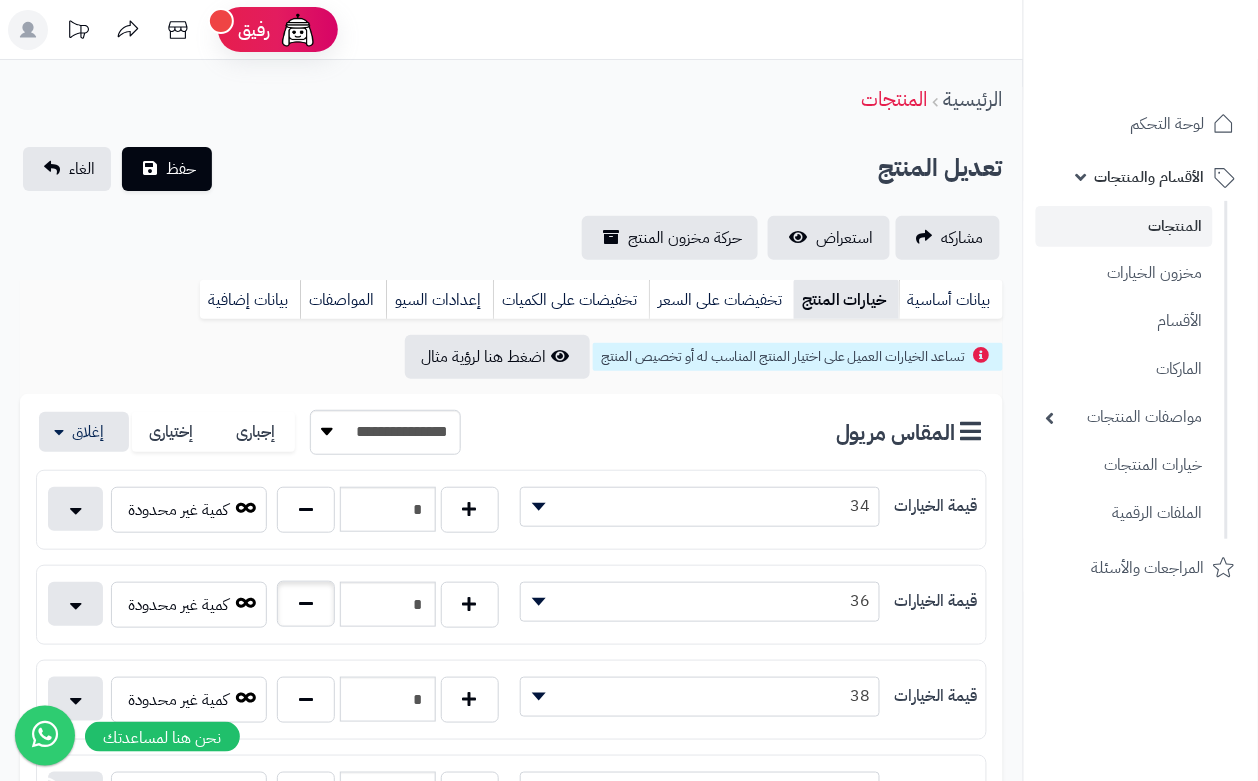 type on "*" 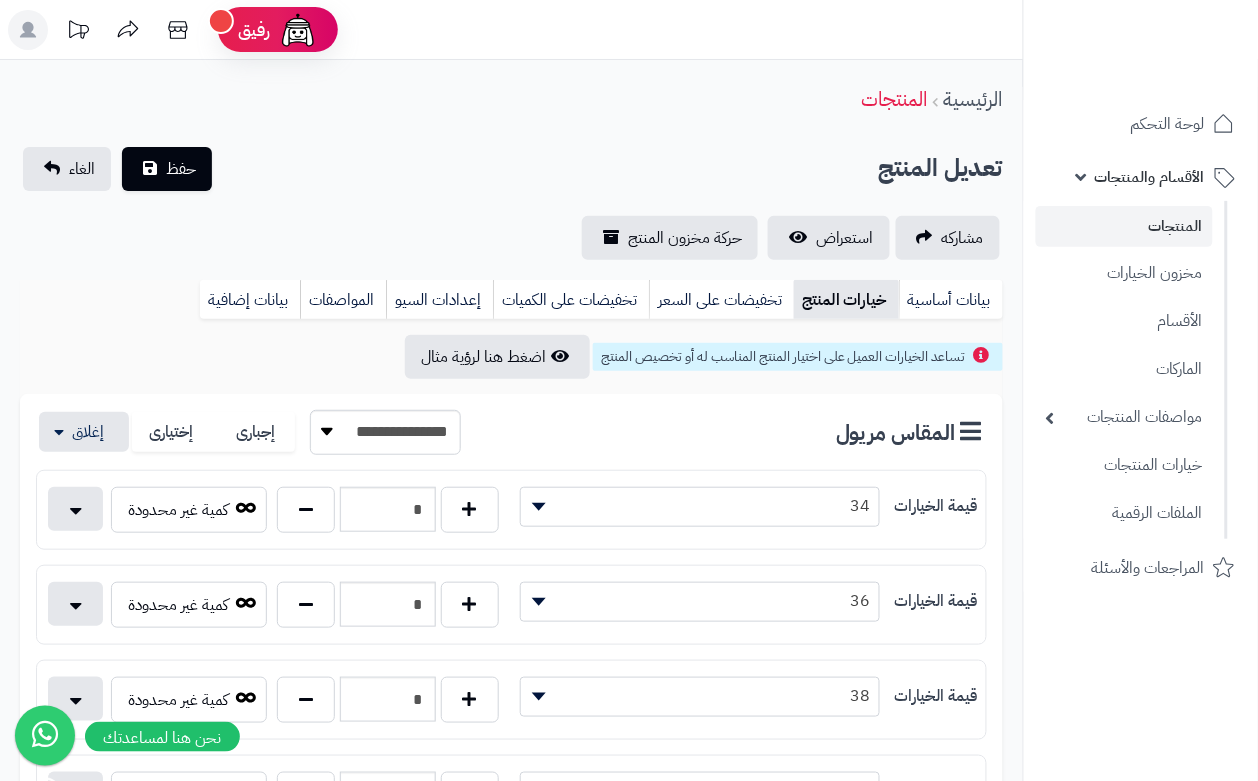 click on "الرئيسية المنتجات" at bounding box center (511, 99) 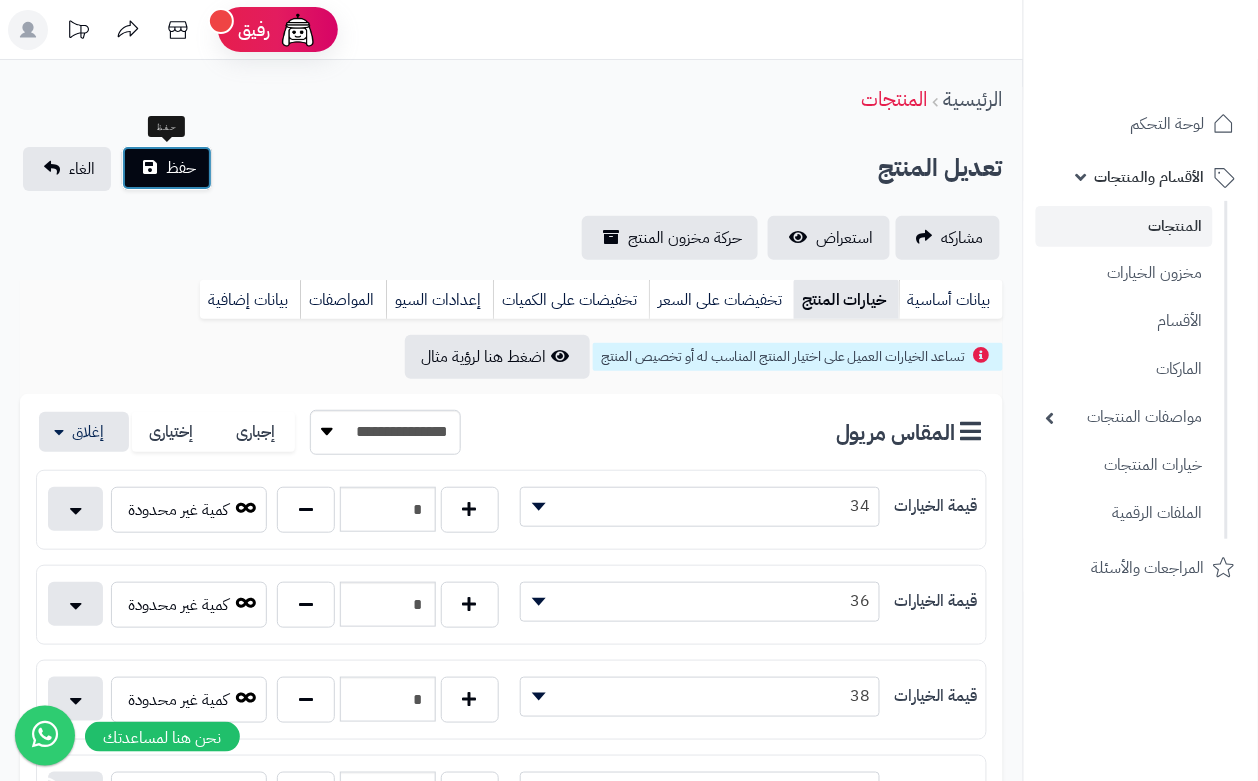 click on "حفظ" at bounding box center (167, 168) 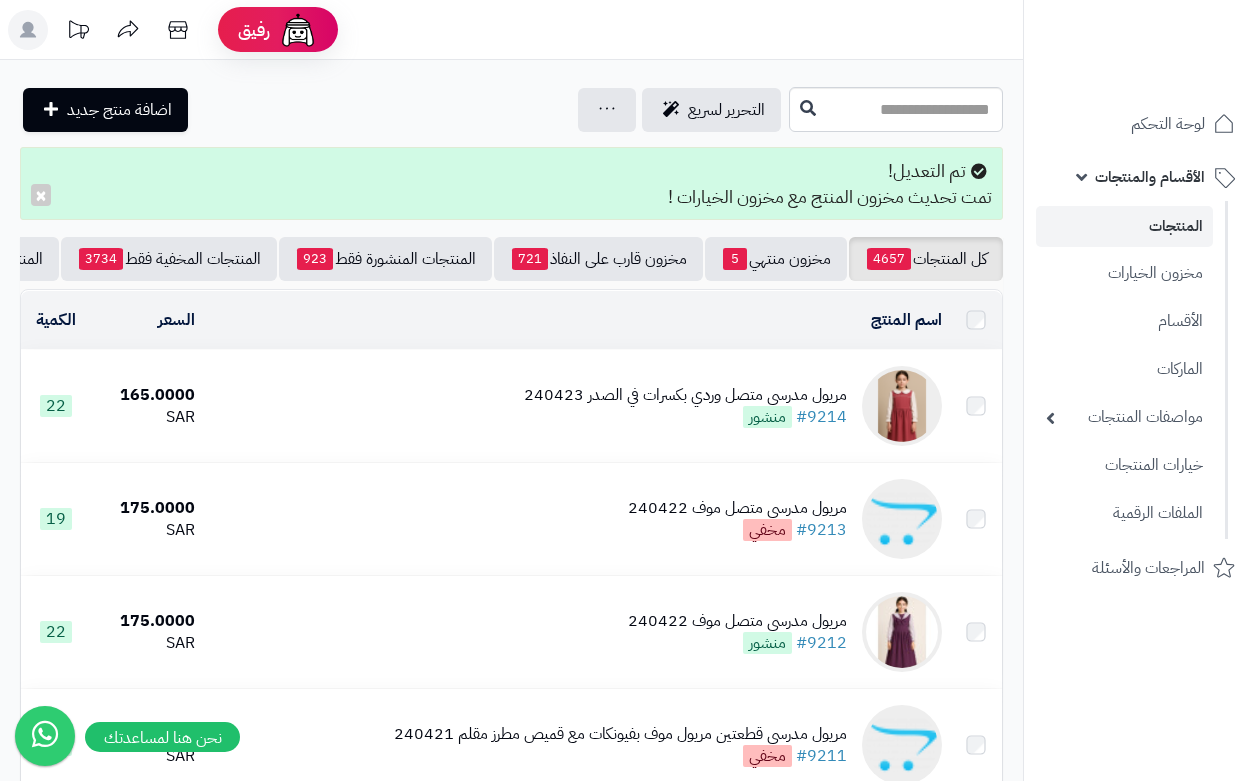 scroll, scrollTop: 0, scrollLeft: 0, axis: both 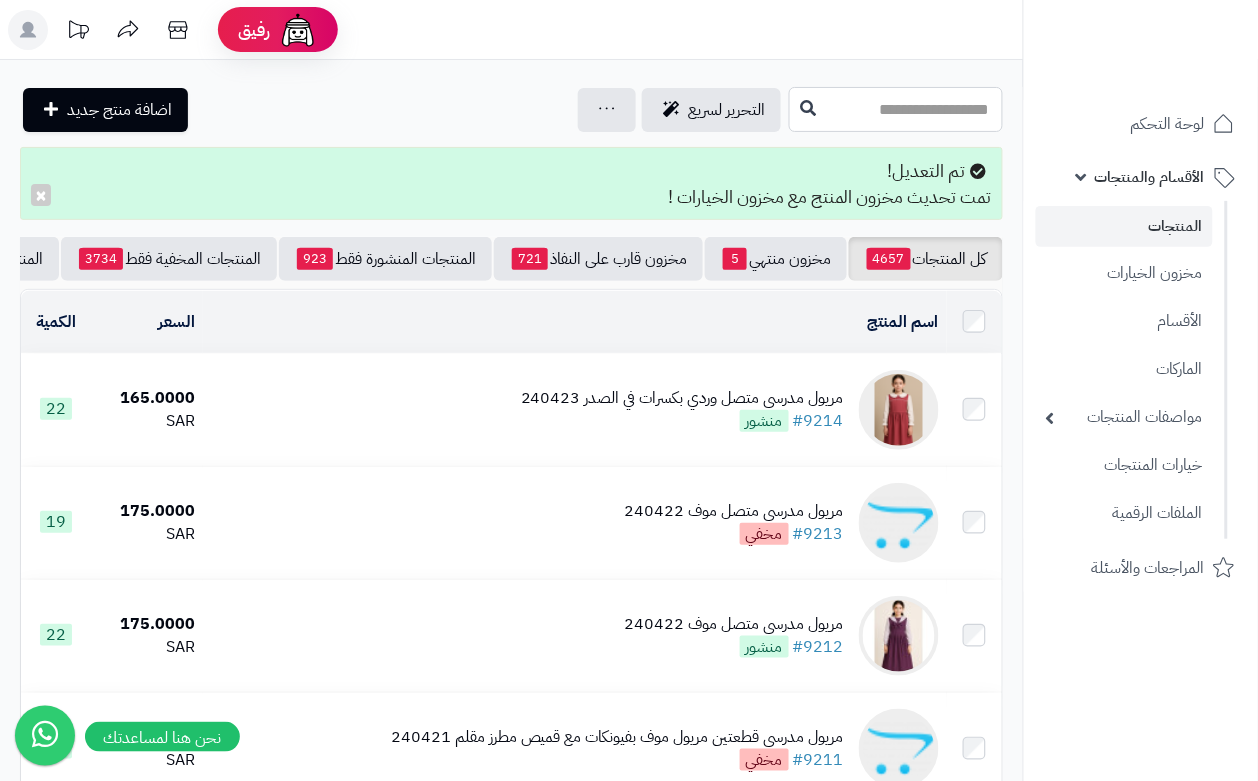 click at bounding box center (896, 109) 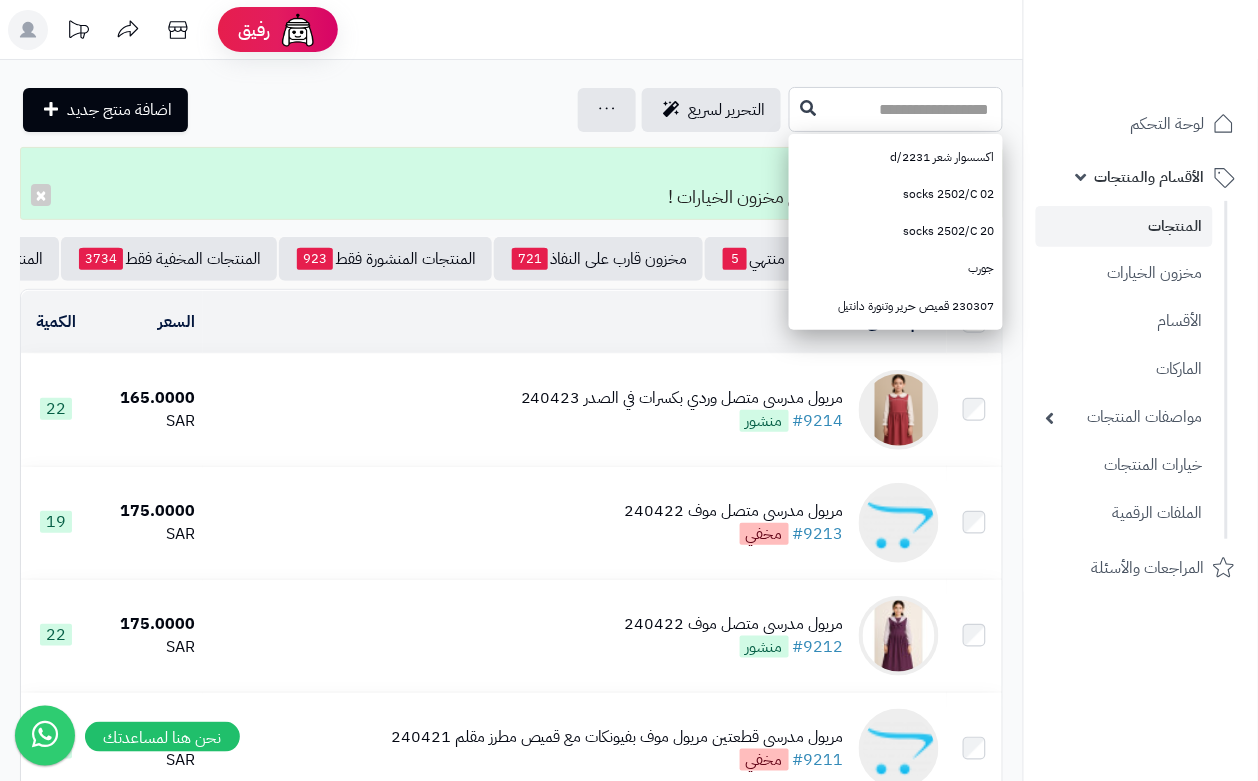 click at bounding box center [896, 109] 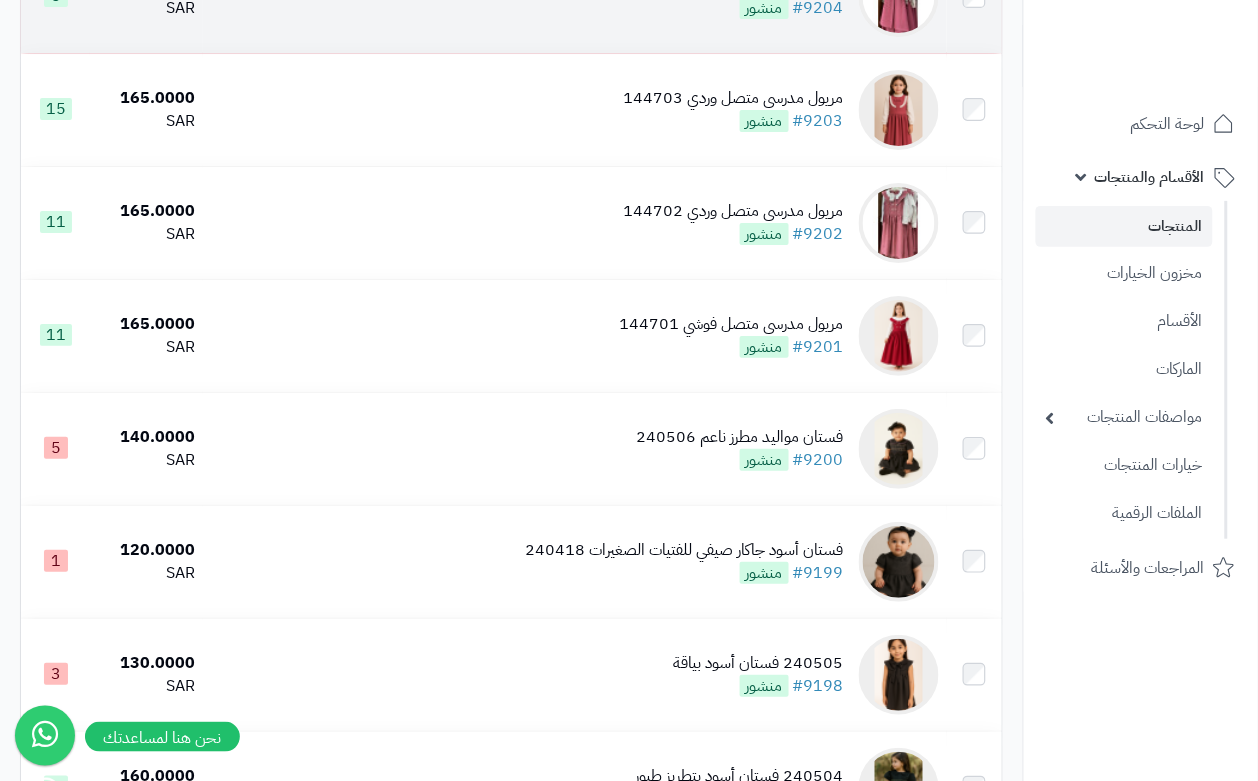 scroll, scrollTop: 1500, scrollLeft: 0, axis: vertical 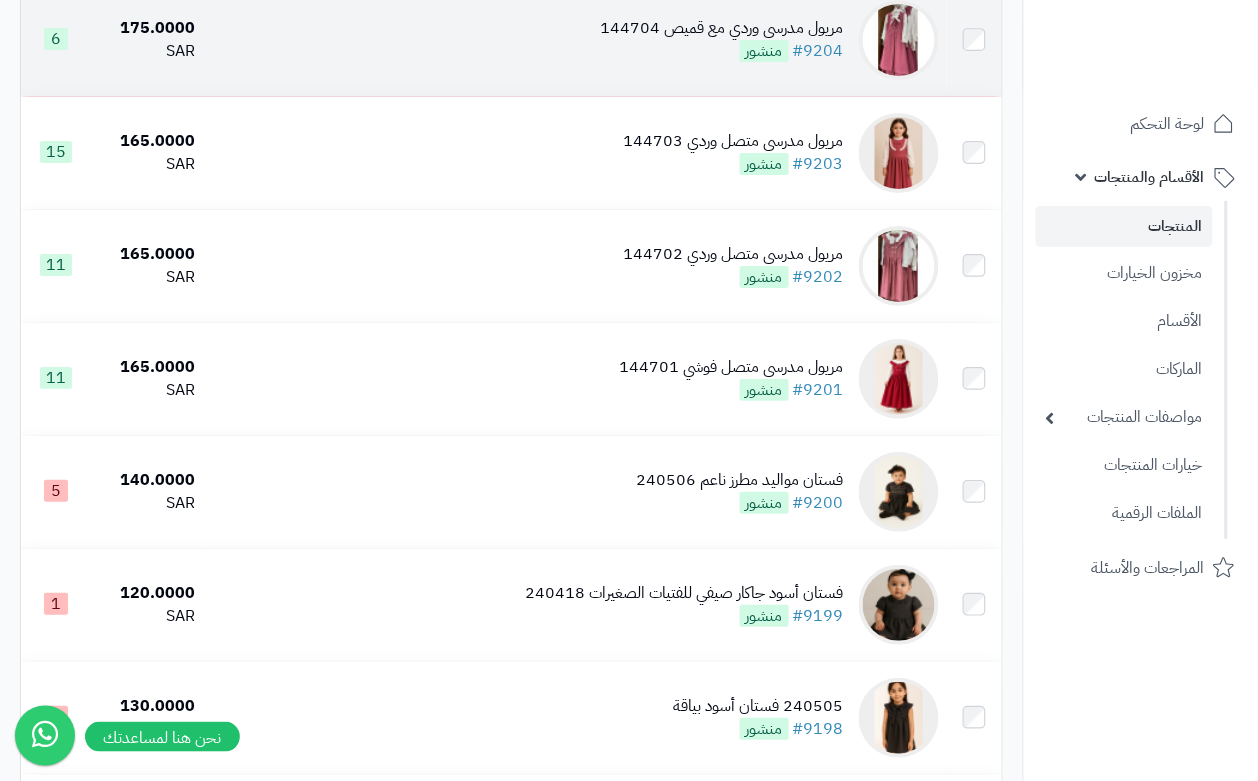 click on "مريول مدرسي متصل فوشي 144701
#9201
منشور" at bounding box center [575, 379] 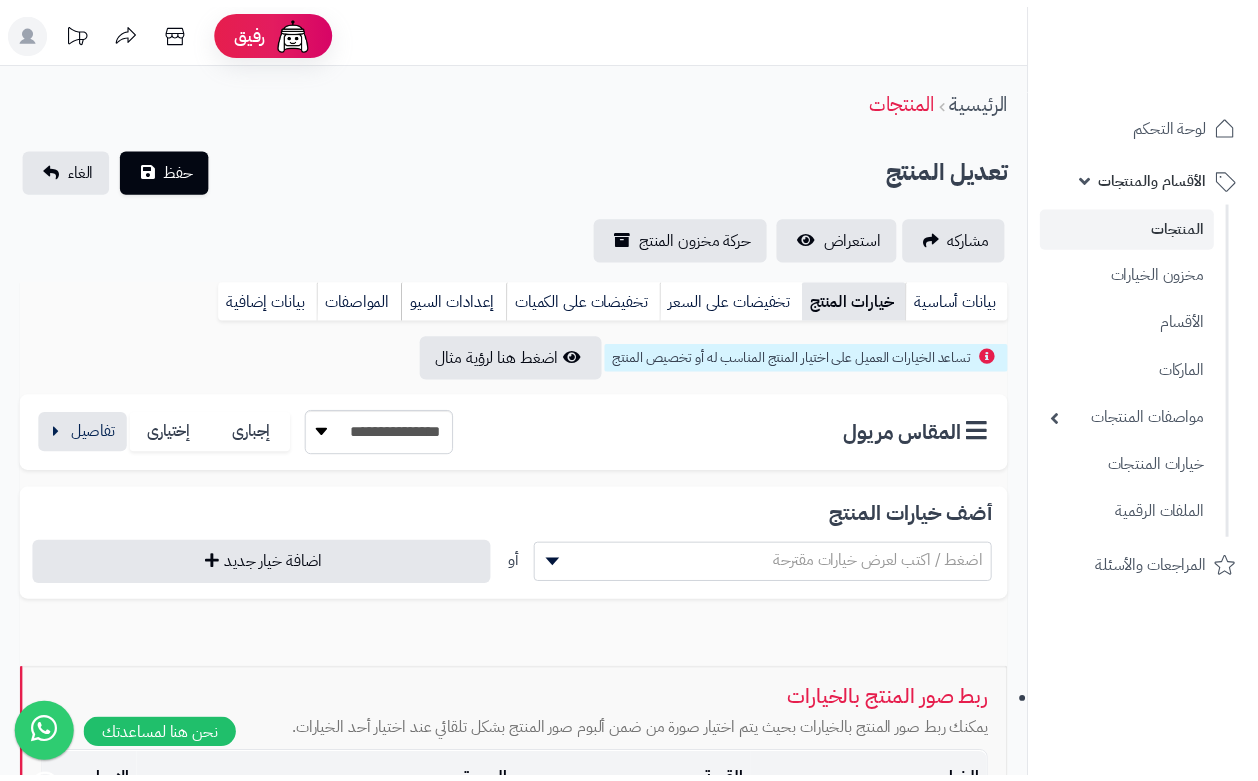 scroll, scrollTop: 0, scrollLeft: 0, axis: both 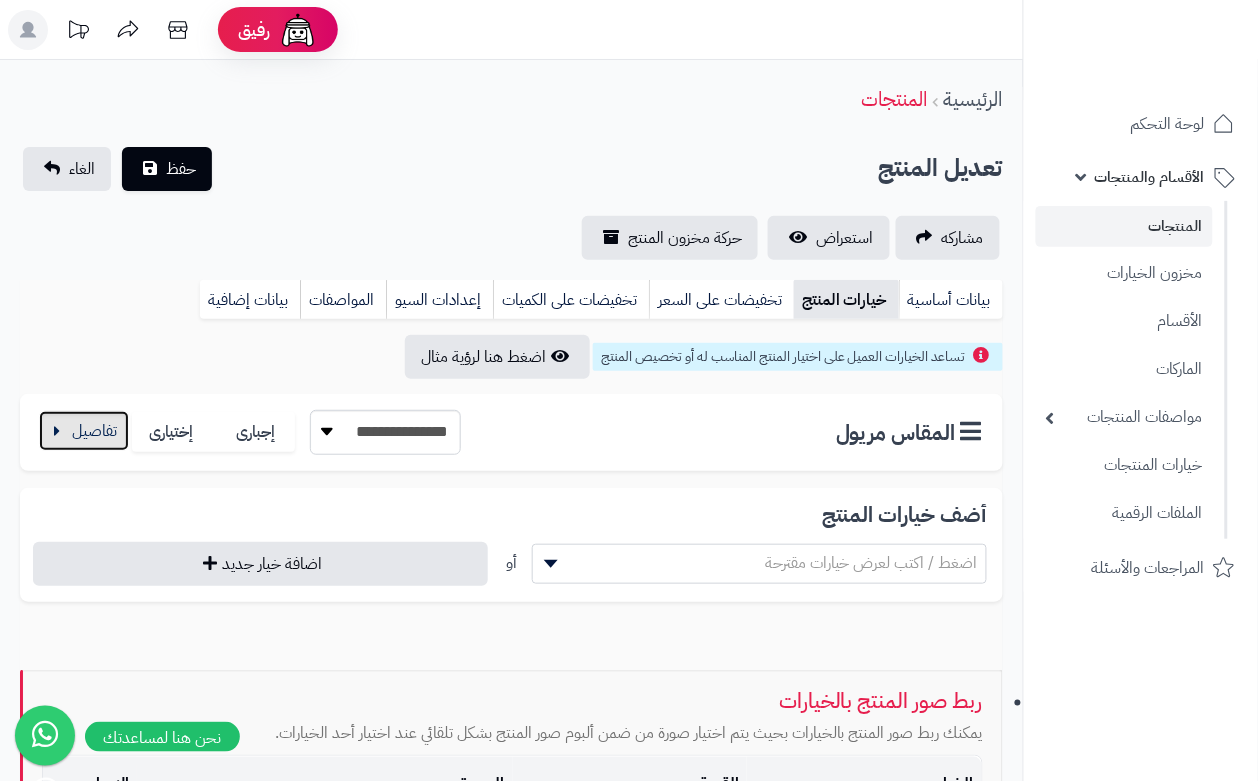 click at bounding box center (84, 431) 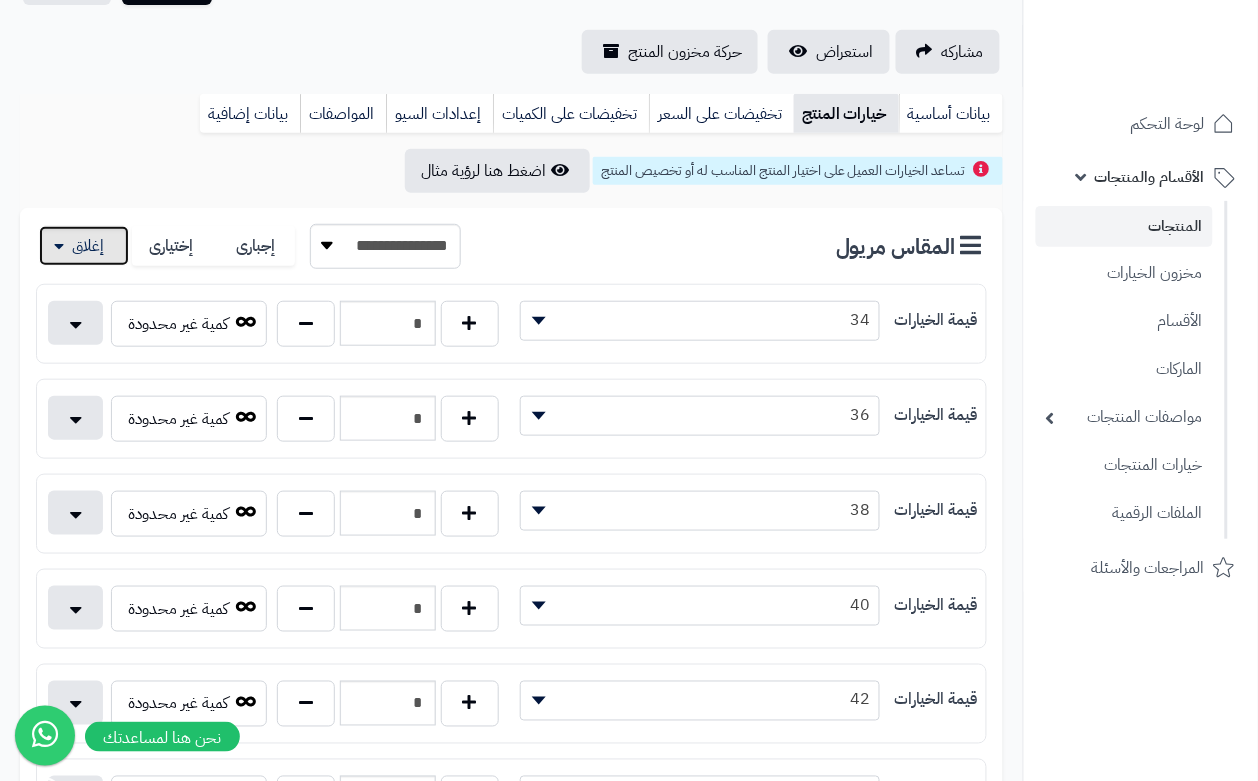scroll, scrollTop: 500, scrollLeft: 0, axis: vertical 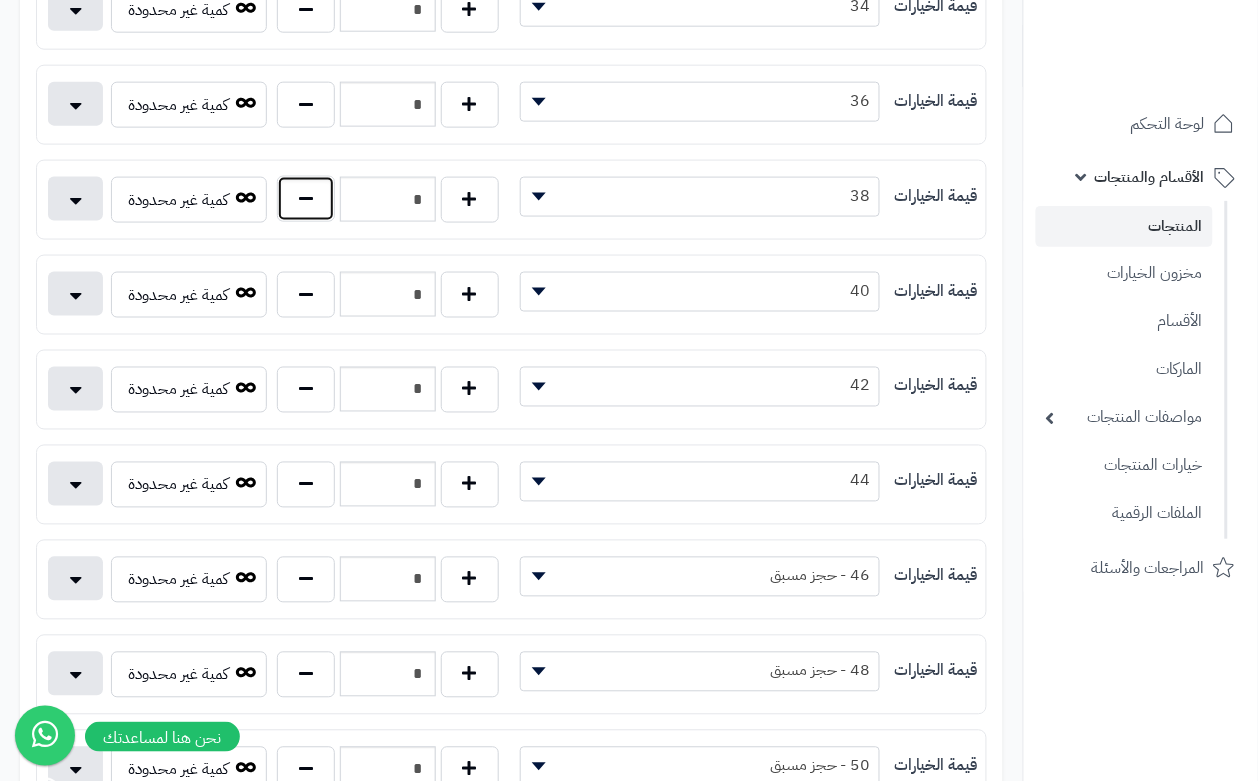 click at bounding box center (306, 199) 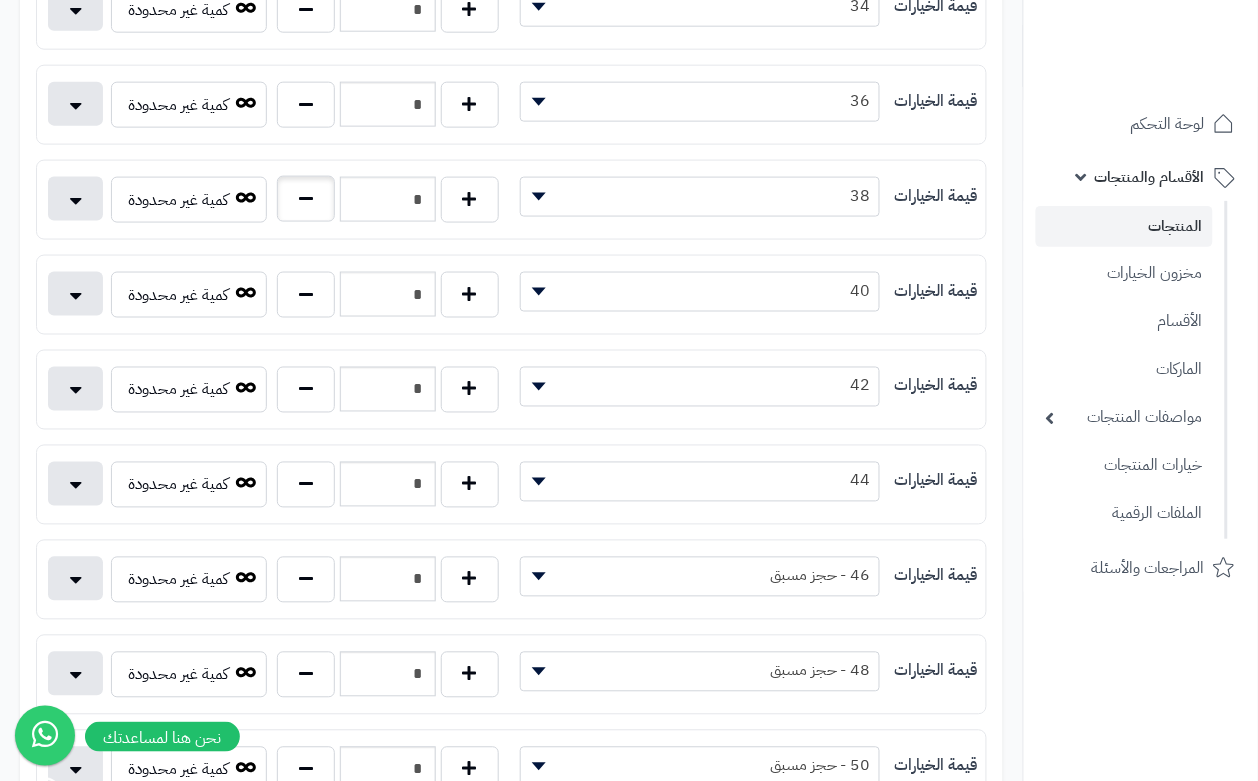 type on "*" 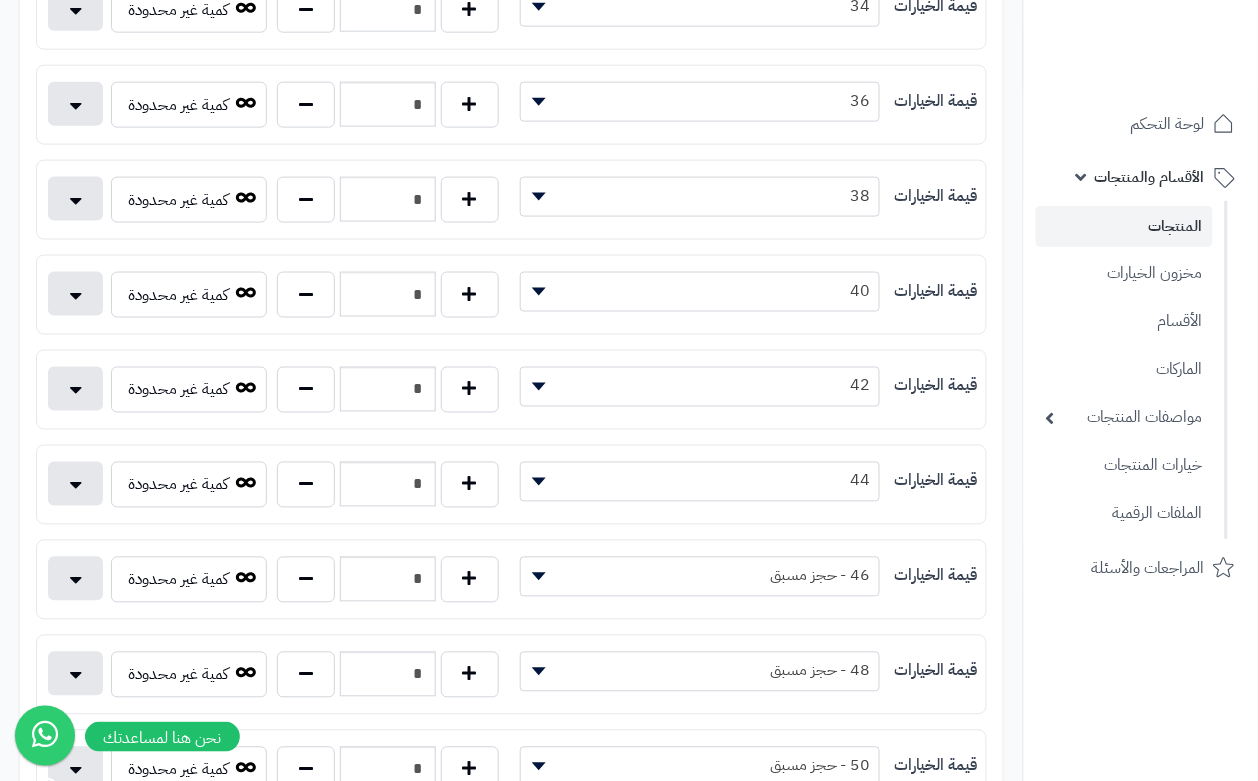 scroll, scrollTop: 0, scrollLeft: 0, axis: both 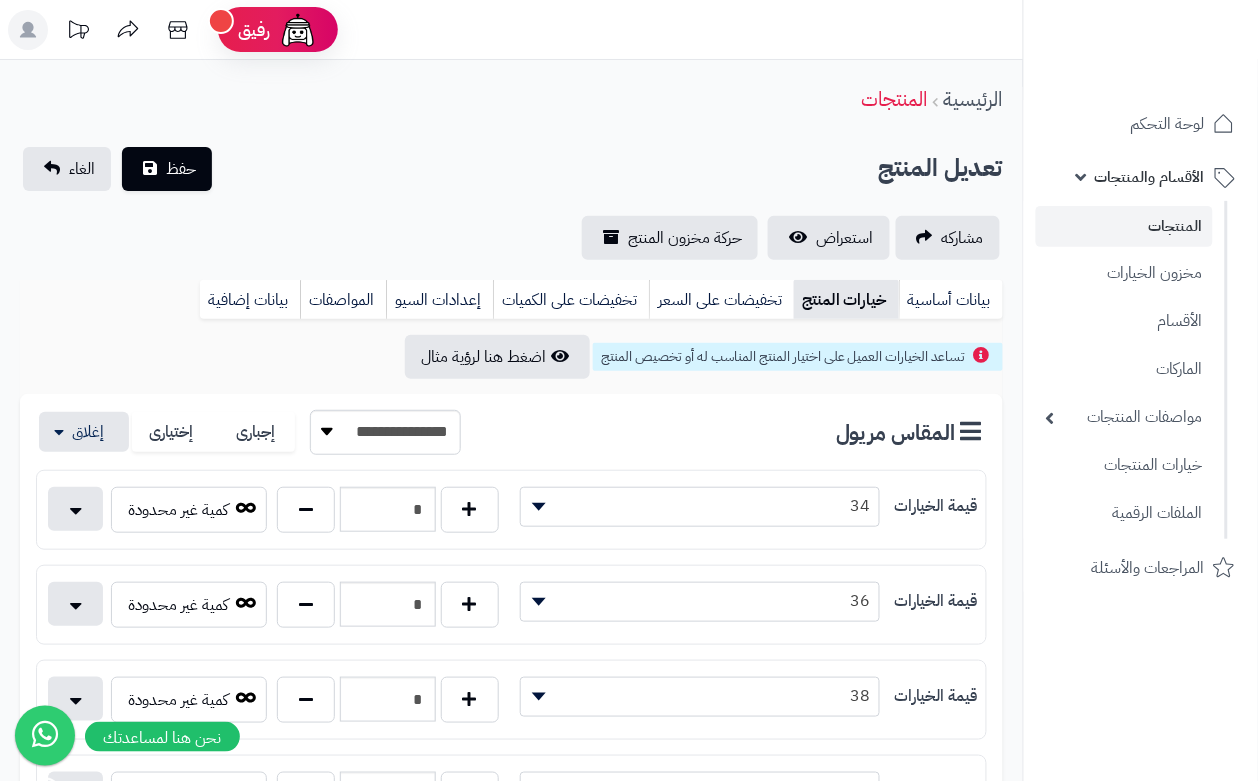 click on "تعديل المنتج
حفظ
الغاء" at bounding box center (511, 169) 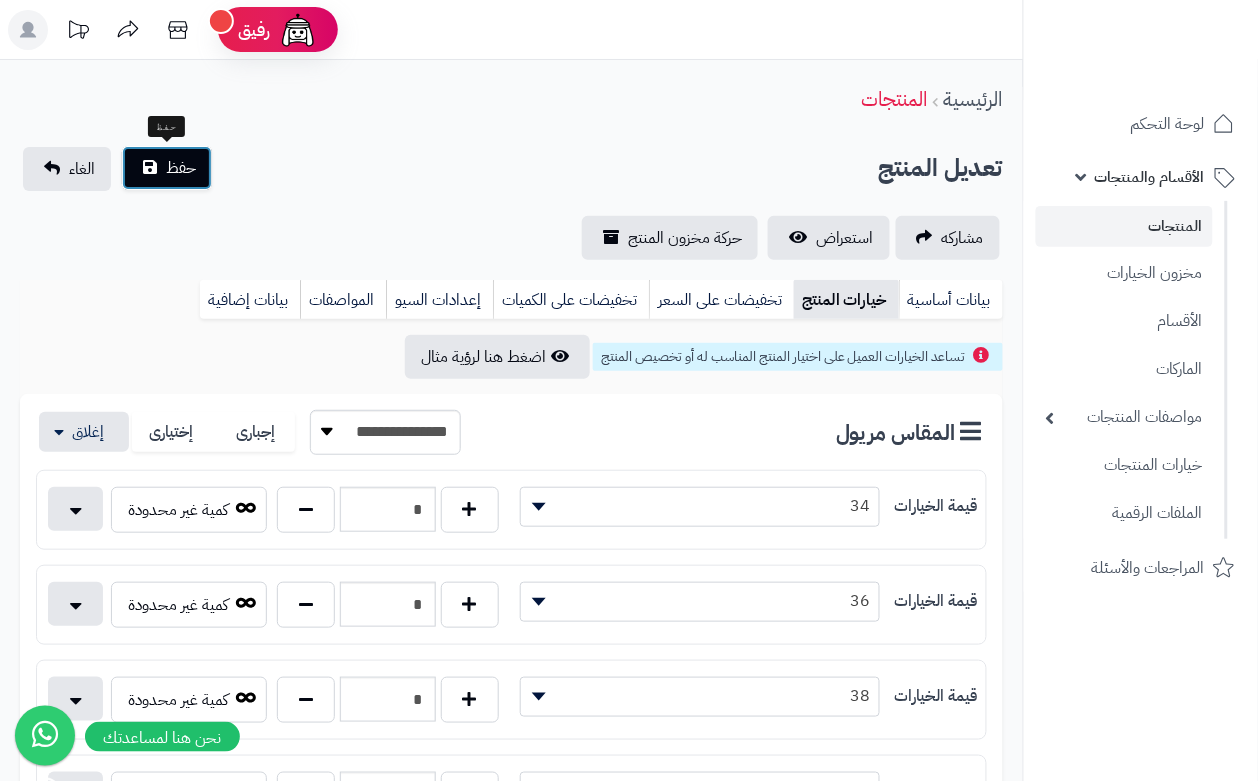 click on "حفظ" at bounding box center [181, 168] 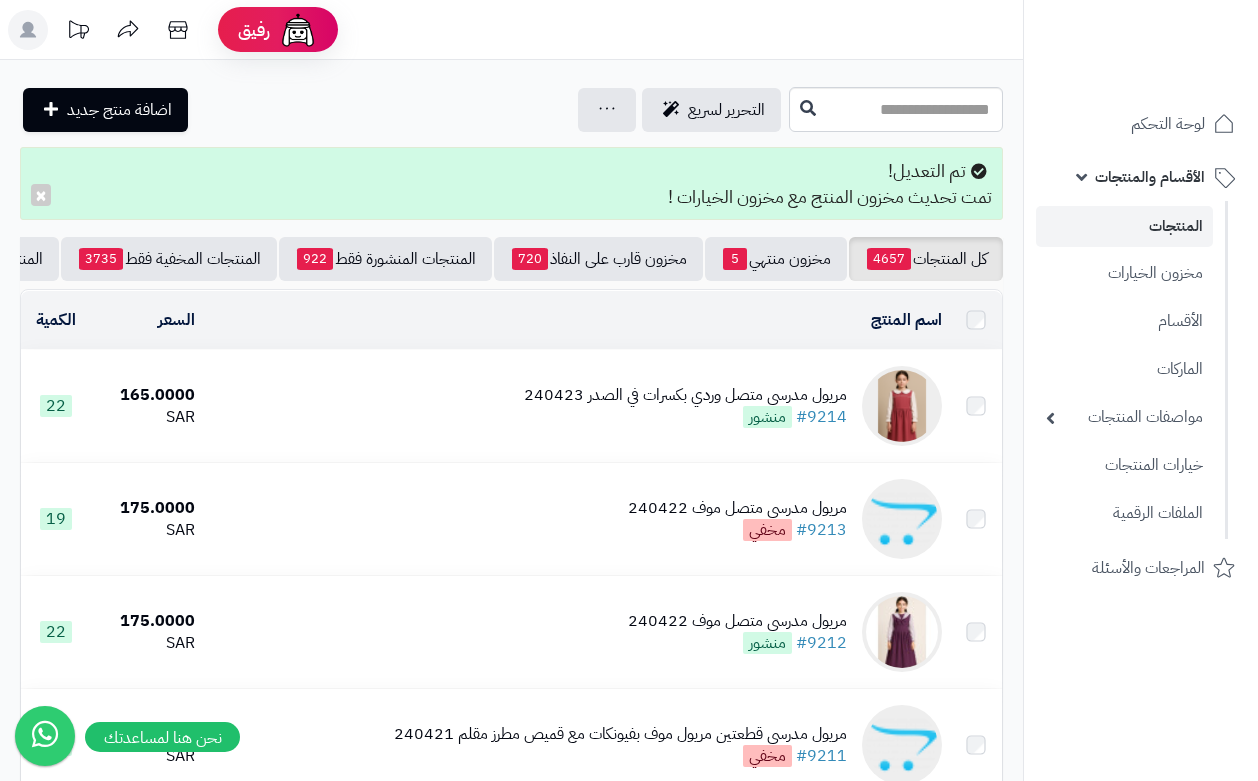 scroll, scrollTop: 0, scrollLeft: 0, axis: both 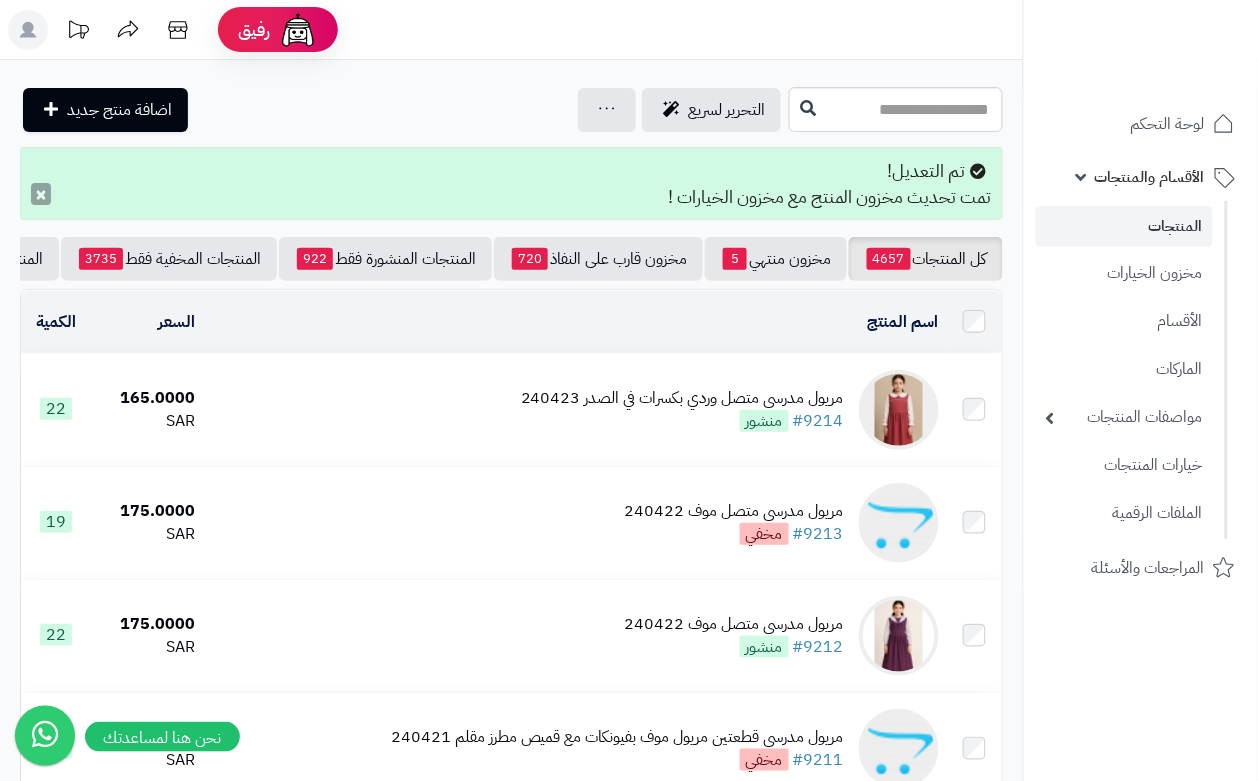 click on "×" at bounding box center (41, 194) 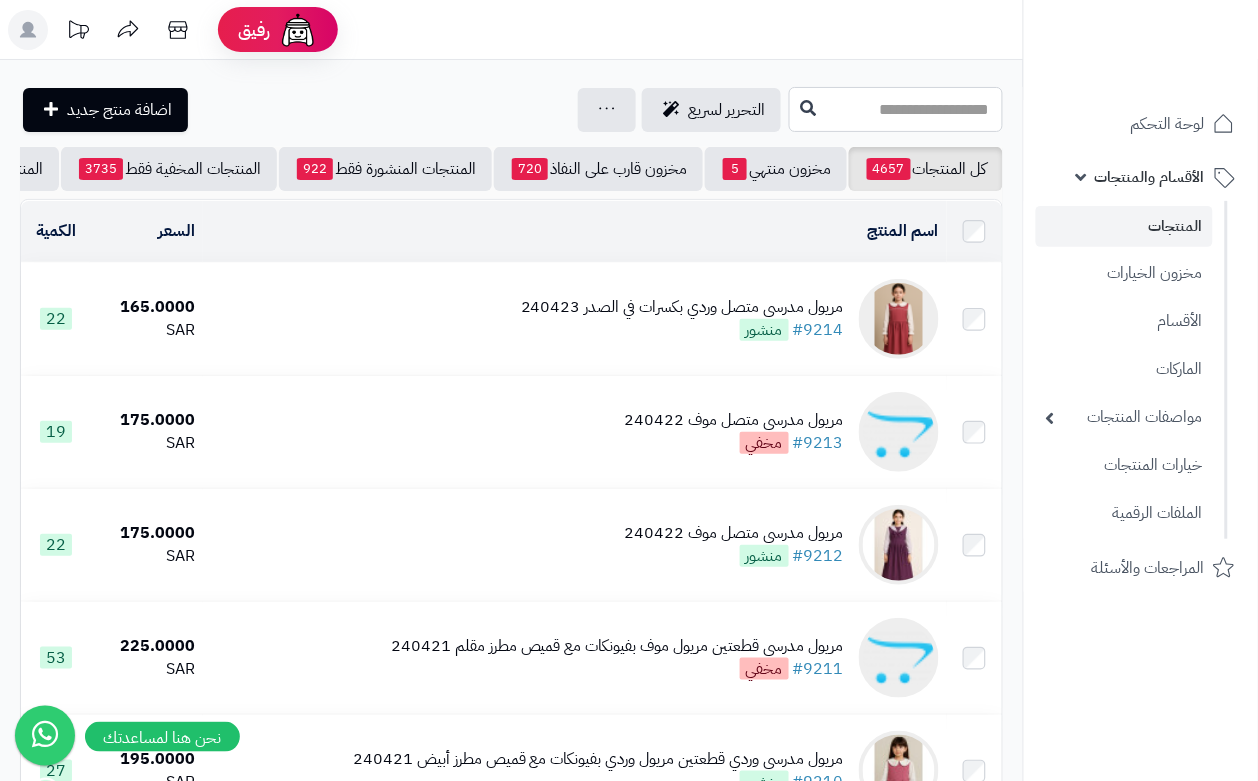click at bounding box center (896, 109) 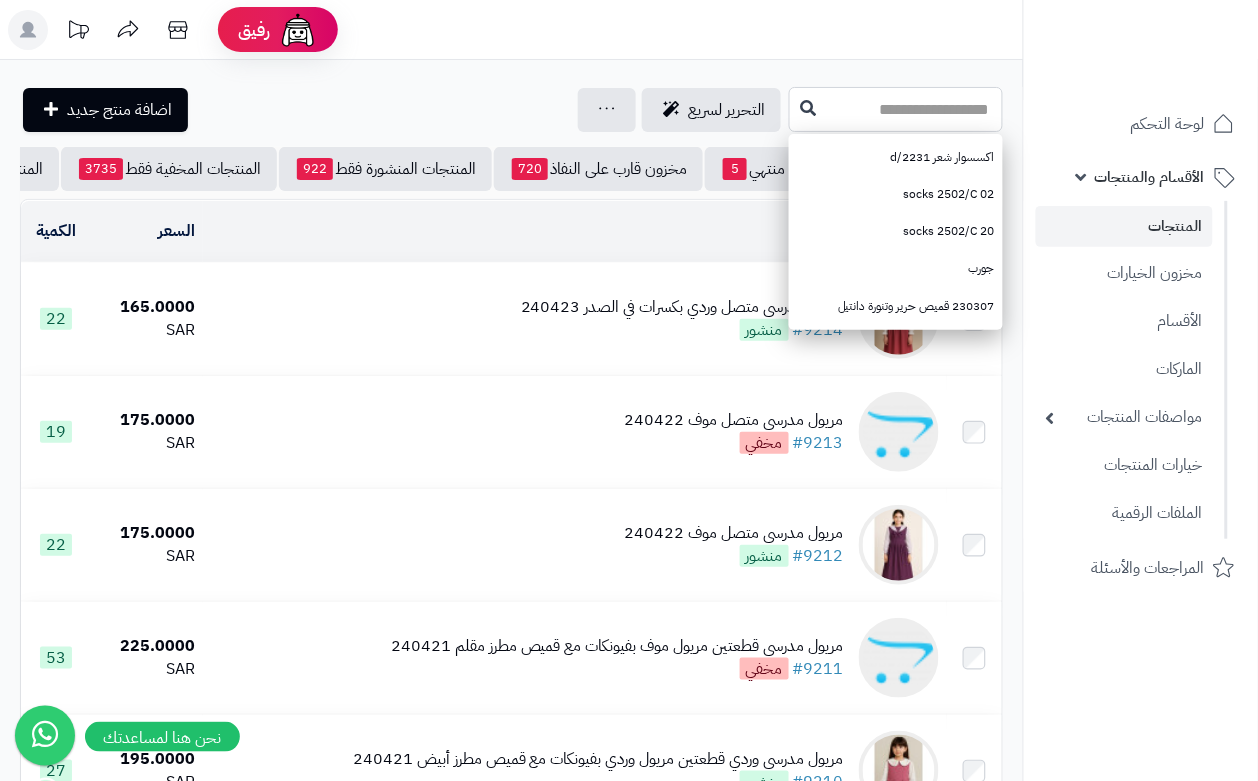 click at bounding box center (896, 109) 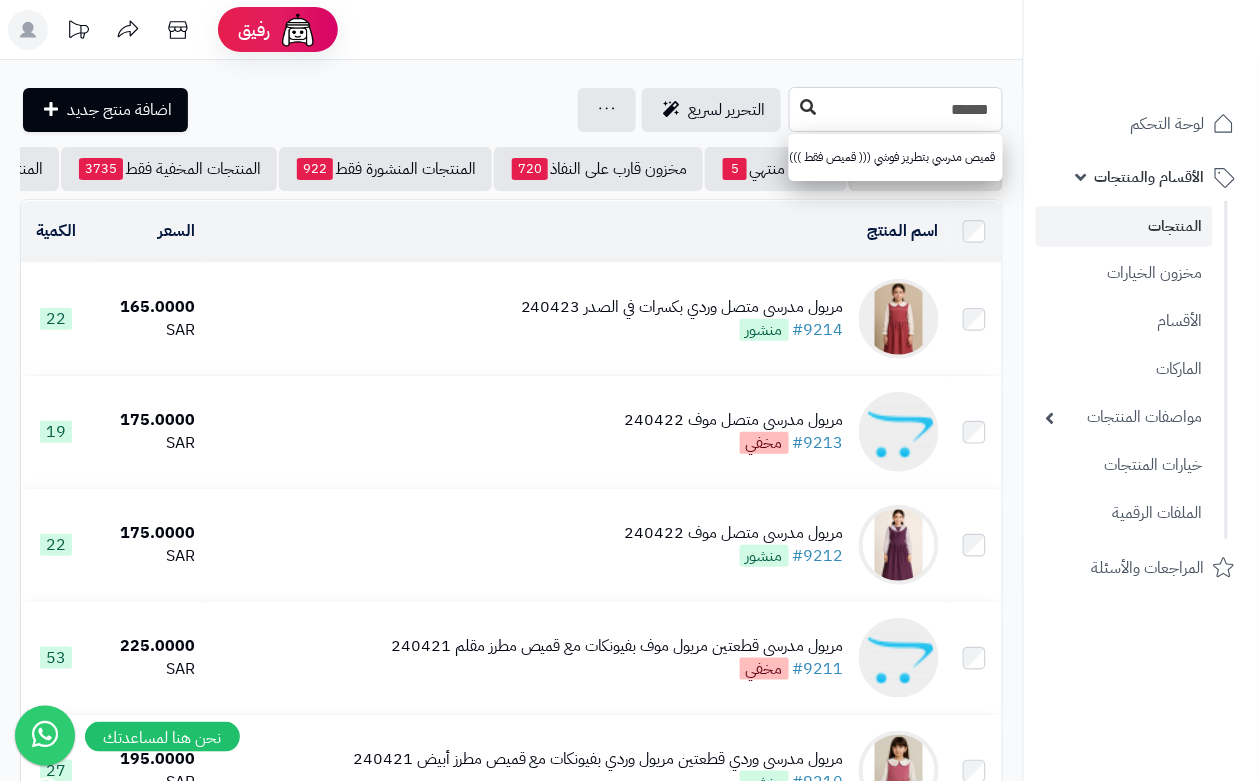 type on "******" 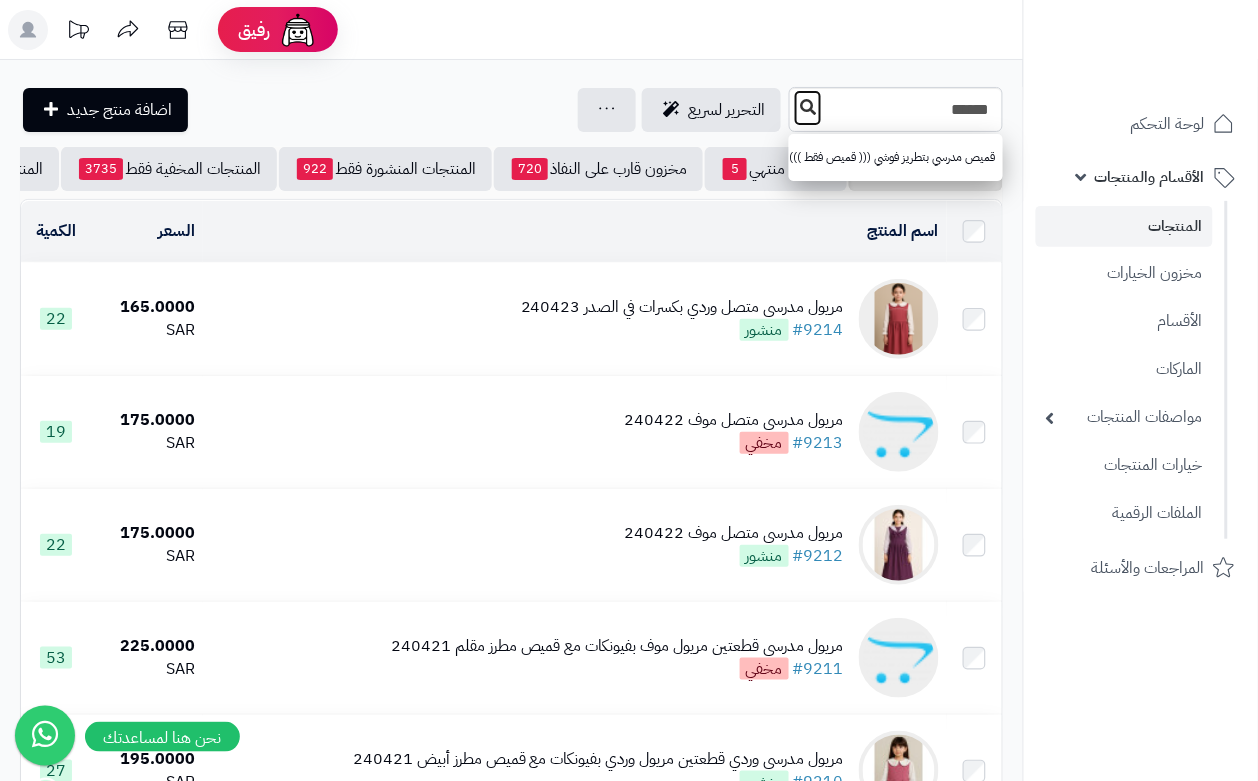 click at bounding box center (808, 108) 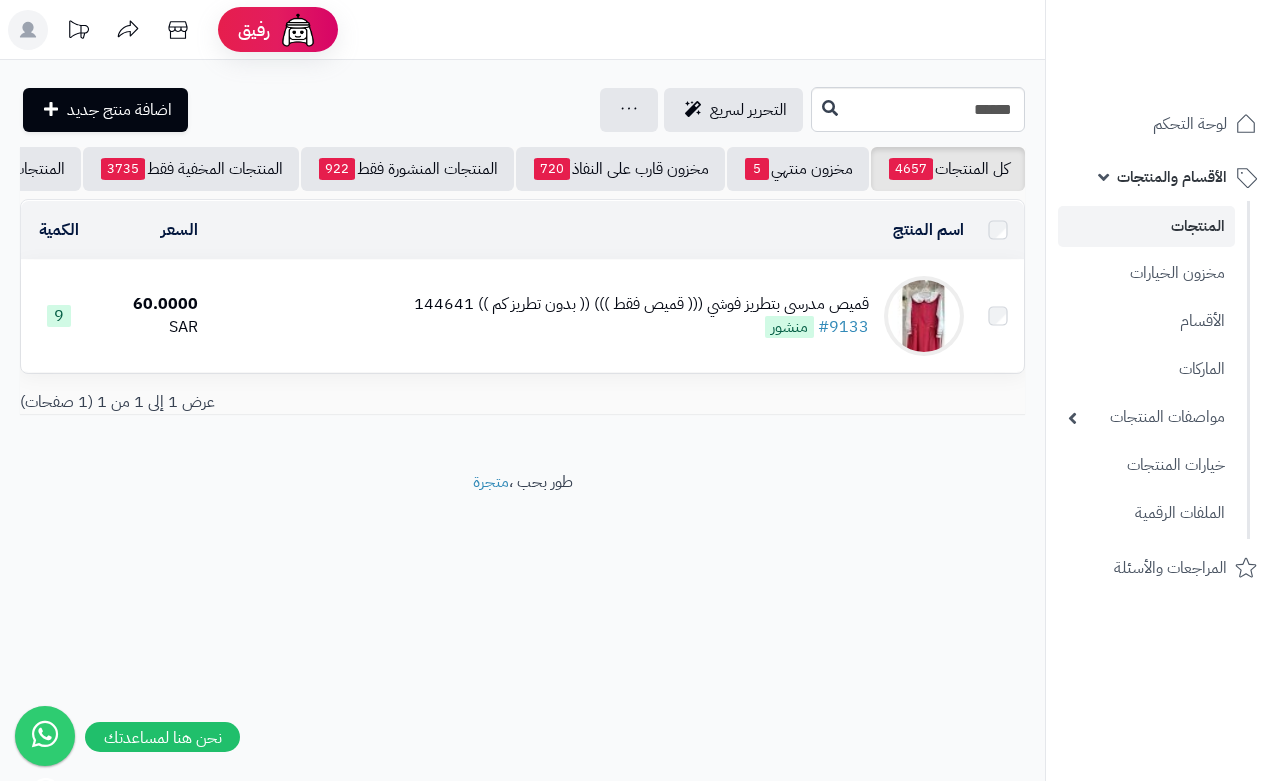 scroll, scrollTop: 0, scrollLeft: 0, axis: both 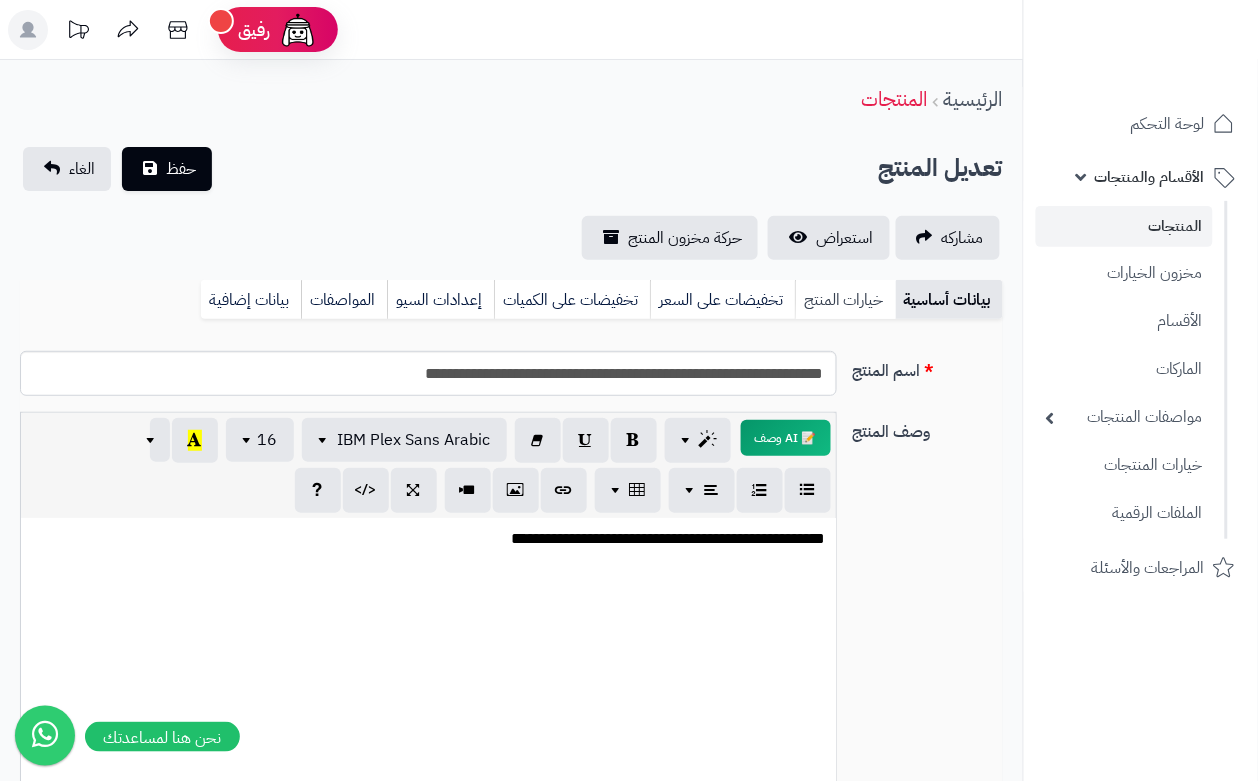 click on "خيارات المنتج" at bounding box center (845, 300) 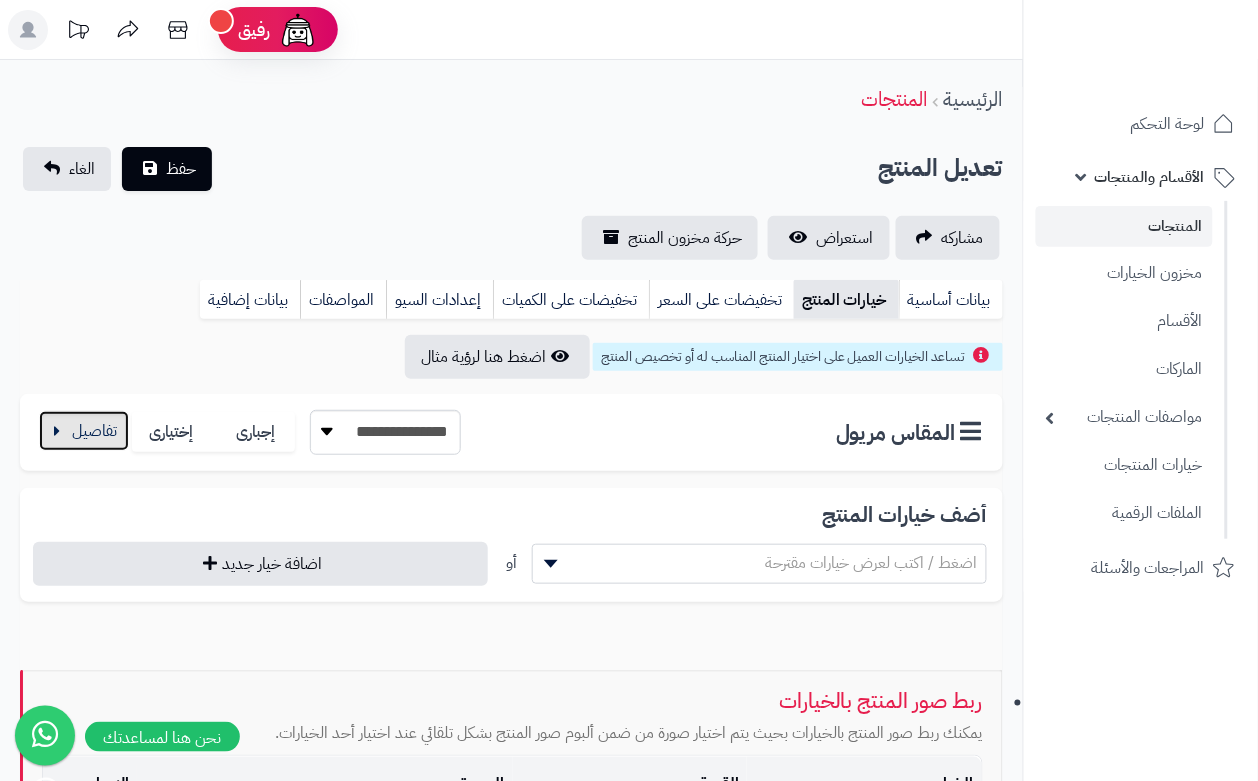 click at bounding box center (84, 431) 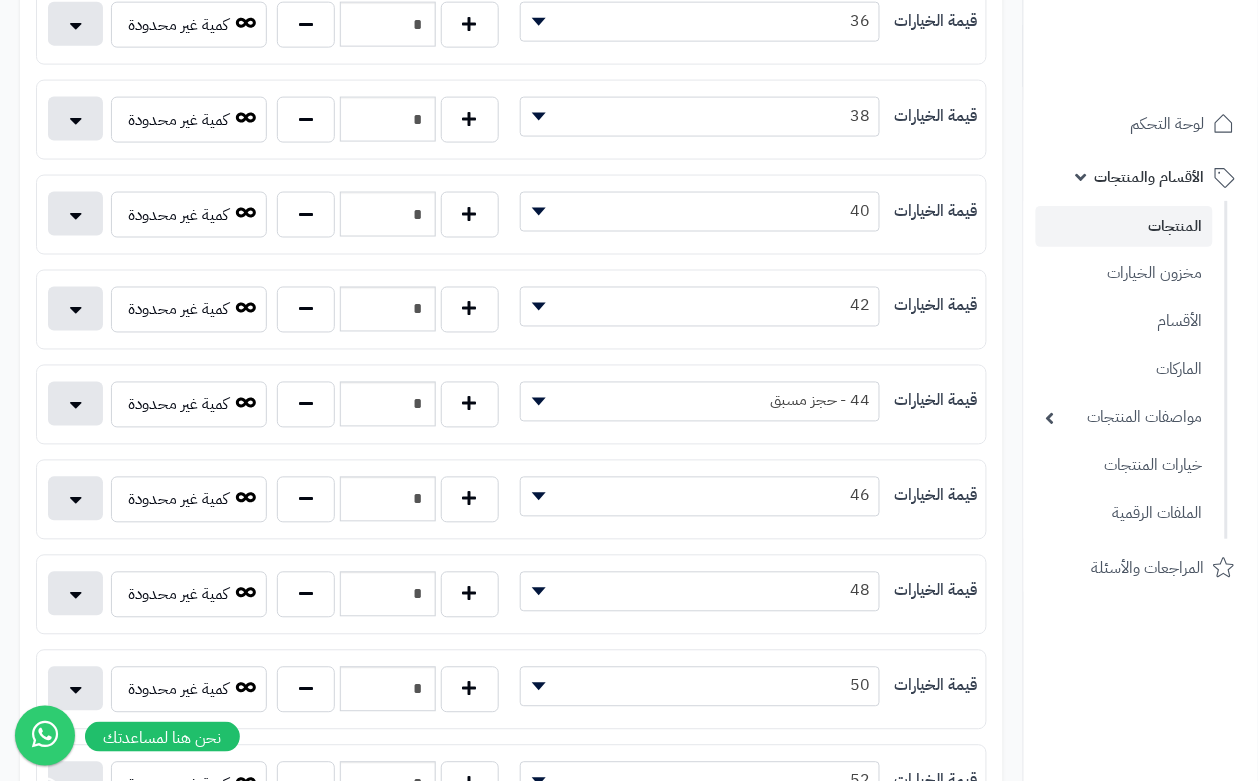 scroll, scrollTop: 625, scrollLeft: 0, axis: vertical 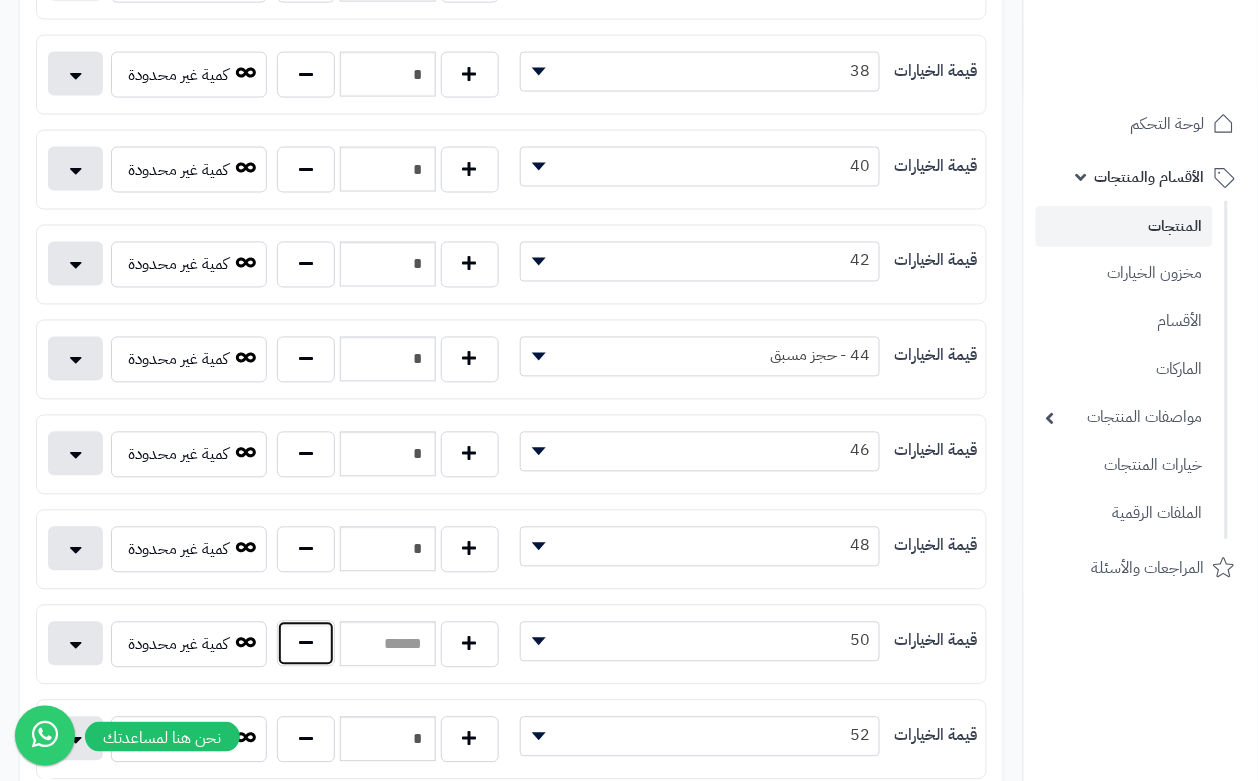 click at bounding box center (306, 644) 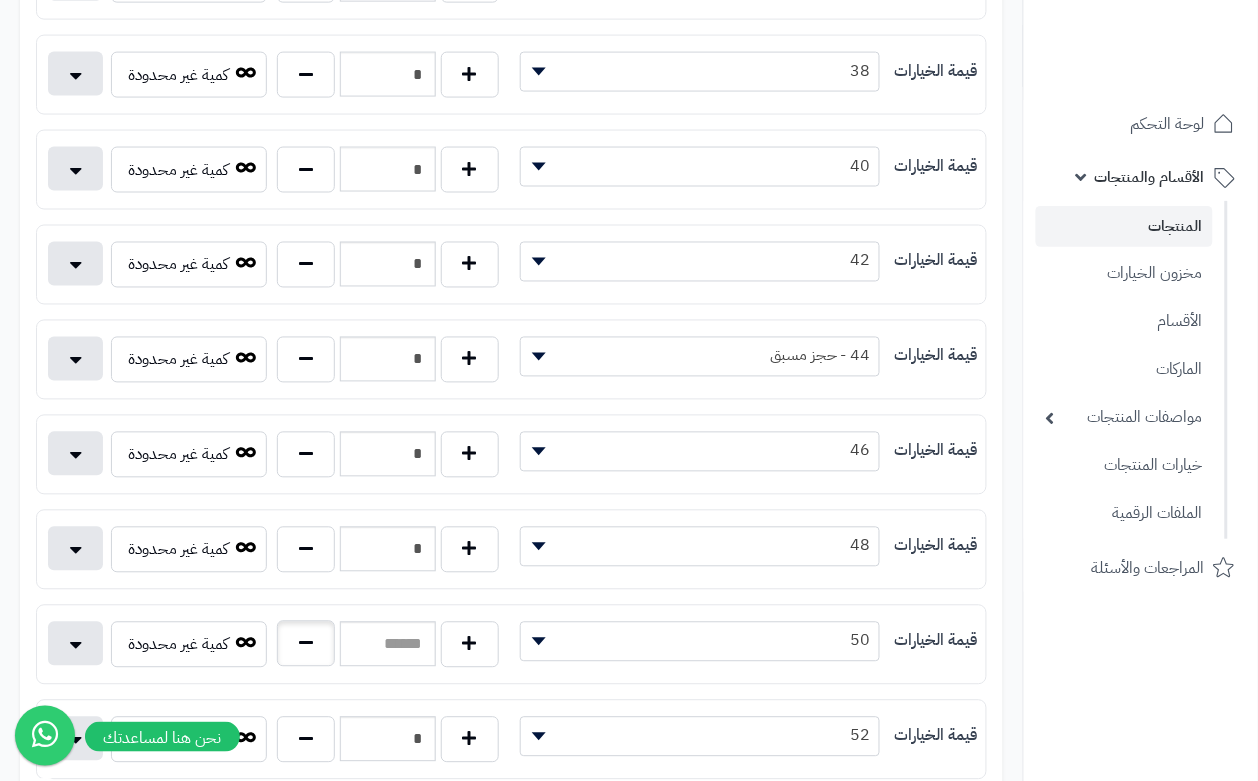 type on "*" 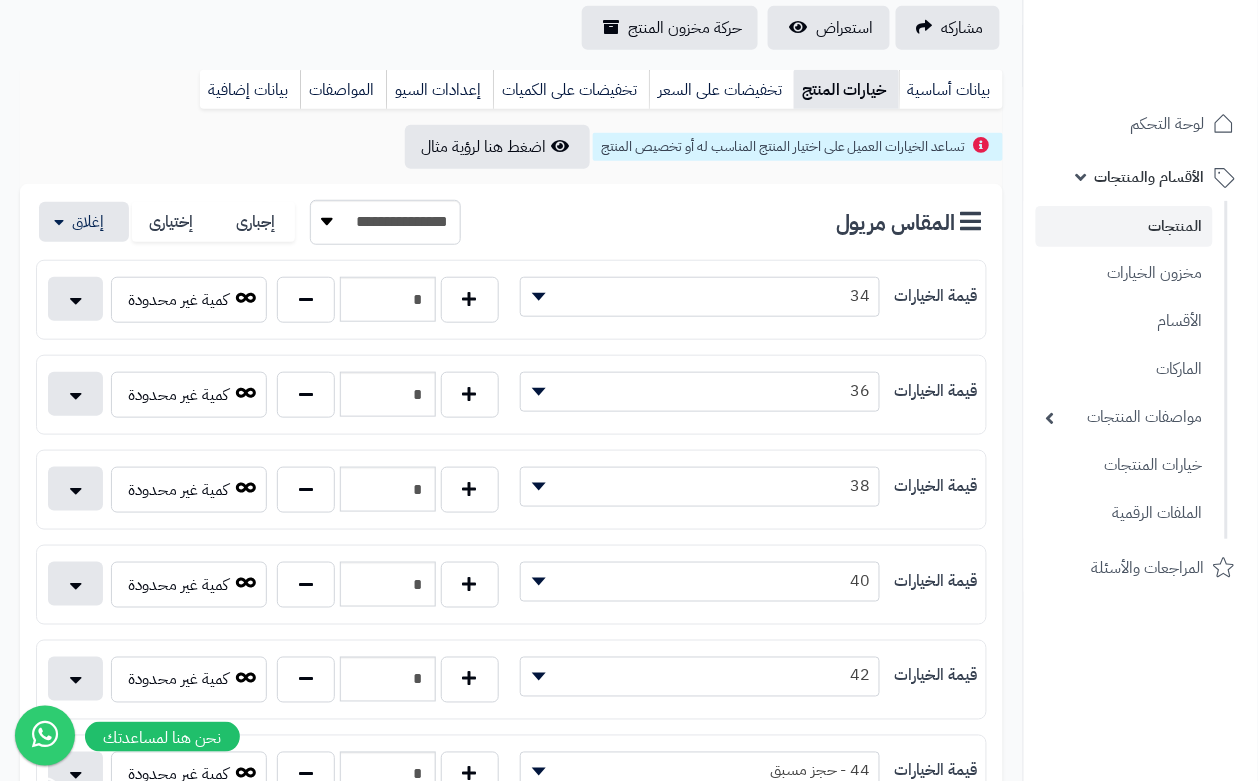 scroll, scrollTop: 0, scrollLeft: 0, axis: both 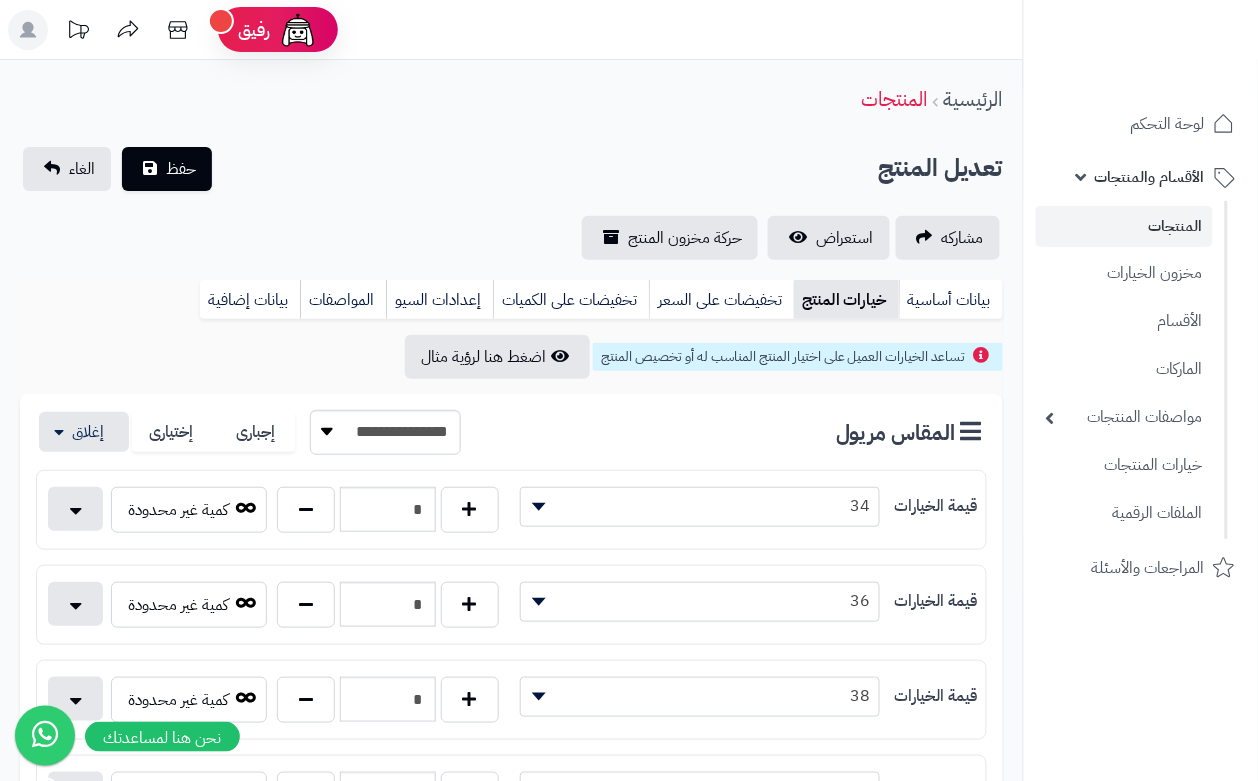 click on "**********" at bounding box center [511, 203] 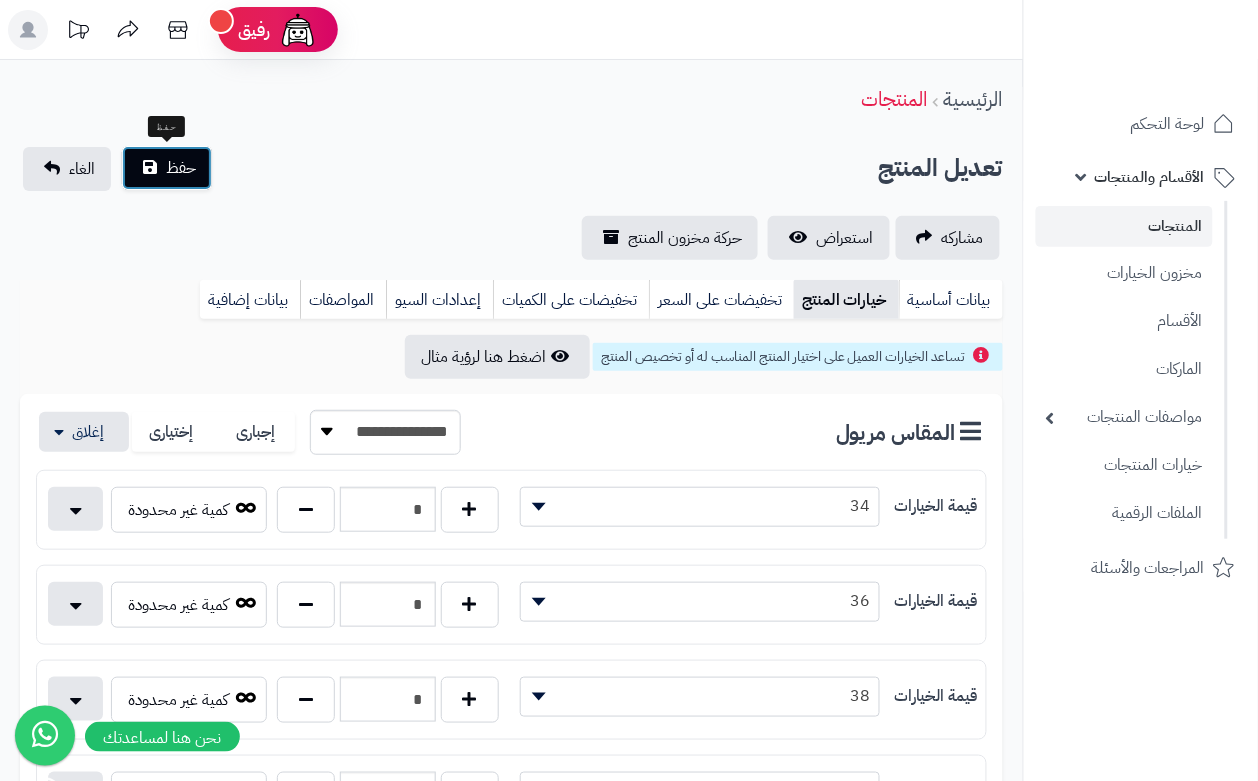 click on "حفظ" at bounding box center (181, 168) 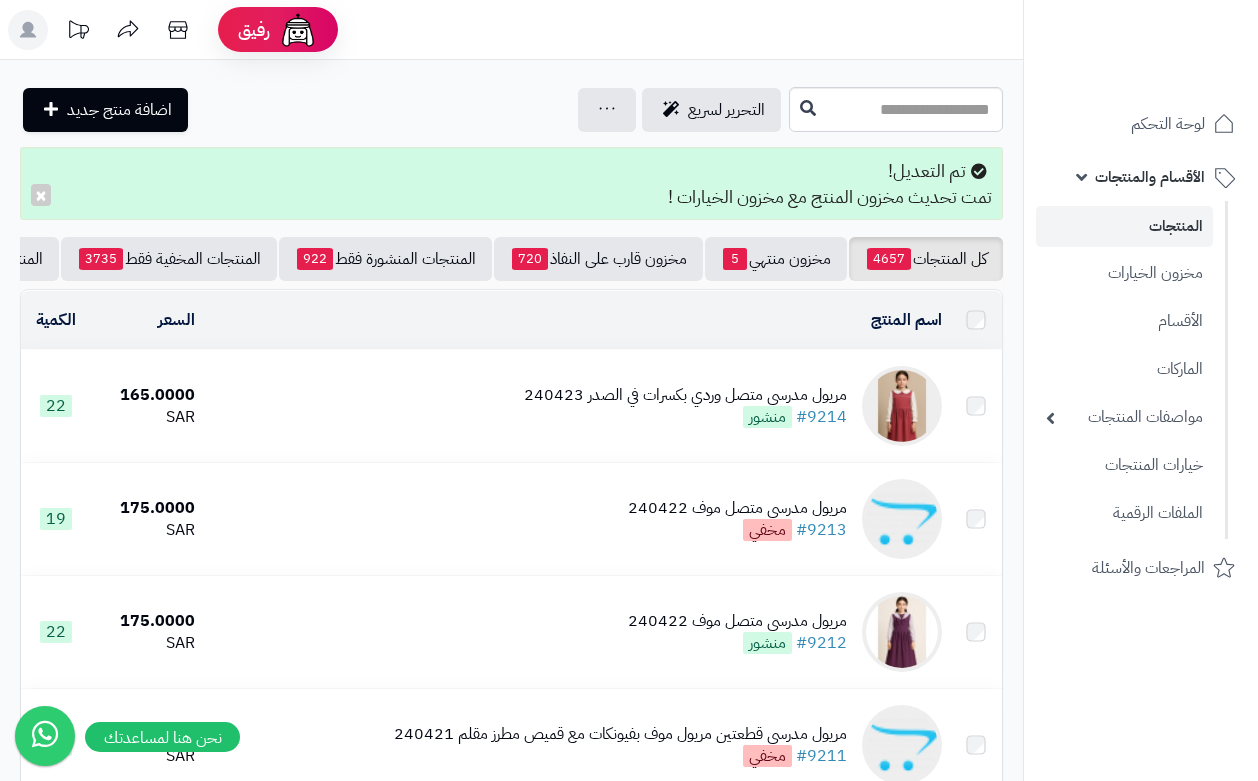 scroll, scrollTop: 0, scrollLeft: 0, axis: both 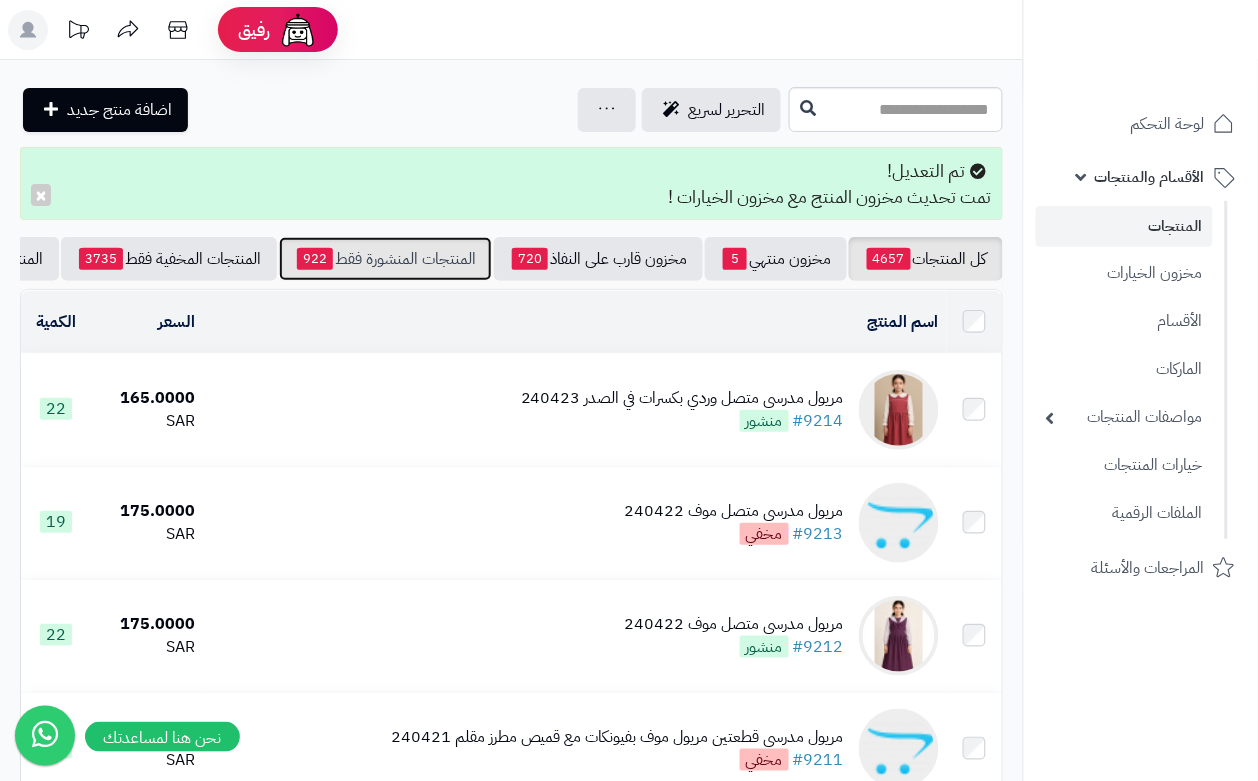 click on "المنتجات المنشورة فقط
922" at bounding box center [385, 259] 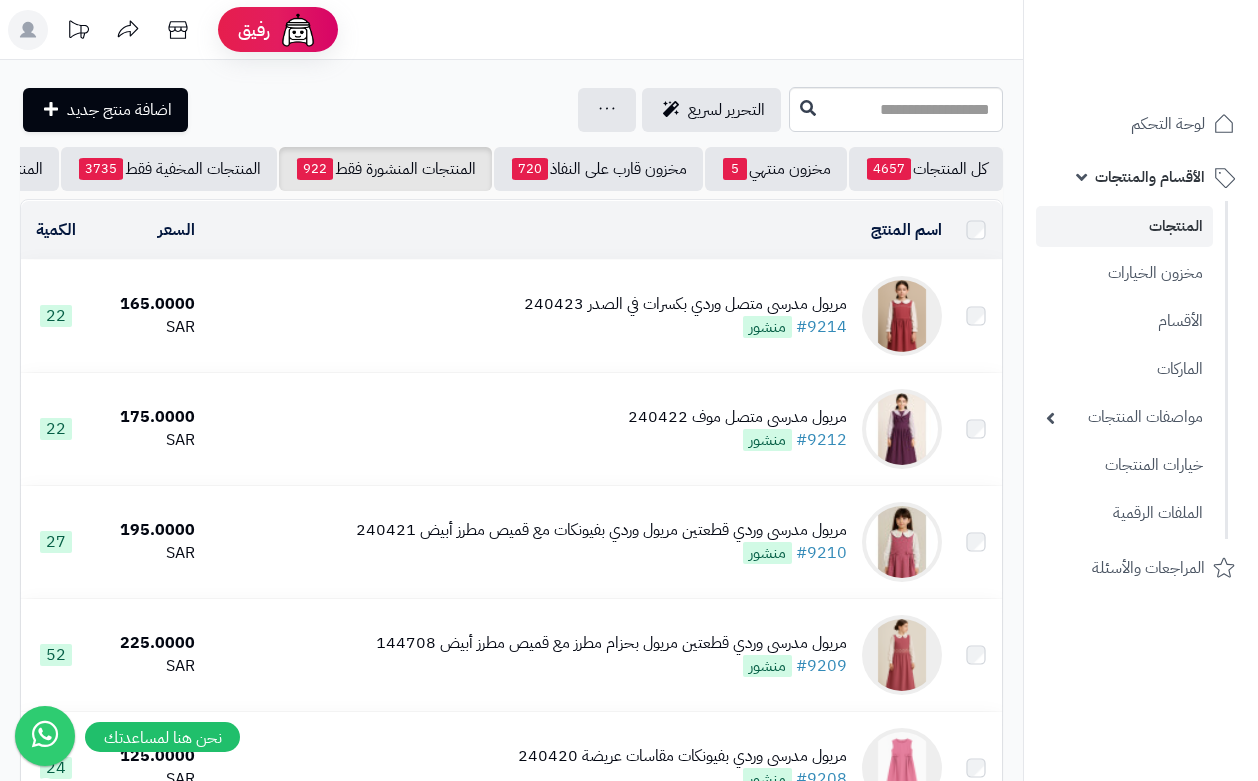 scroll, scrollTop: 0, scrollLeft: 0, axis: both 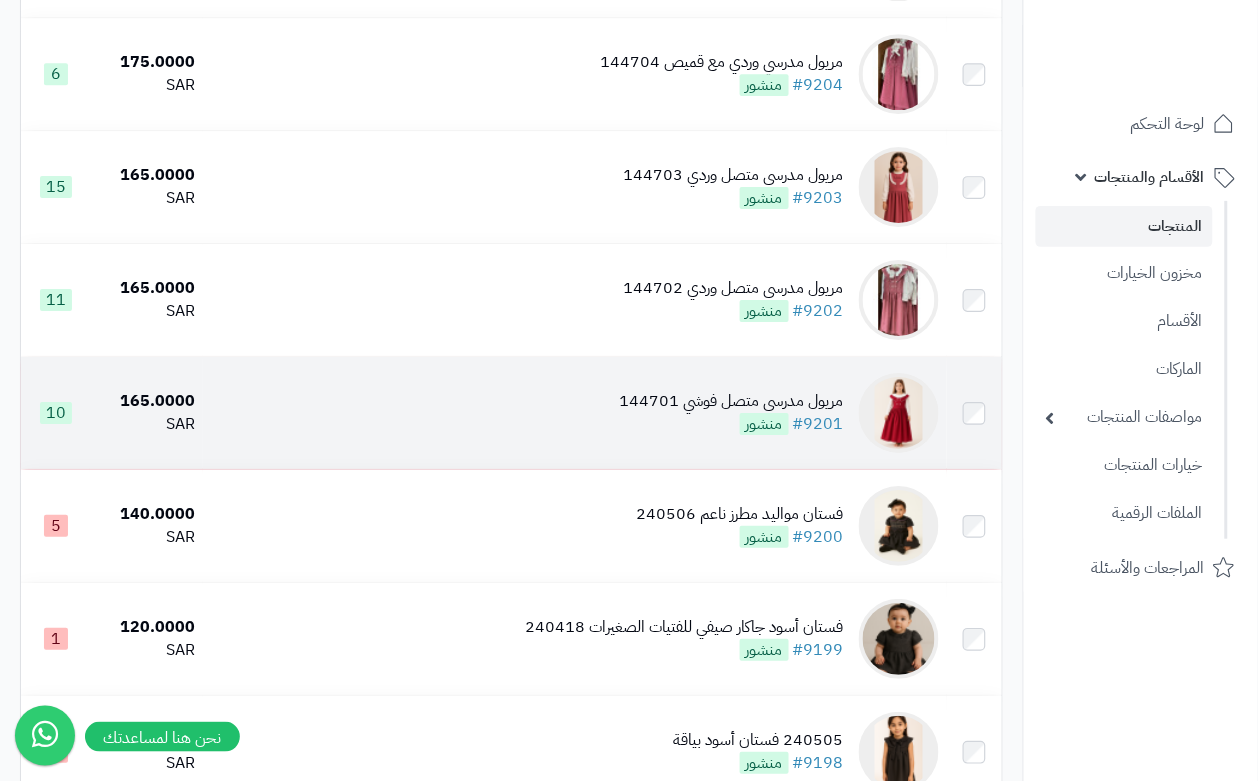 click on "مريول مدرسي متصل فوشي 144701" at bounding box center [732, 401] 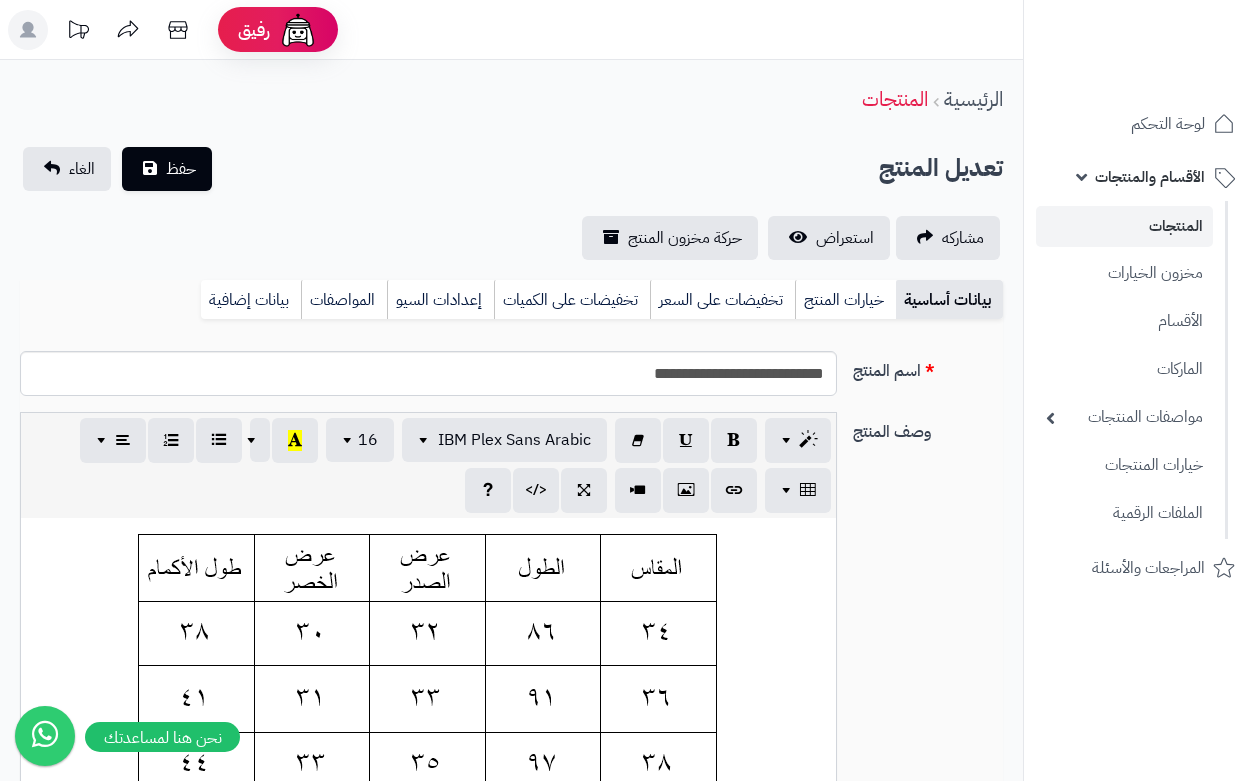 click on "خيارات المنتج" at bounding box center (845, 300) 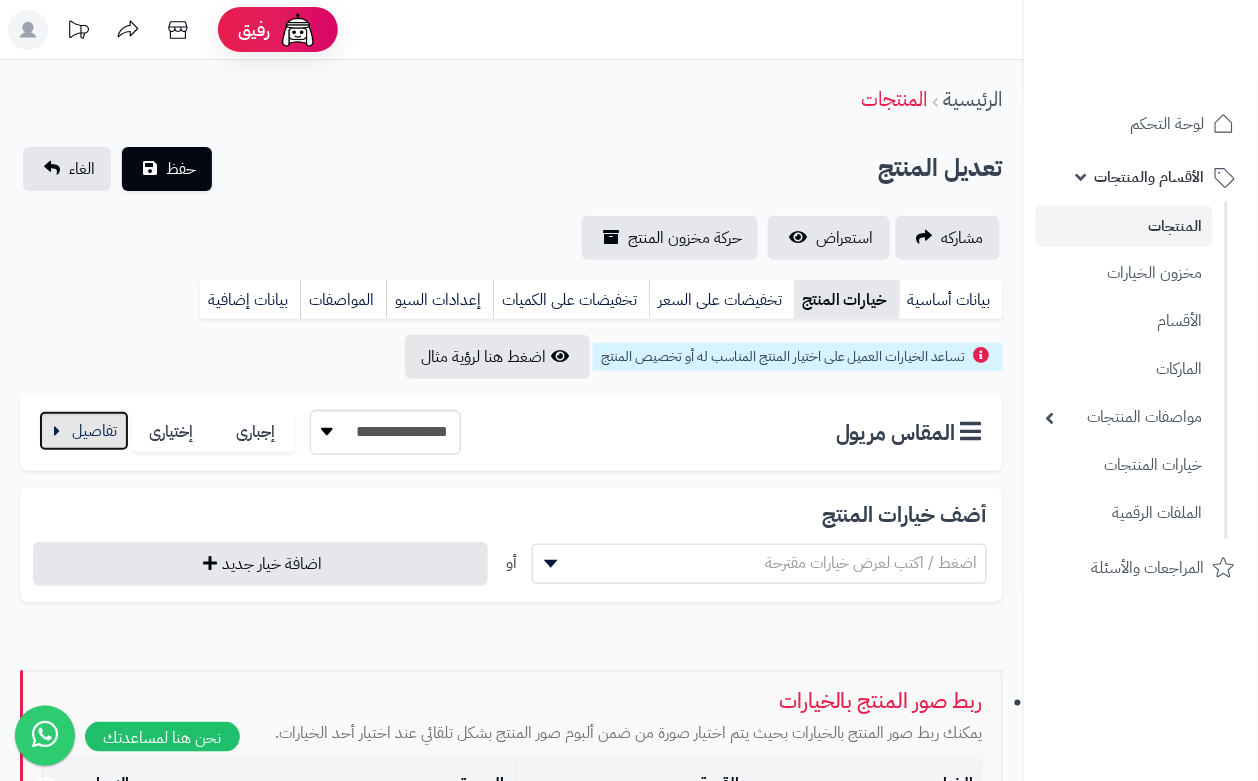 click at bounding box center (84, 431) 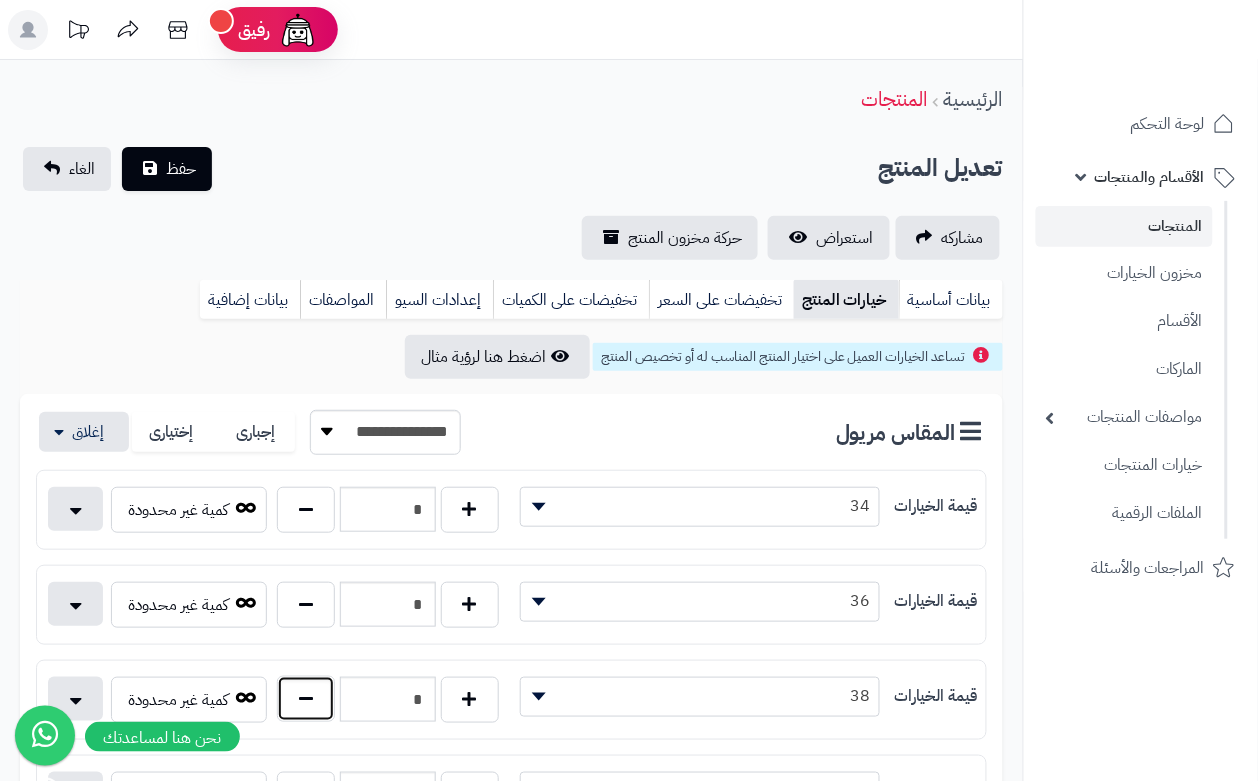 click at bounding box center [306, 699] 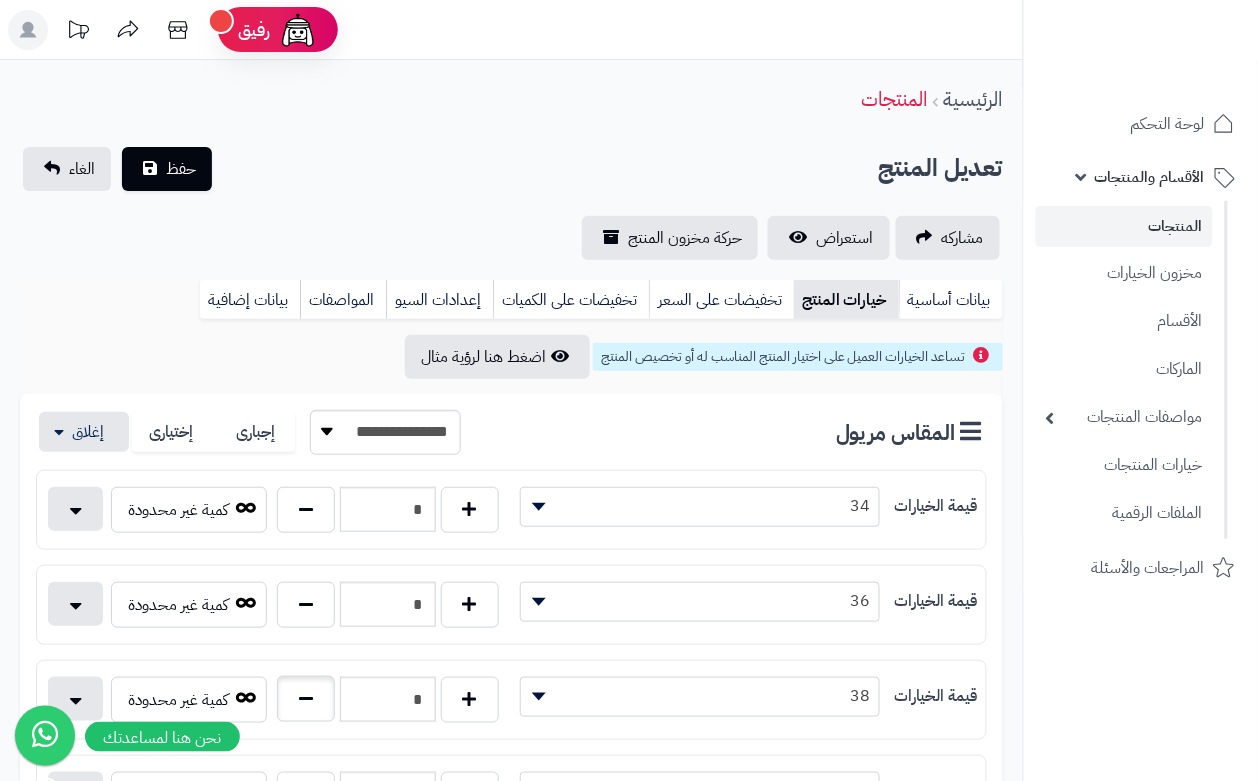 type on "*" 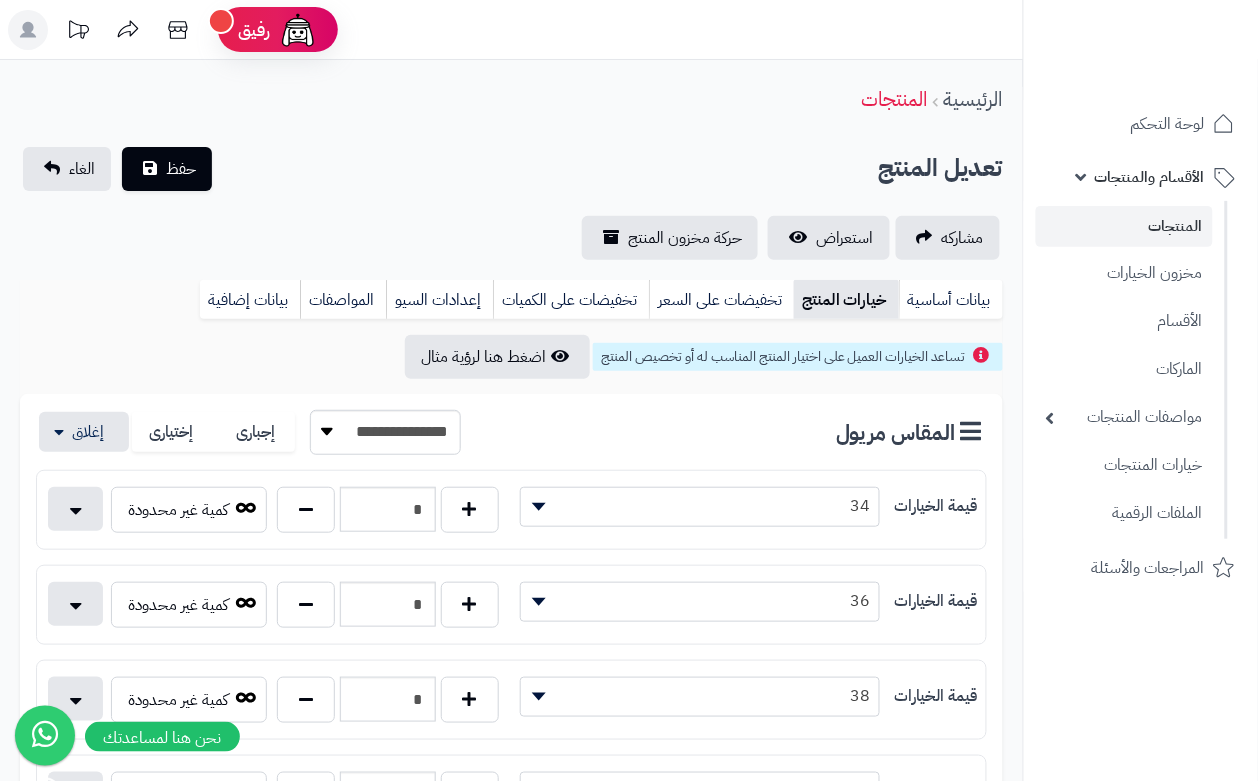click on "**********" at bounding box center (511, 1033) 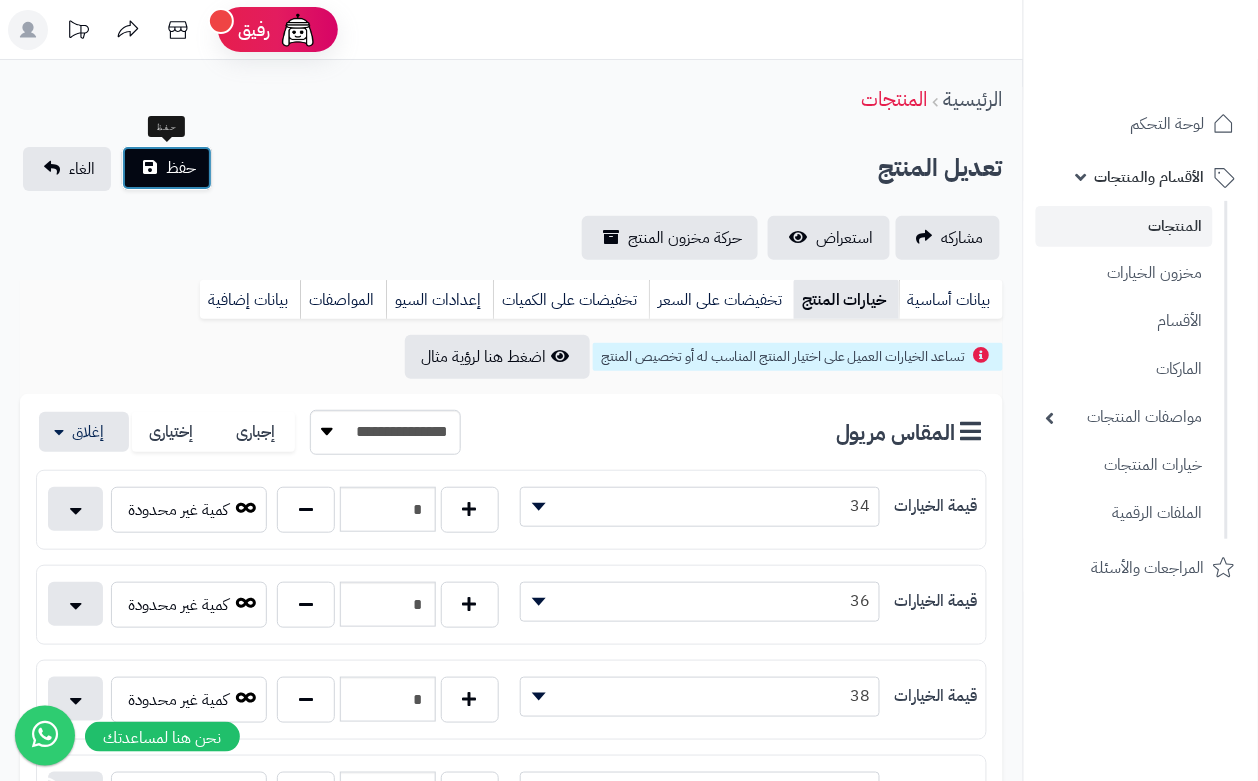 click on "حفظ" at bounding box center (181, 168) 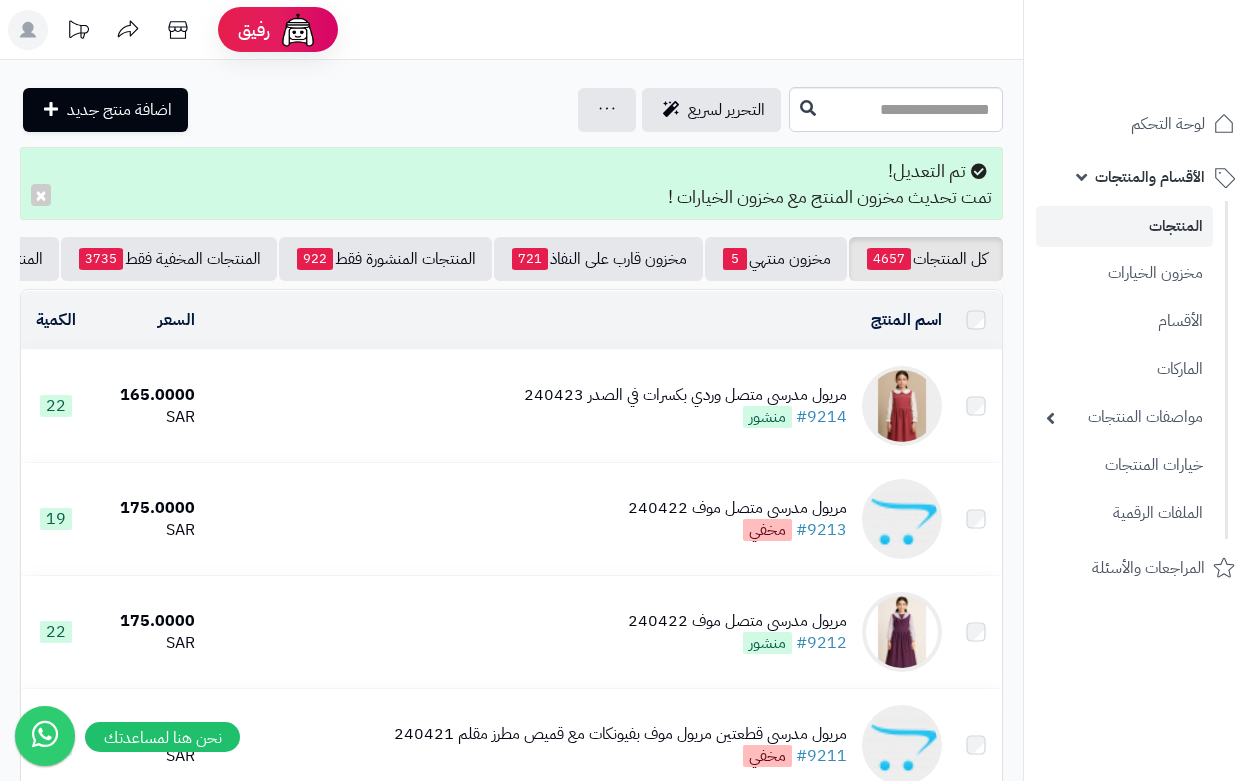 scroll, scrollTop: 0, scrollLeft: 0, axis: both 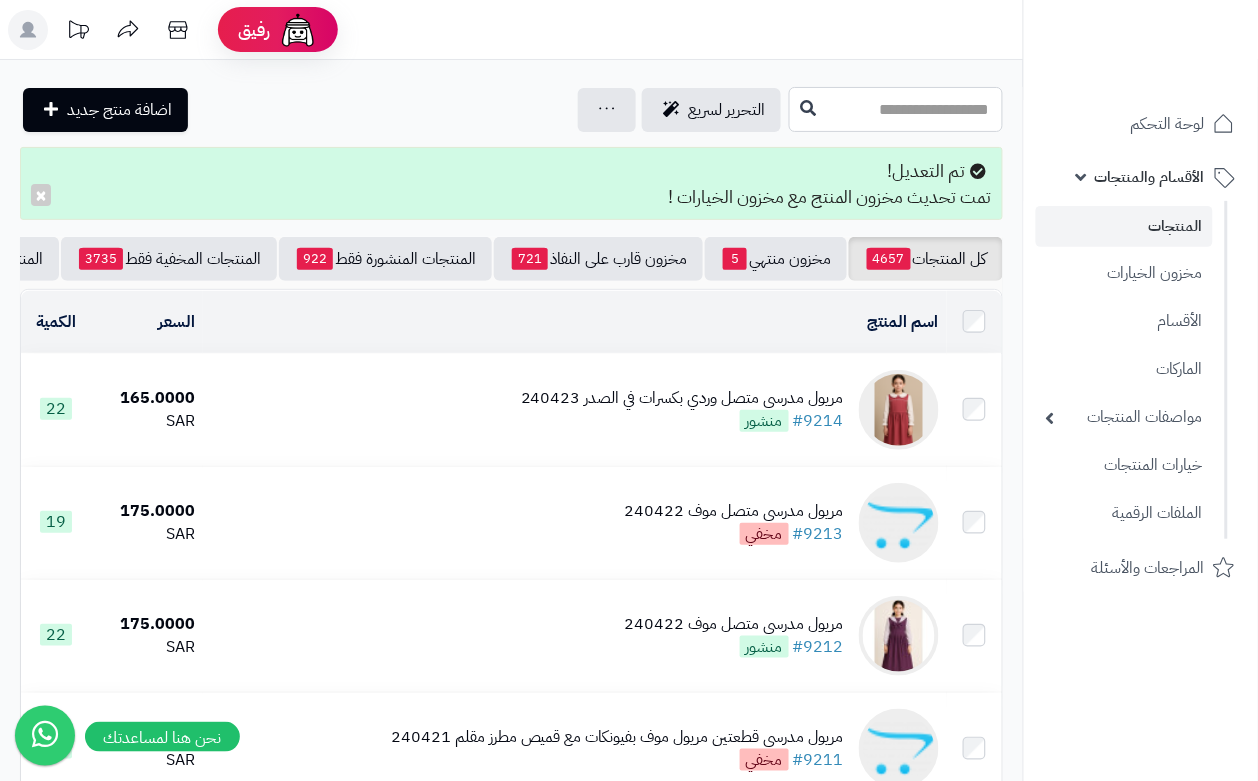 click at bounding box center [896, 109] 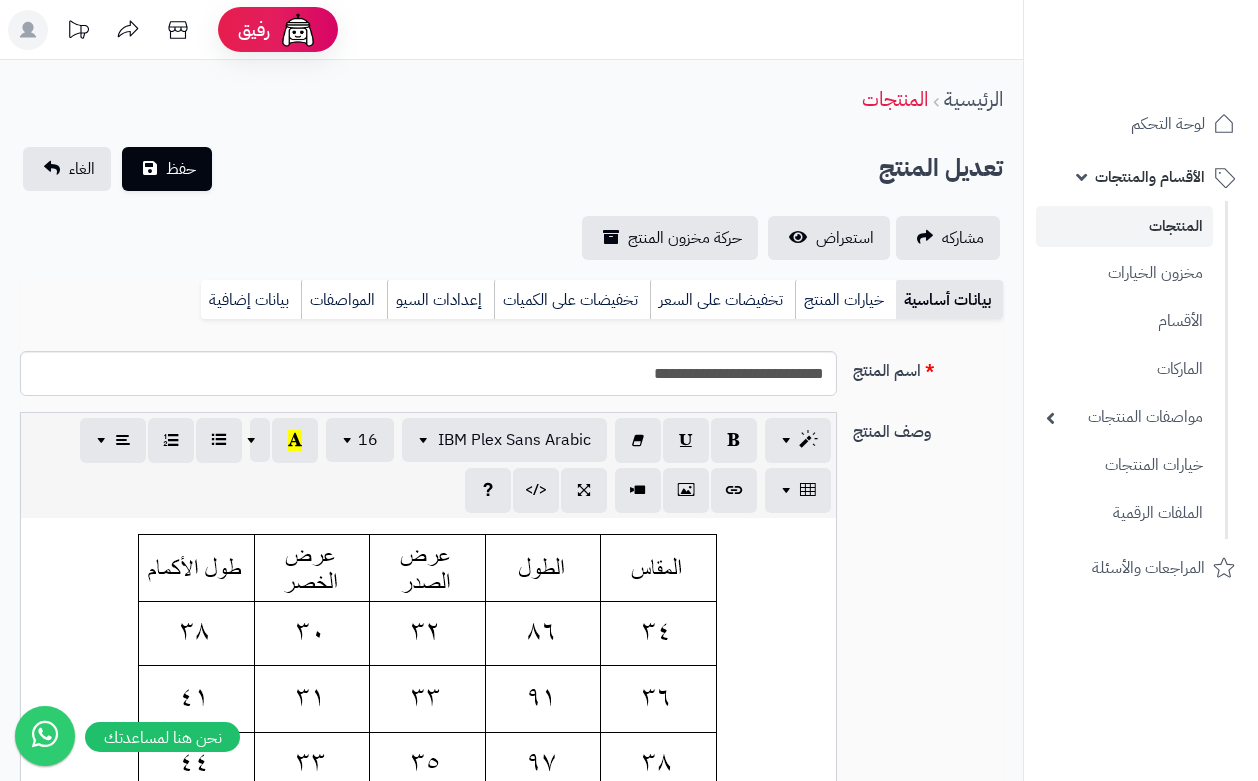 scroll, scrollTop: 0, scrollLeft: 0, axis: both 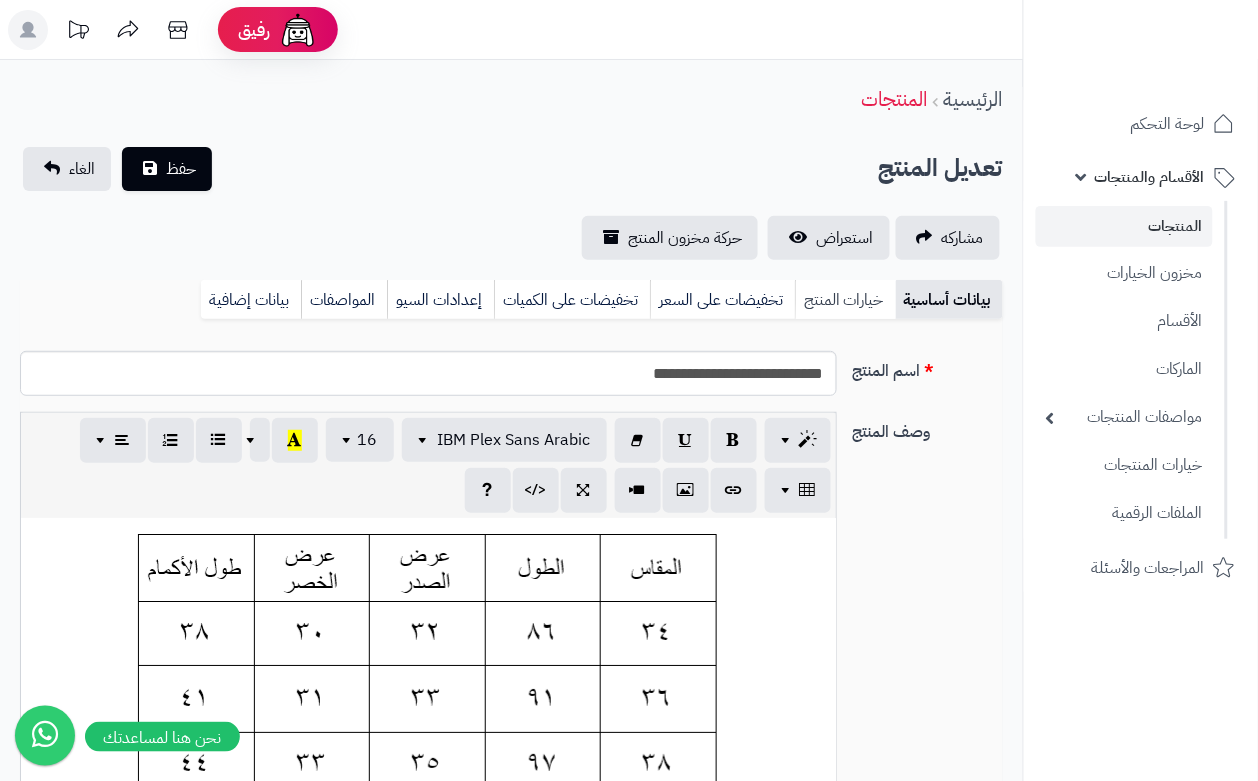 click on "خيارات المنتج" at bounding box center (845, 300) 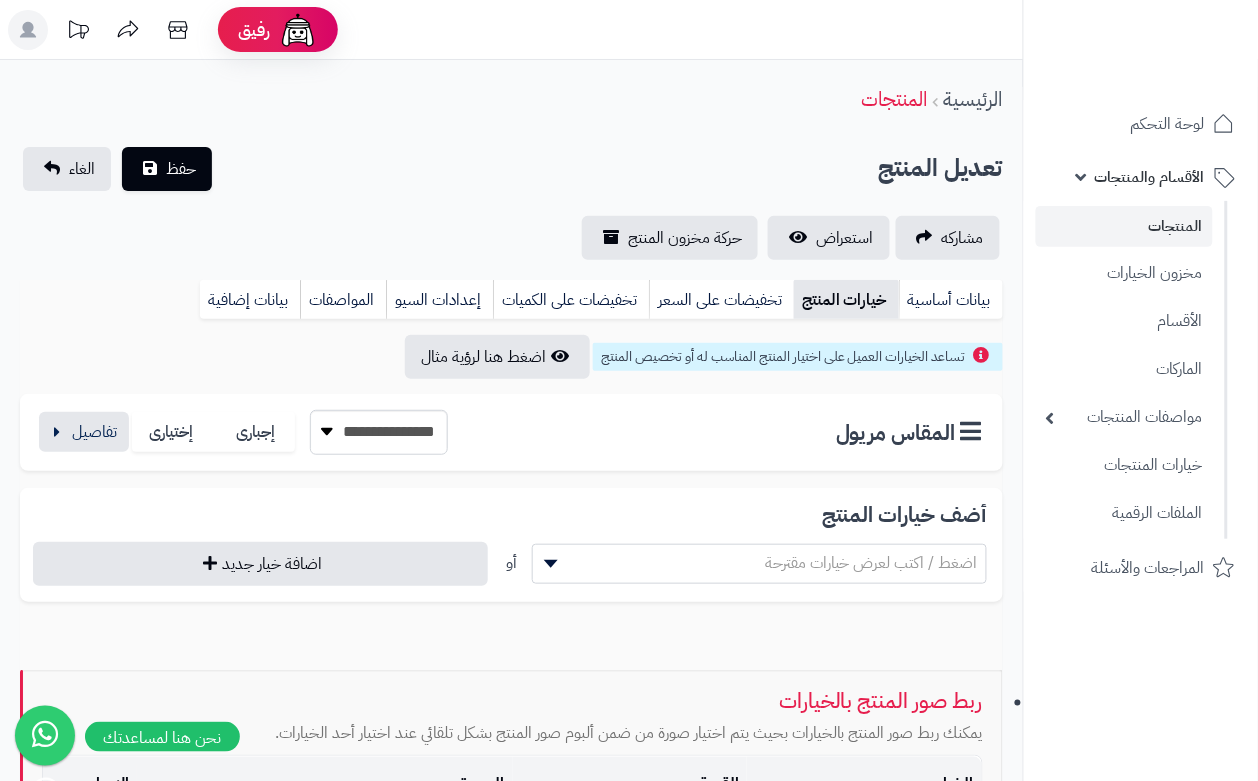 scroll, scrollTop: 0, scrollLeft: 0, axis: both 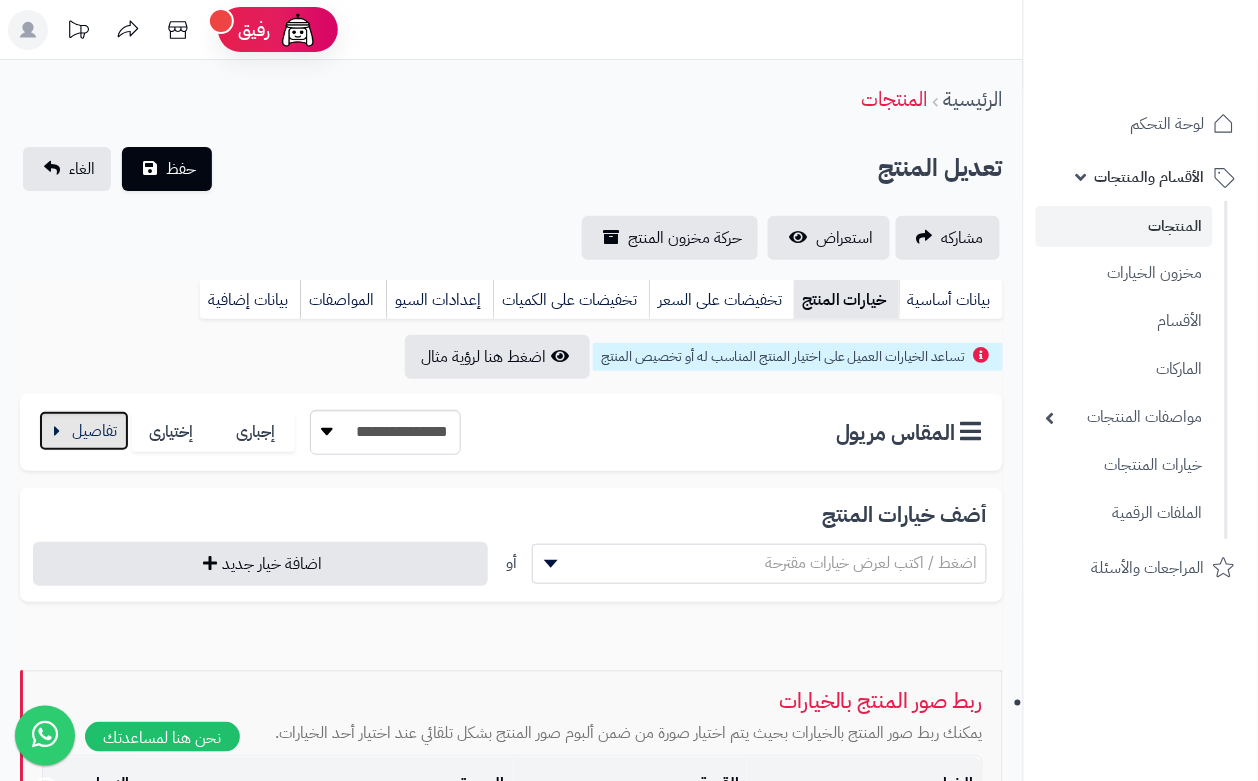 click at bounding box center [84, 431] 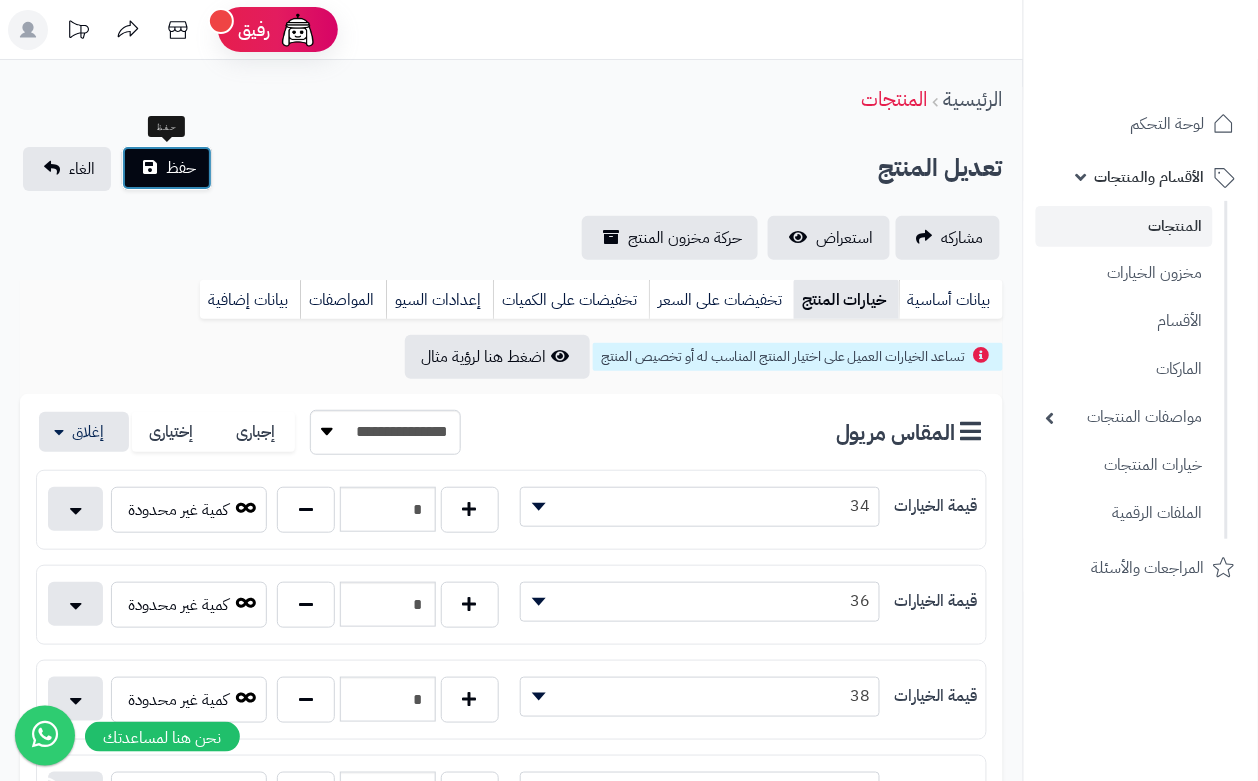 click on "حفظ" at bounding box center (167, 168) 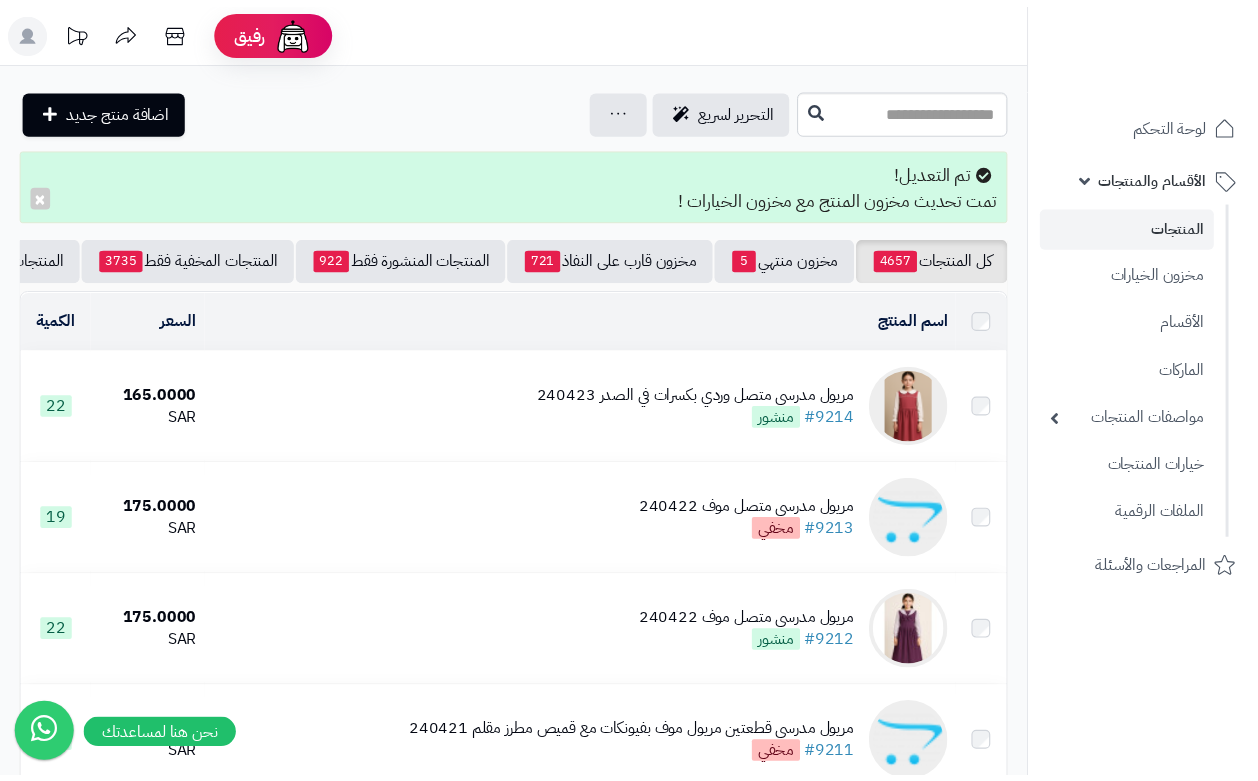scroll, scrollTop: 0, scrollLeft: 0, axis: both 